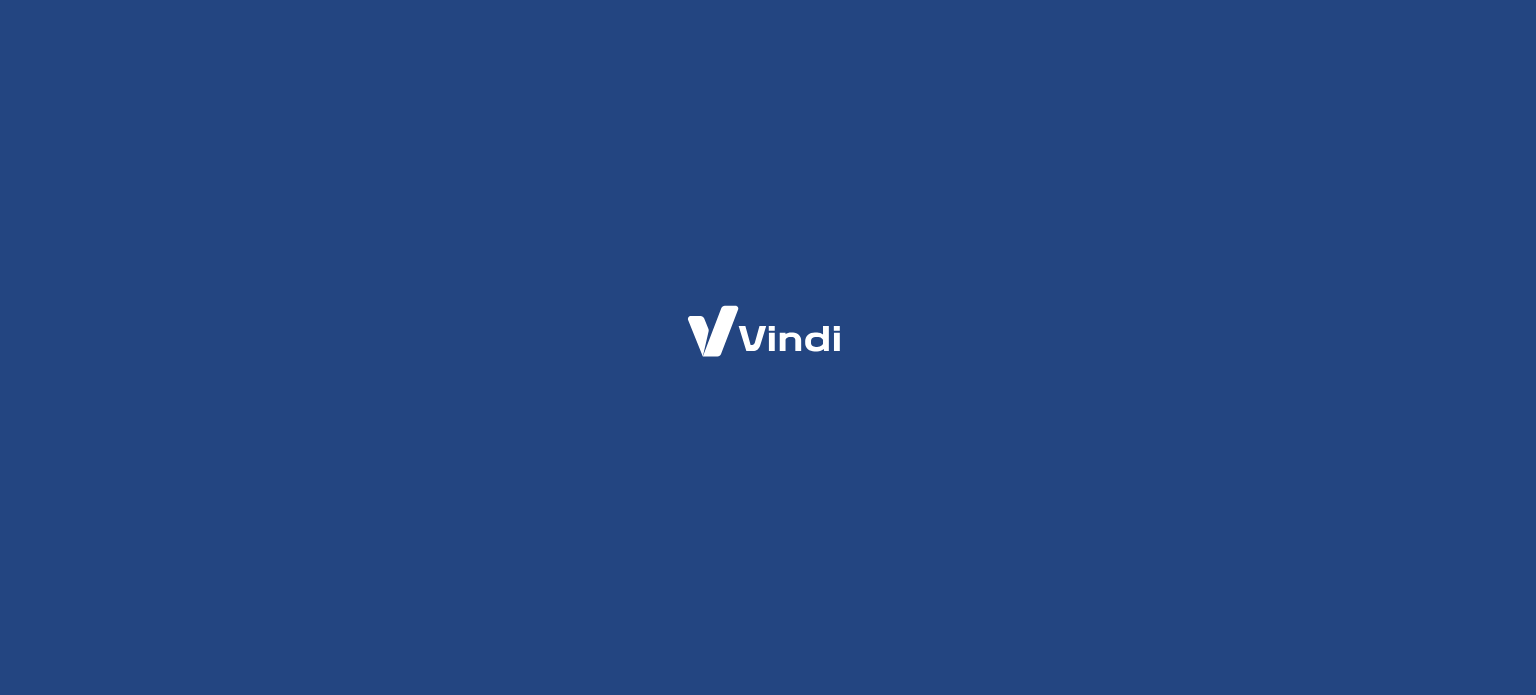 scroll, scrollTop: 0, scrollLeft: 0, axis: both 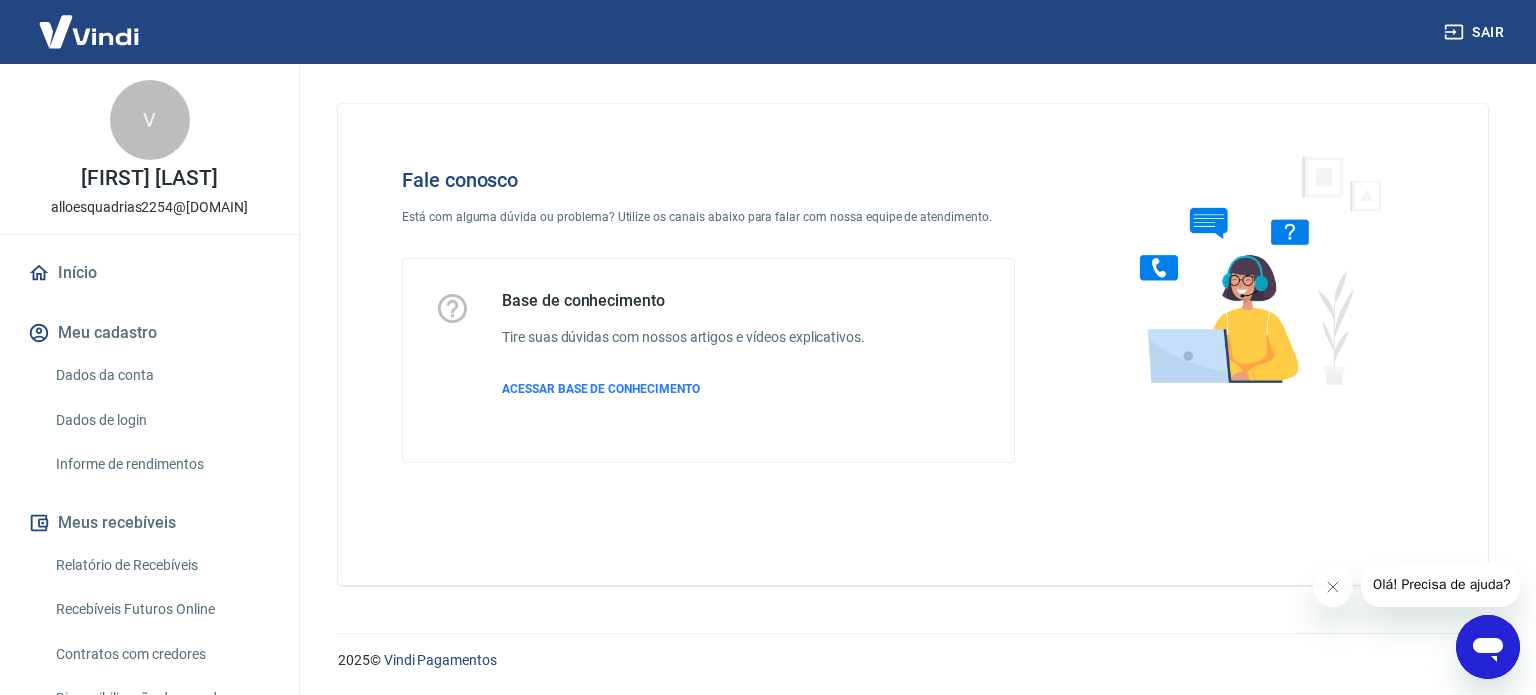 click 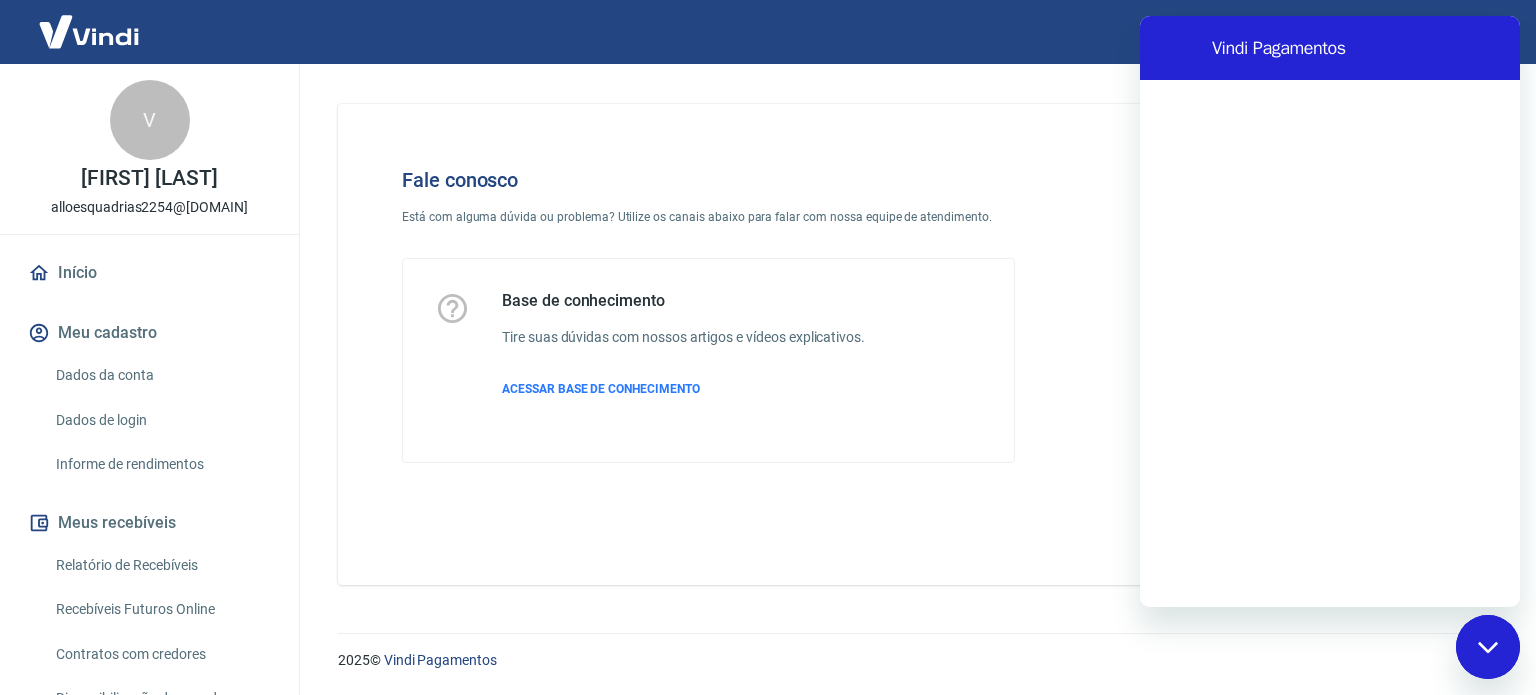 scroll, scrollTop: 0, scrollLeft: 0, axis: both 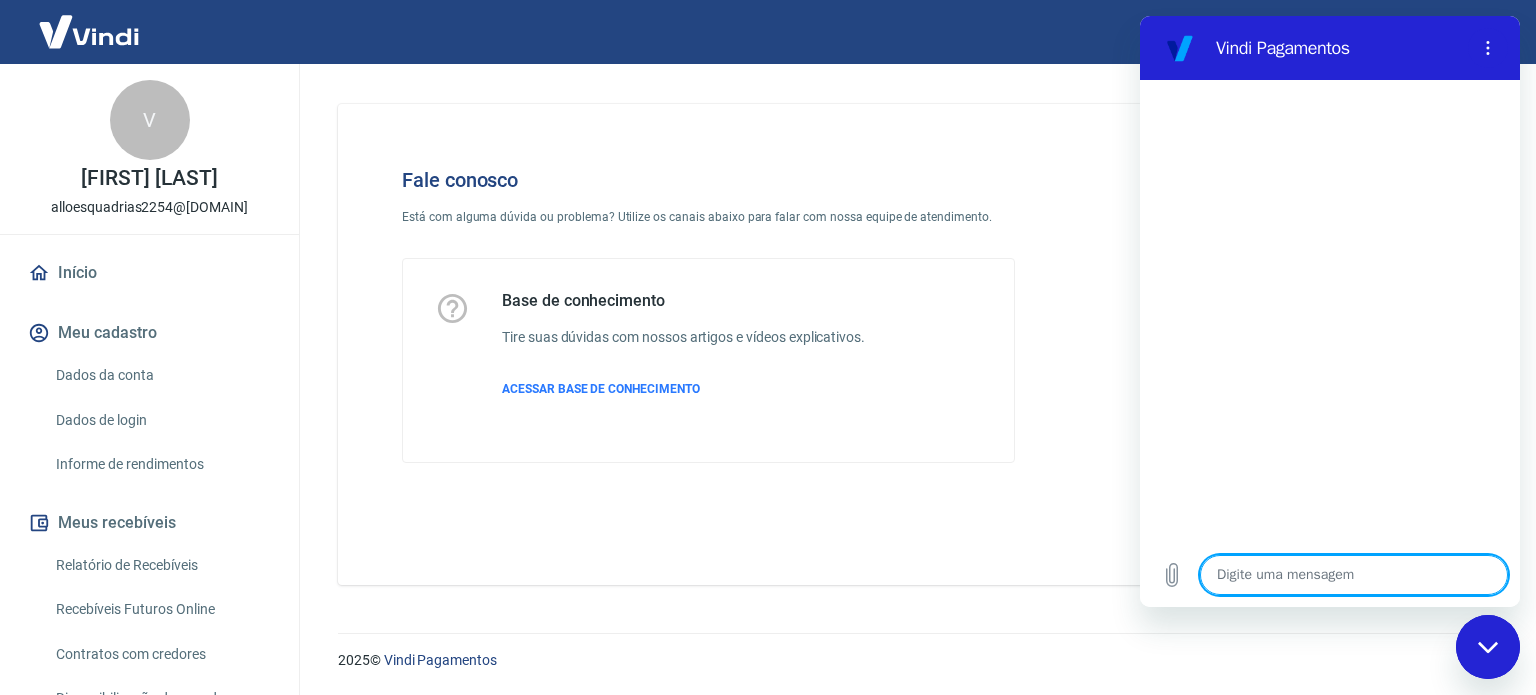 click at bounding box center (1354, 575) 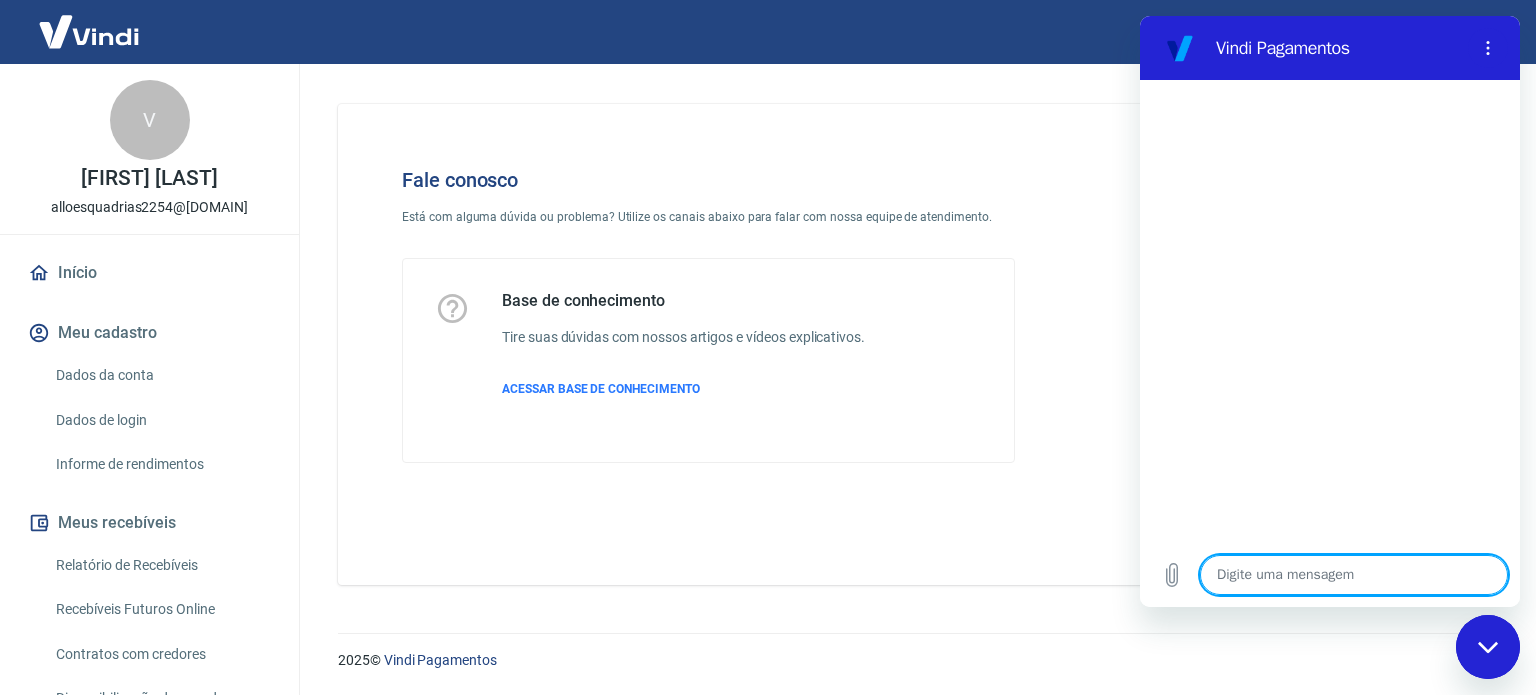 type on "O" 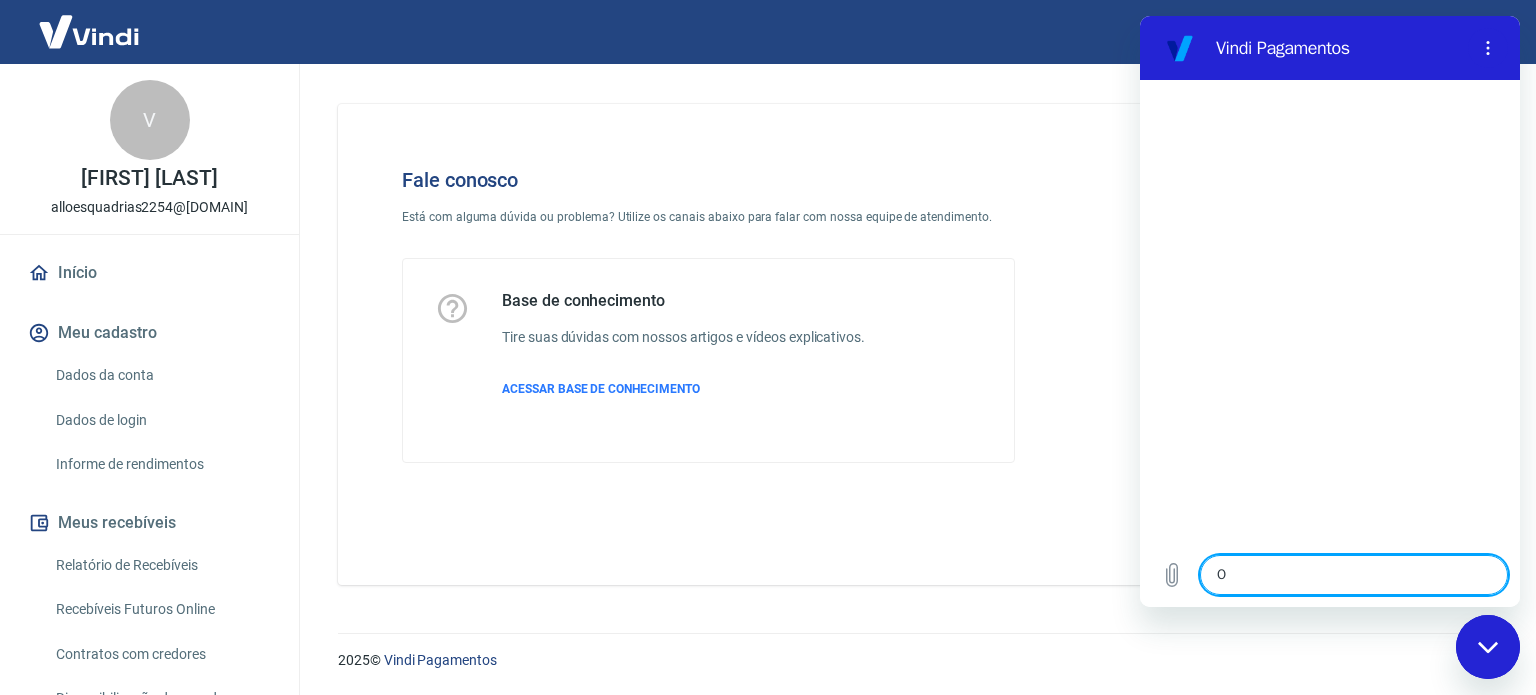 type on "Ol" 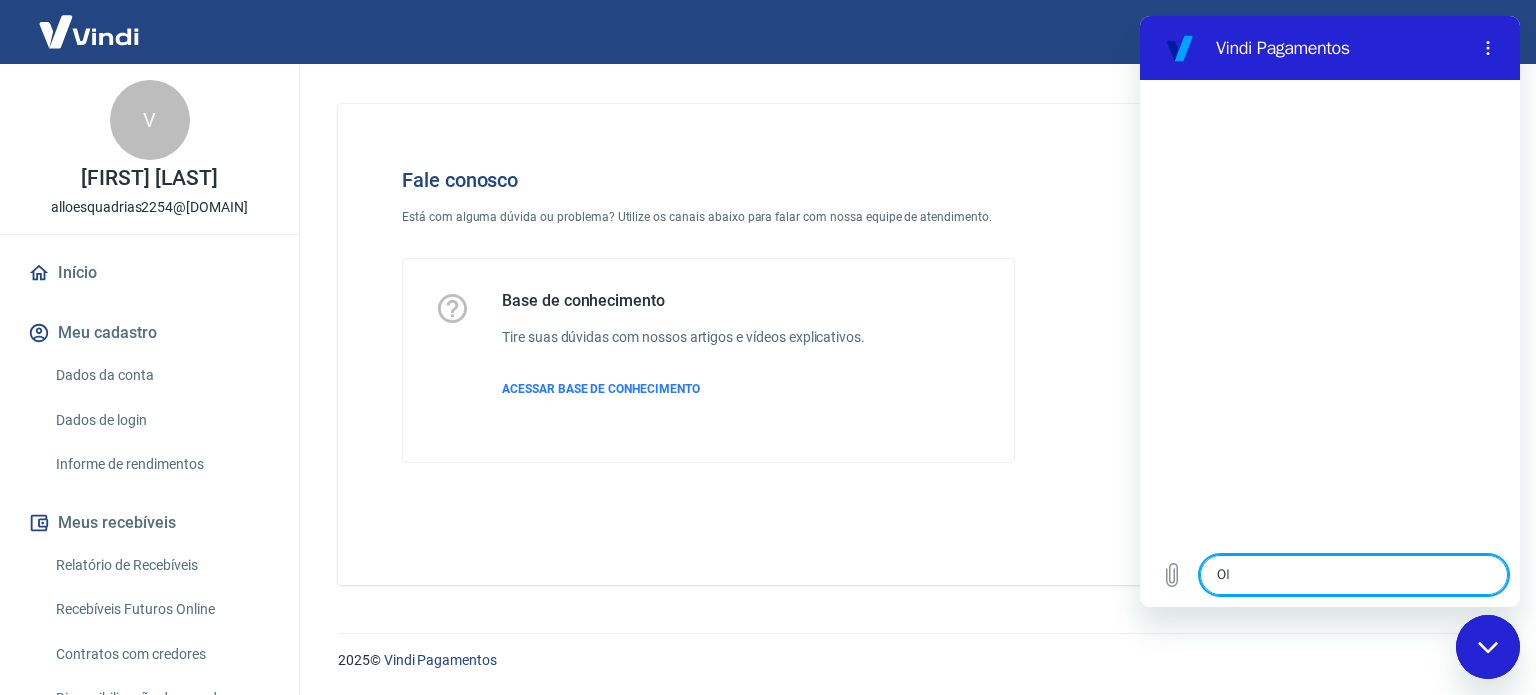 type on "x" 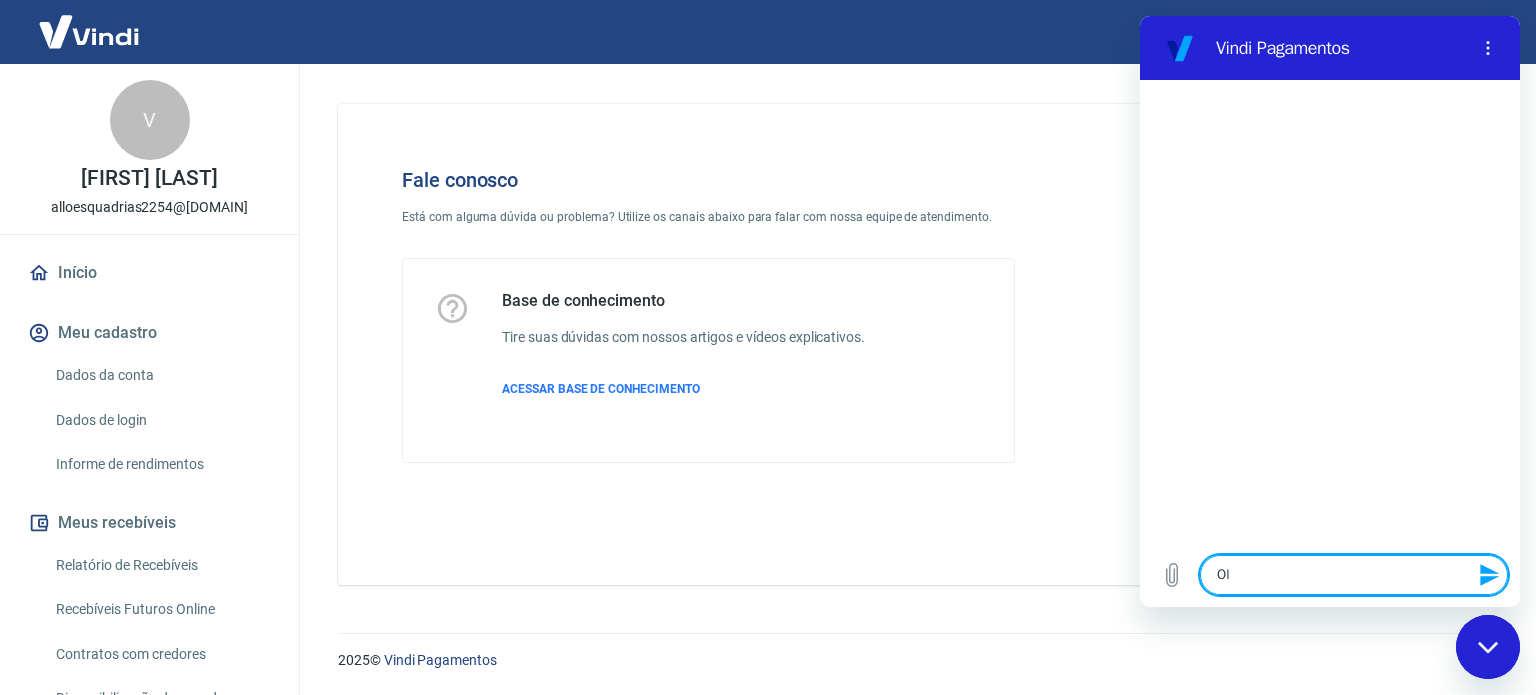 type on "Olá" 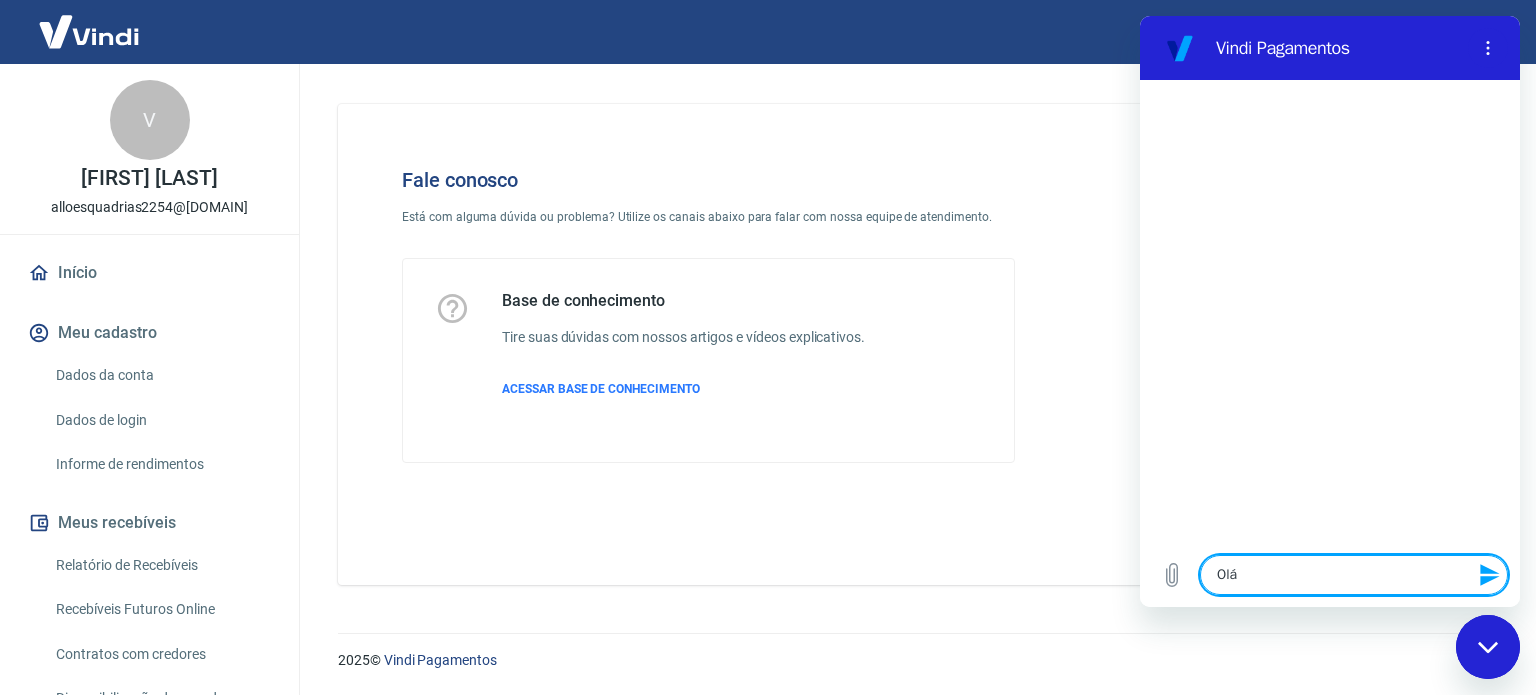 type 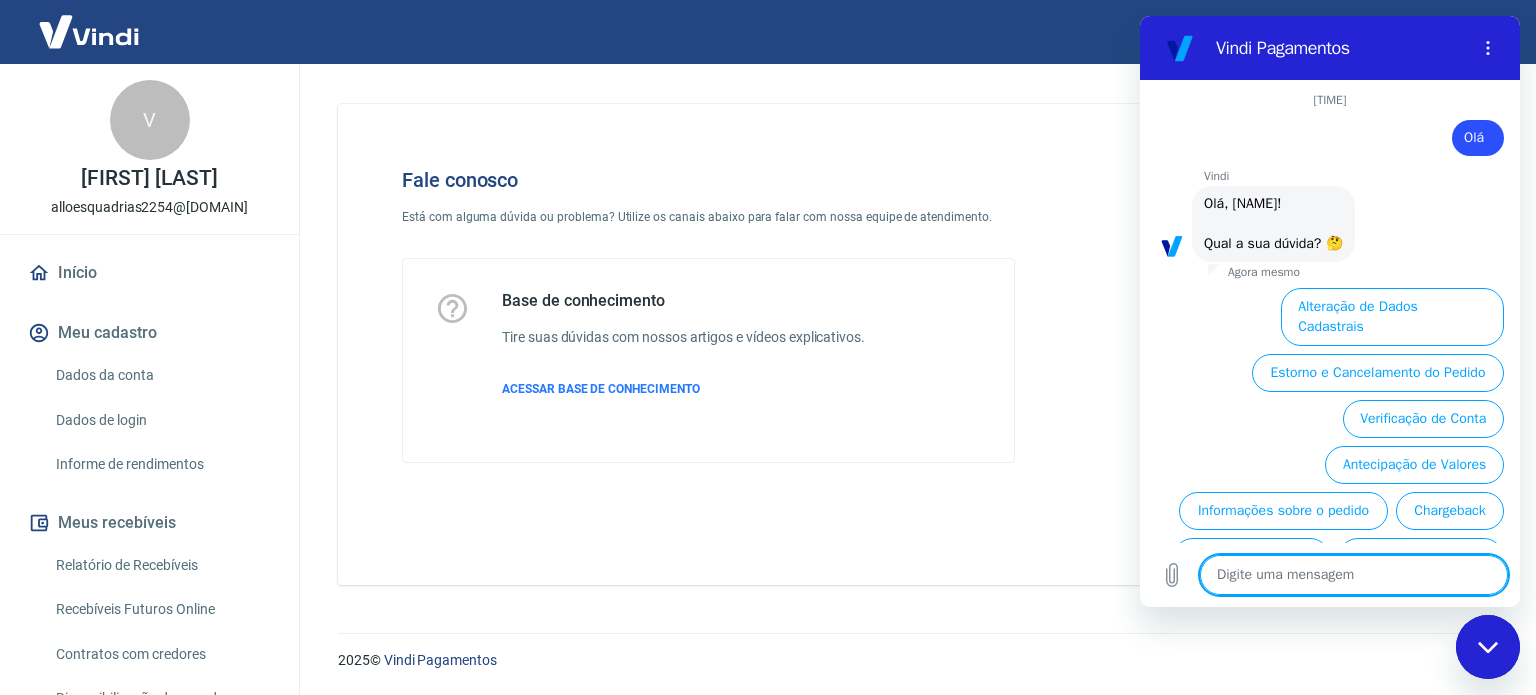 scroll, scrollTop: 106, scrollLeft: 0, axis: vertical 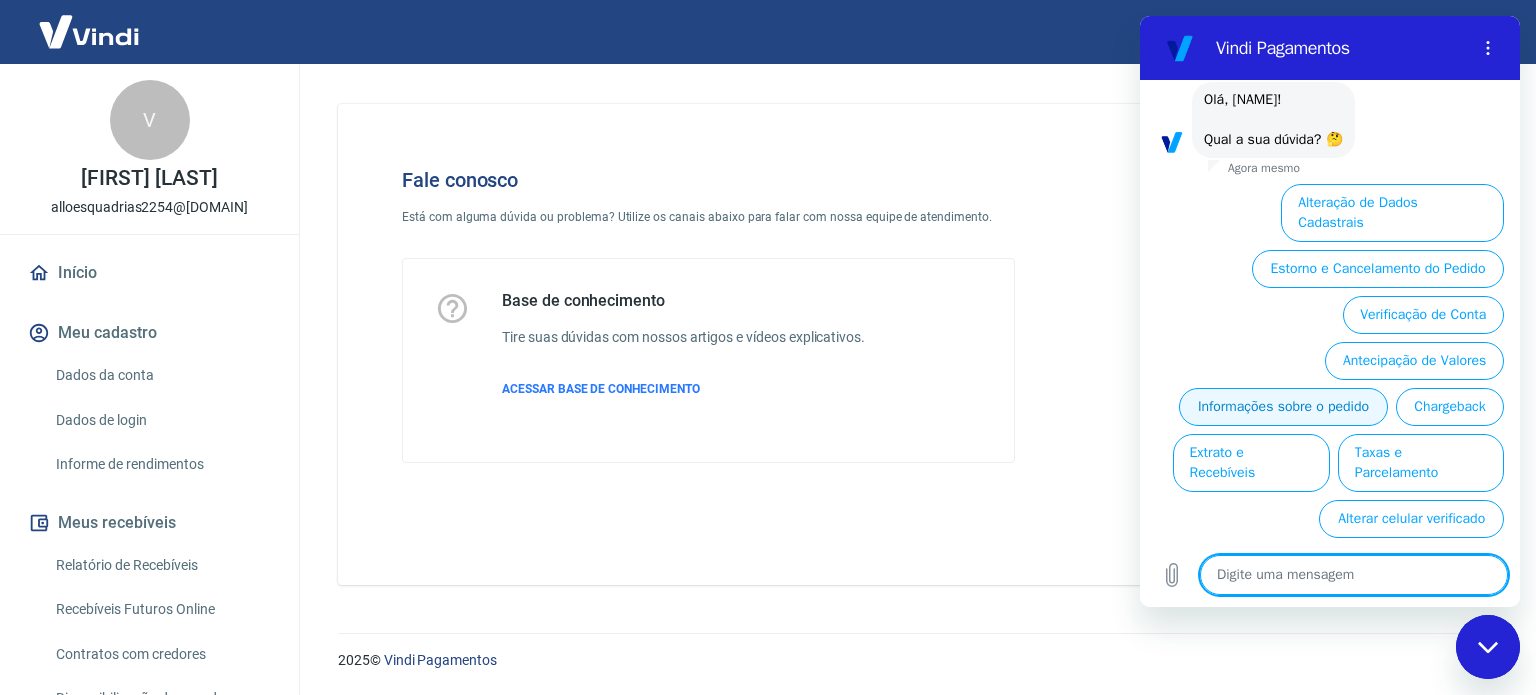 click on "Informações sobre o pedido" at bounding box center (1283, 407) 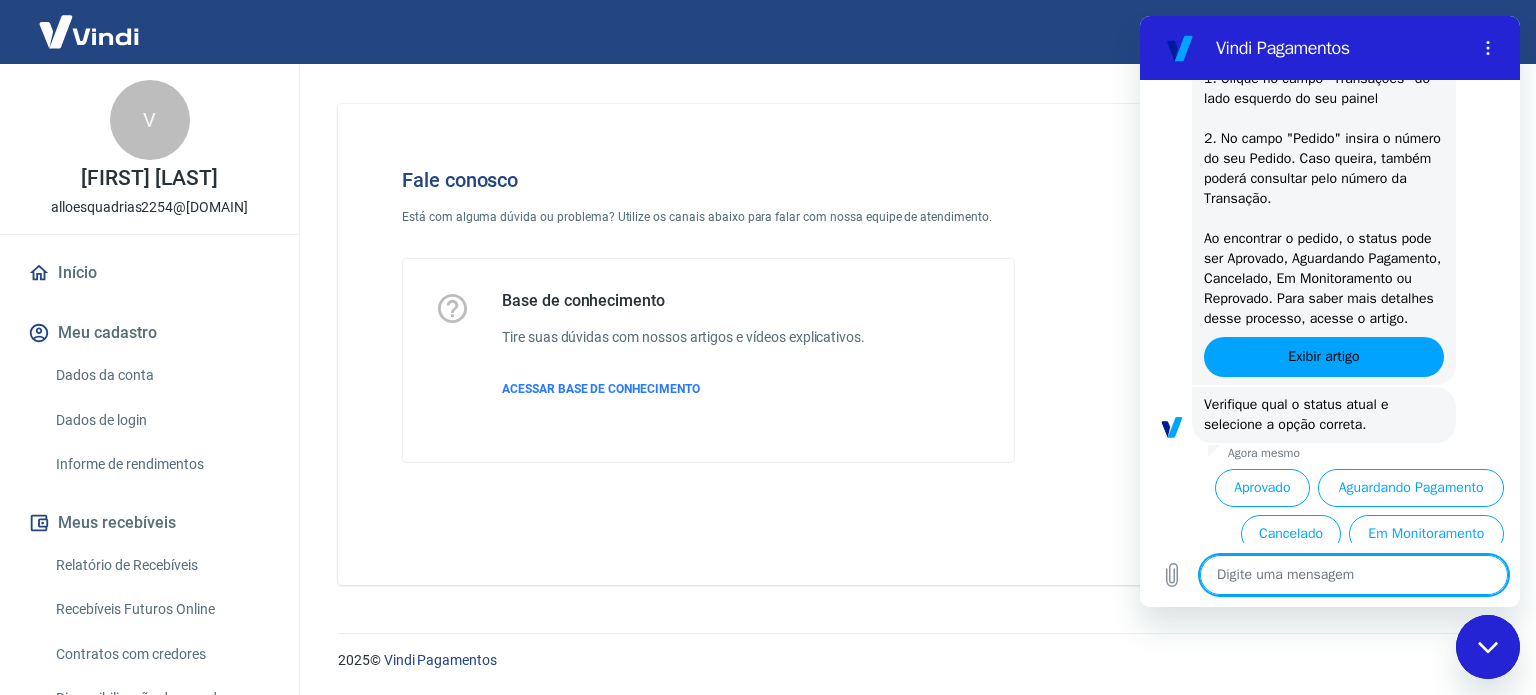 scroll, scrollTop: 498, scrollLeft: 0, axis: vertical 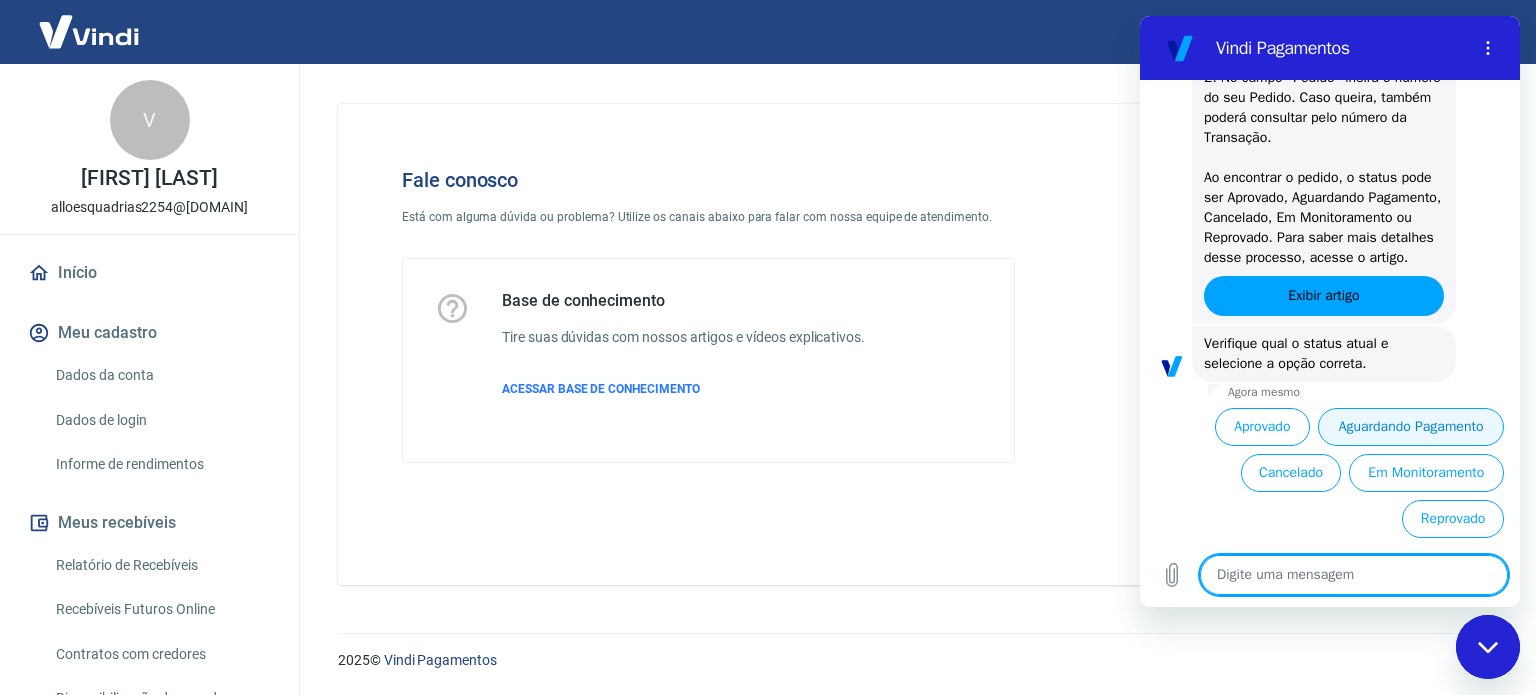 click on "Aguardando Pagamento" at bounding box center (1411, 427) 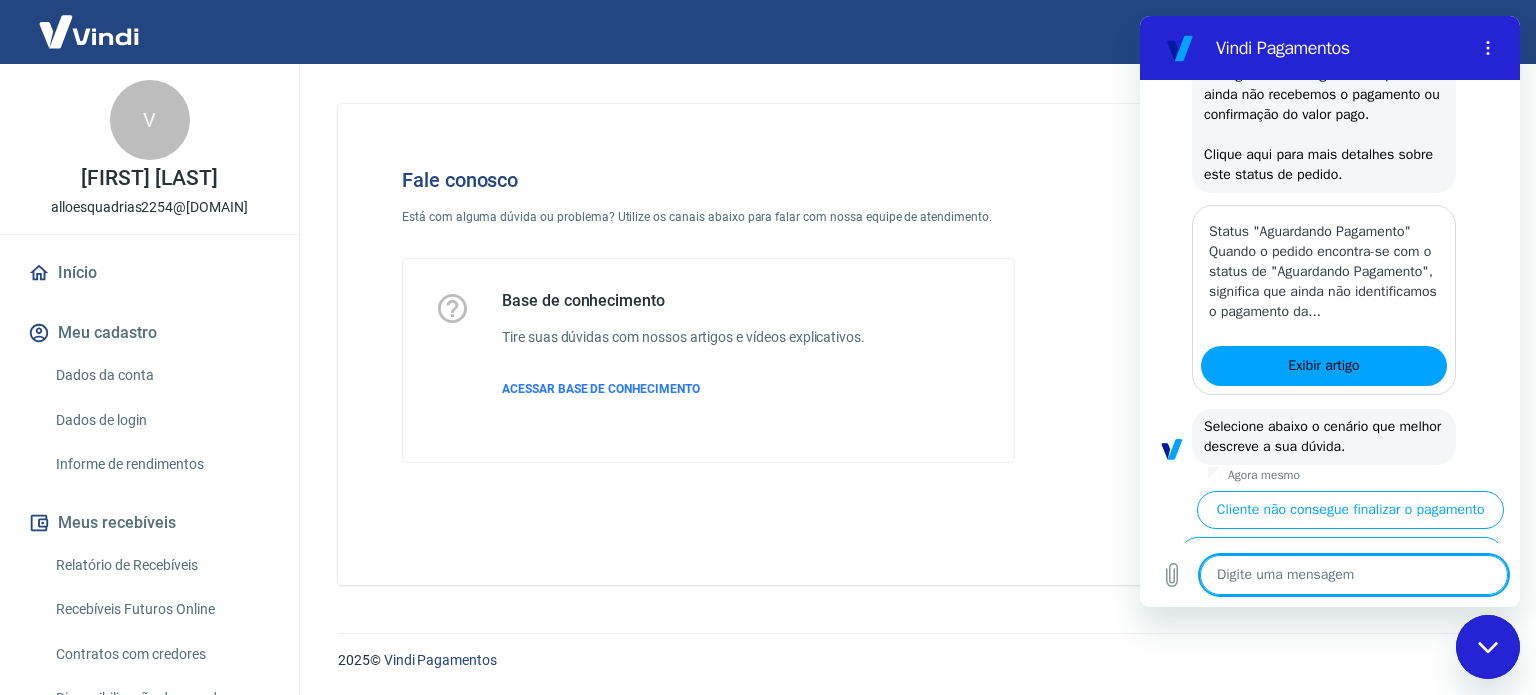 scroll, scrollTop: 1064, scrollLeft: 0, axis: vertical 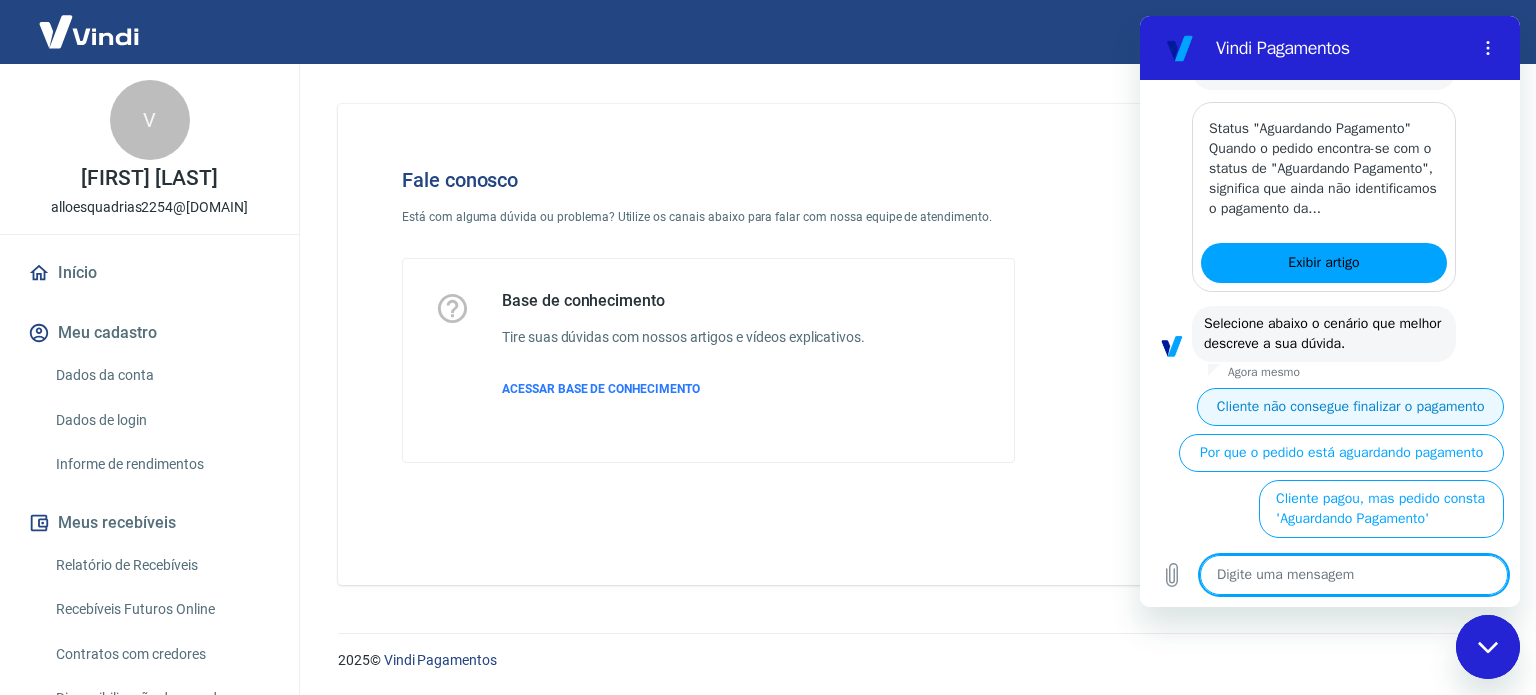 click on "Cliente não consegue finalizar o pagamento" at bounding box center (1350, 407) 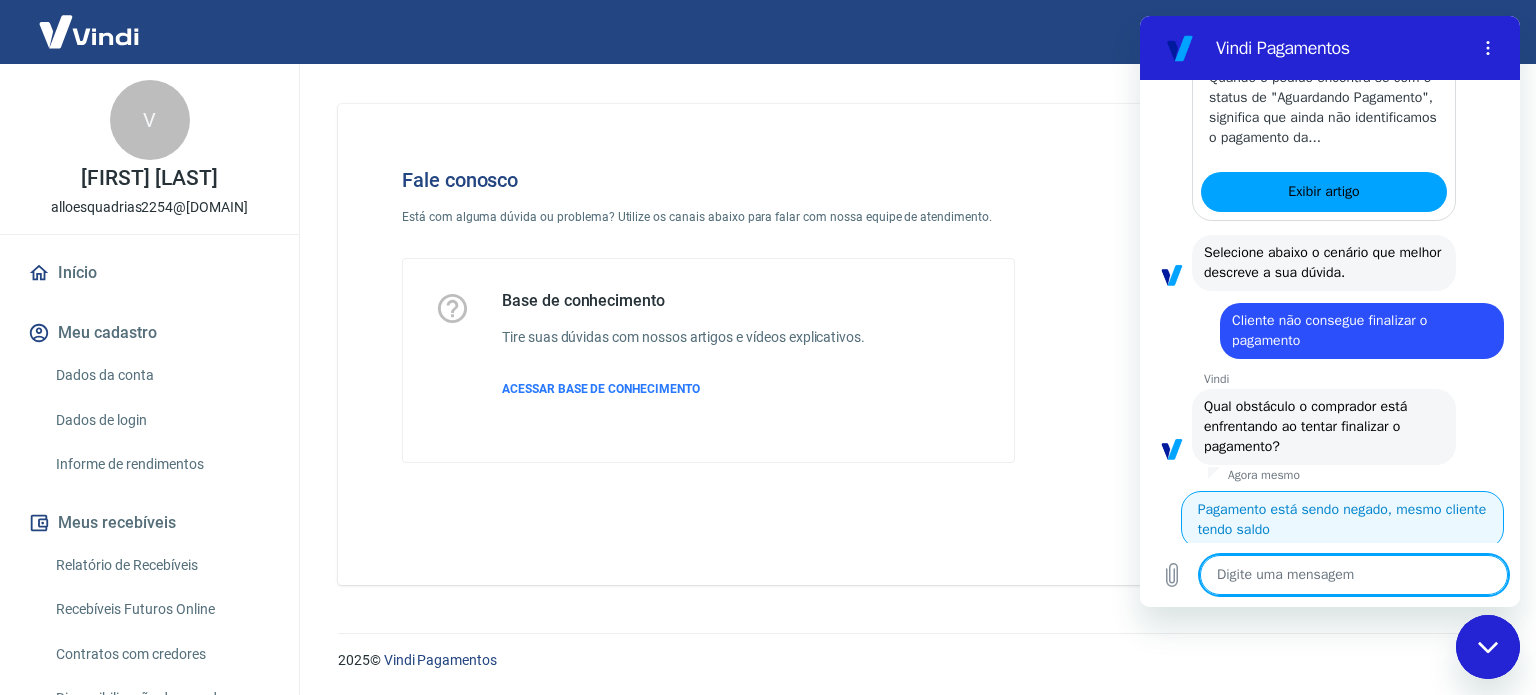 scroll, scrollTop: 1212, scrollLeft: 0, axis: vertical 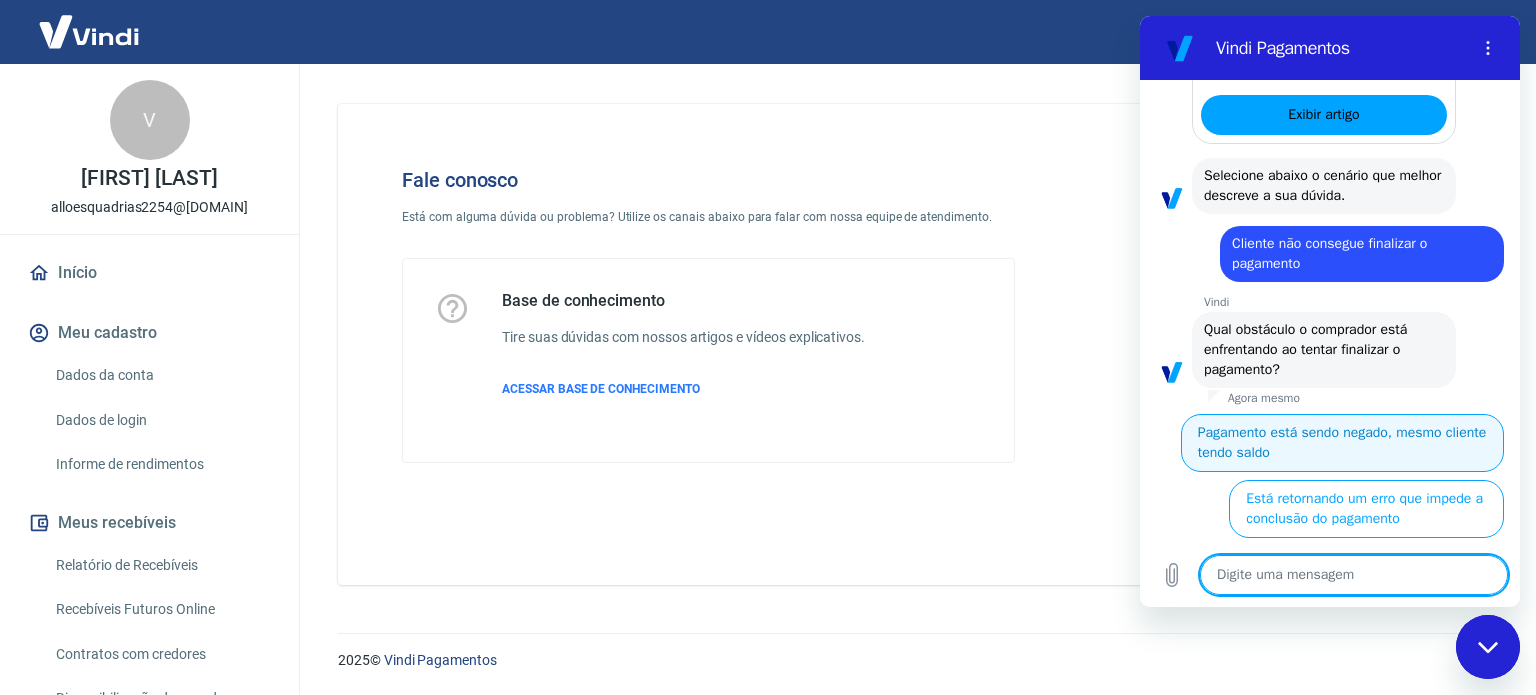 click on "Pagamento está sendo negado, mesmo cliente tendo saldo" at bounding box center [1342, 443] 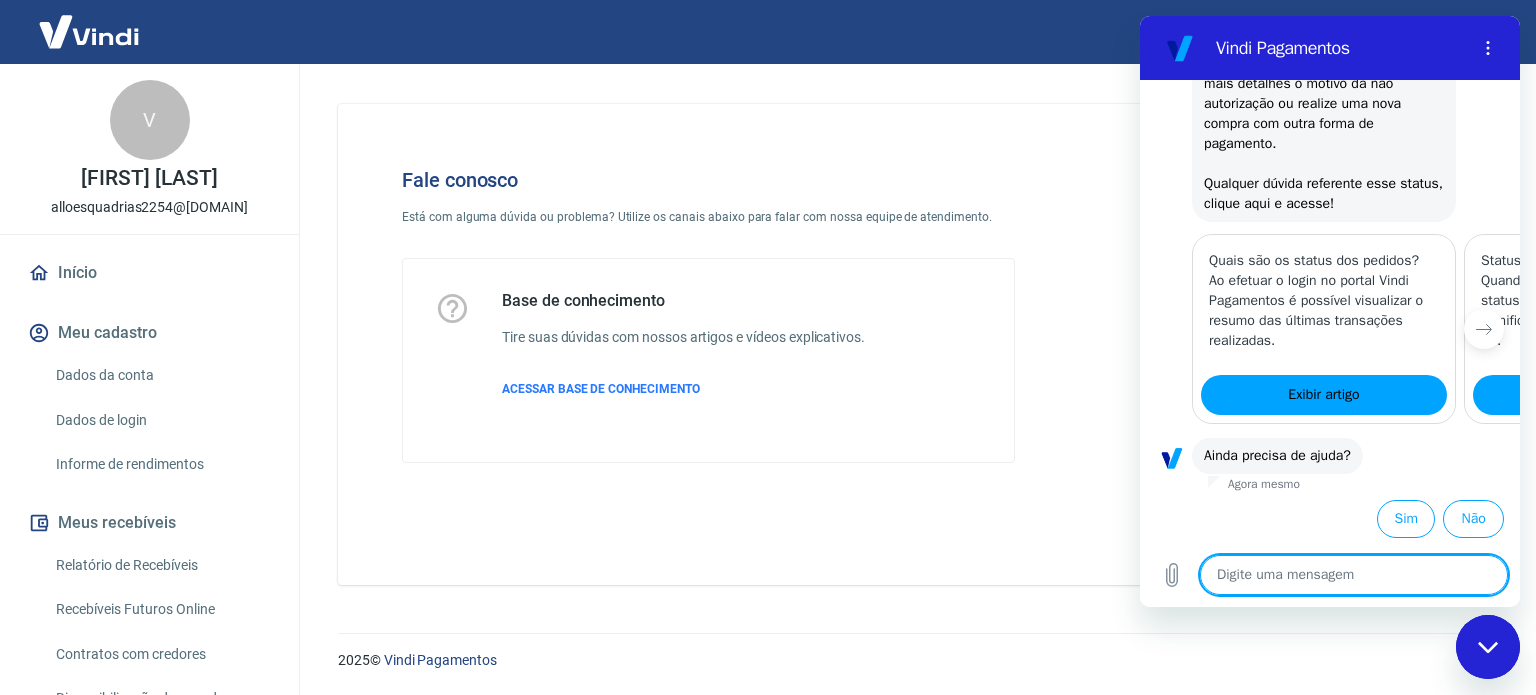 scroll, scrollTop: 1932, scrollLeft: 0, axis: vertical 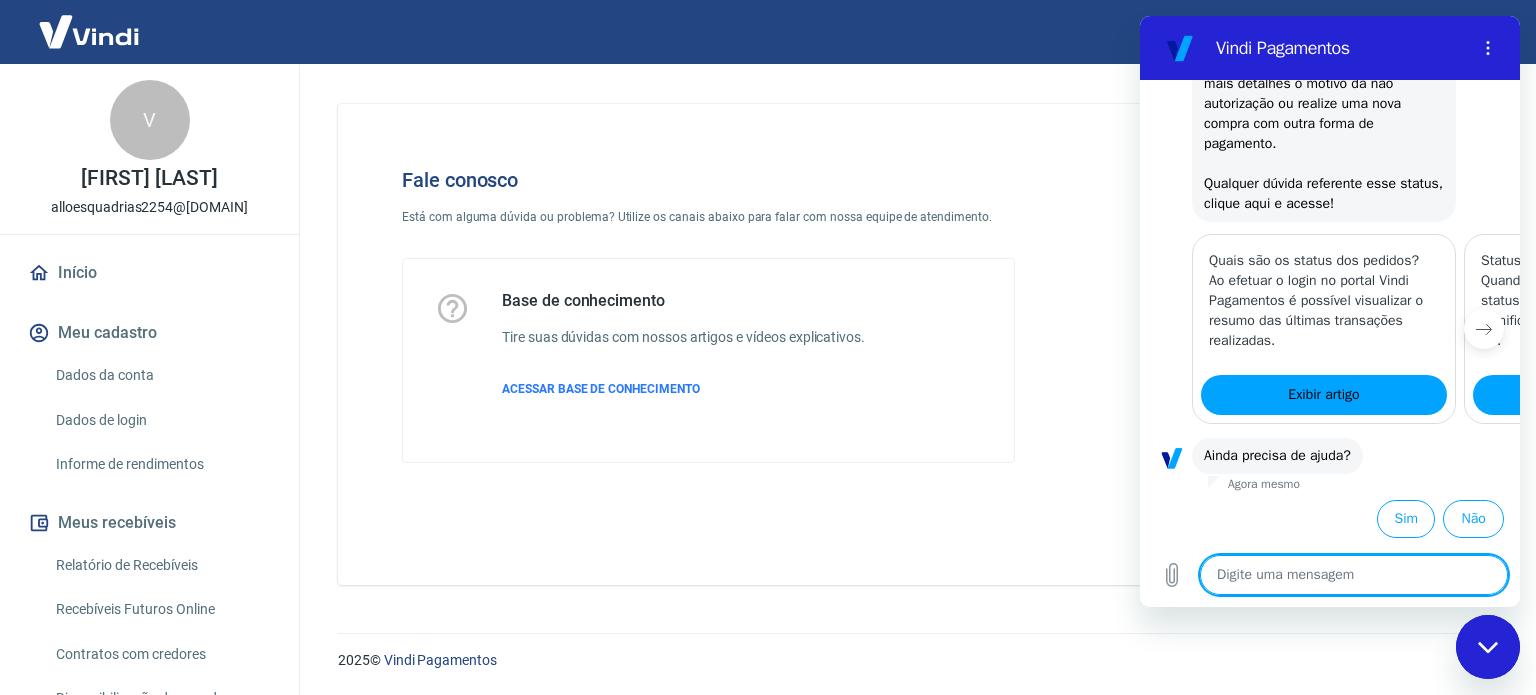 click 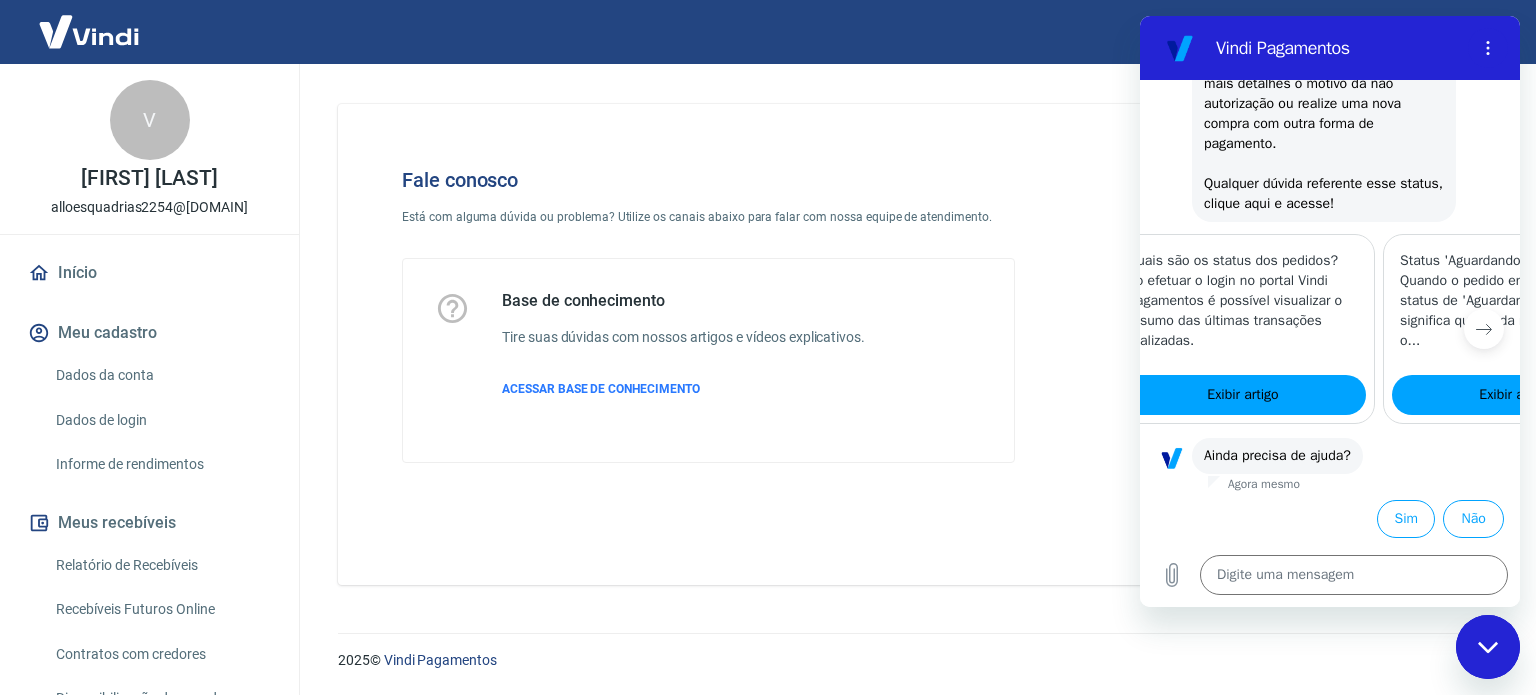 scroll, scrollTop: 0, scrollLeft: 246, axis: horizontal 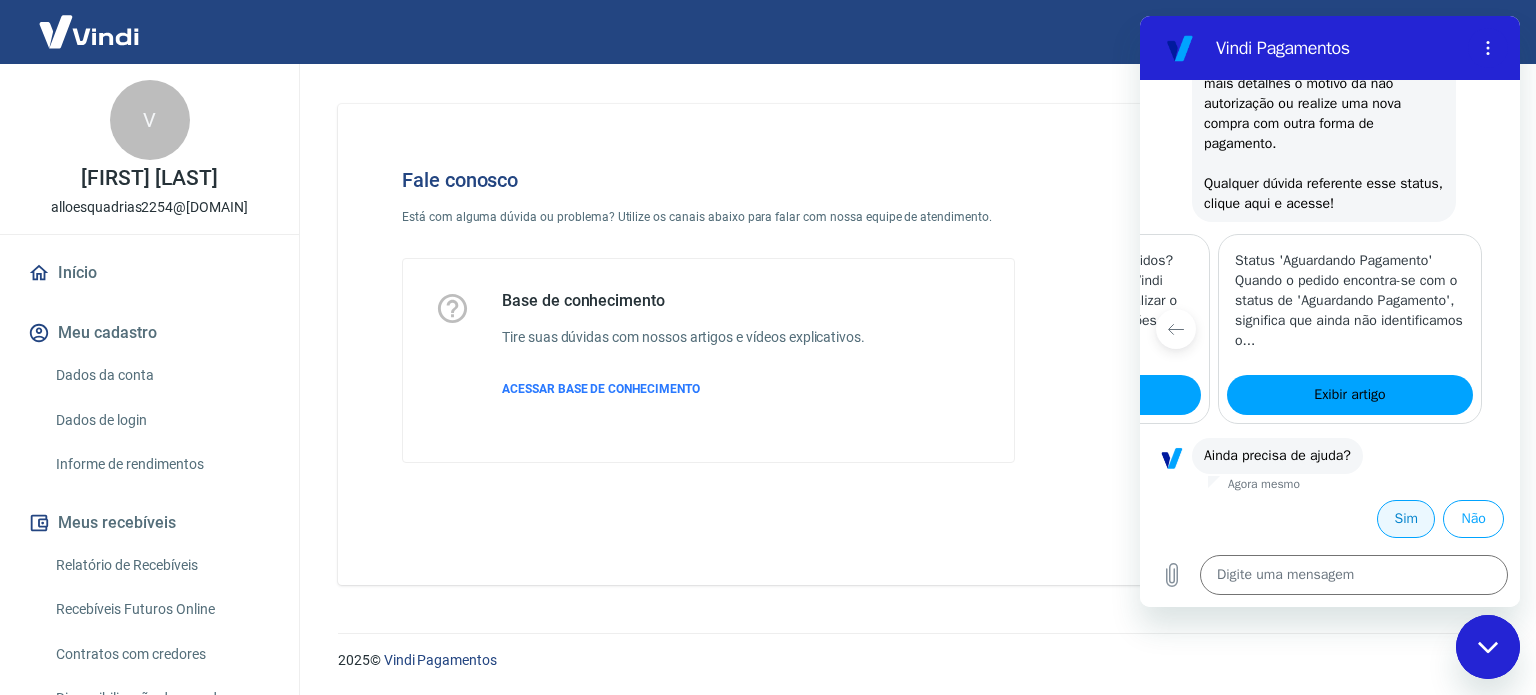 click on "Sim" at bounding box center (1406, 519) 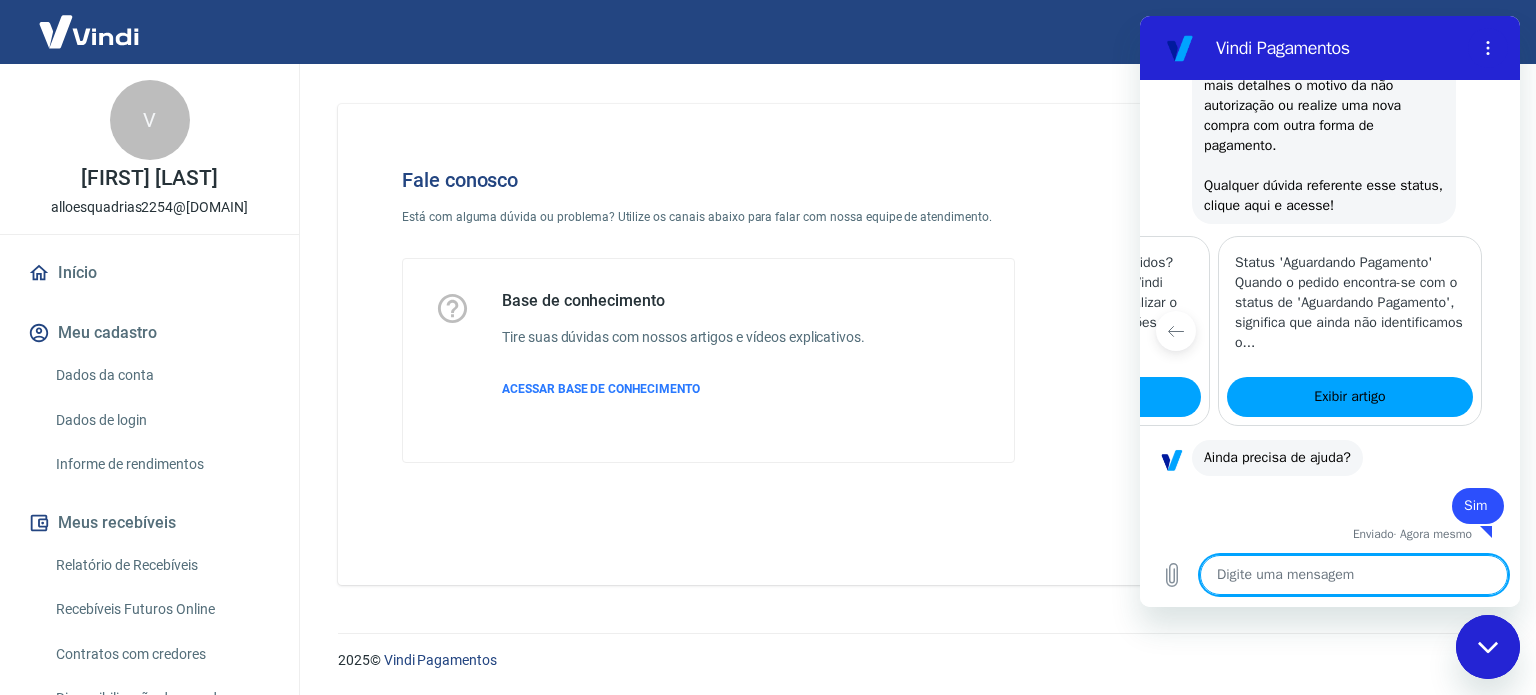 scroll, scrollTop: 1935, scrollLeft: 0, axis: vertical 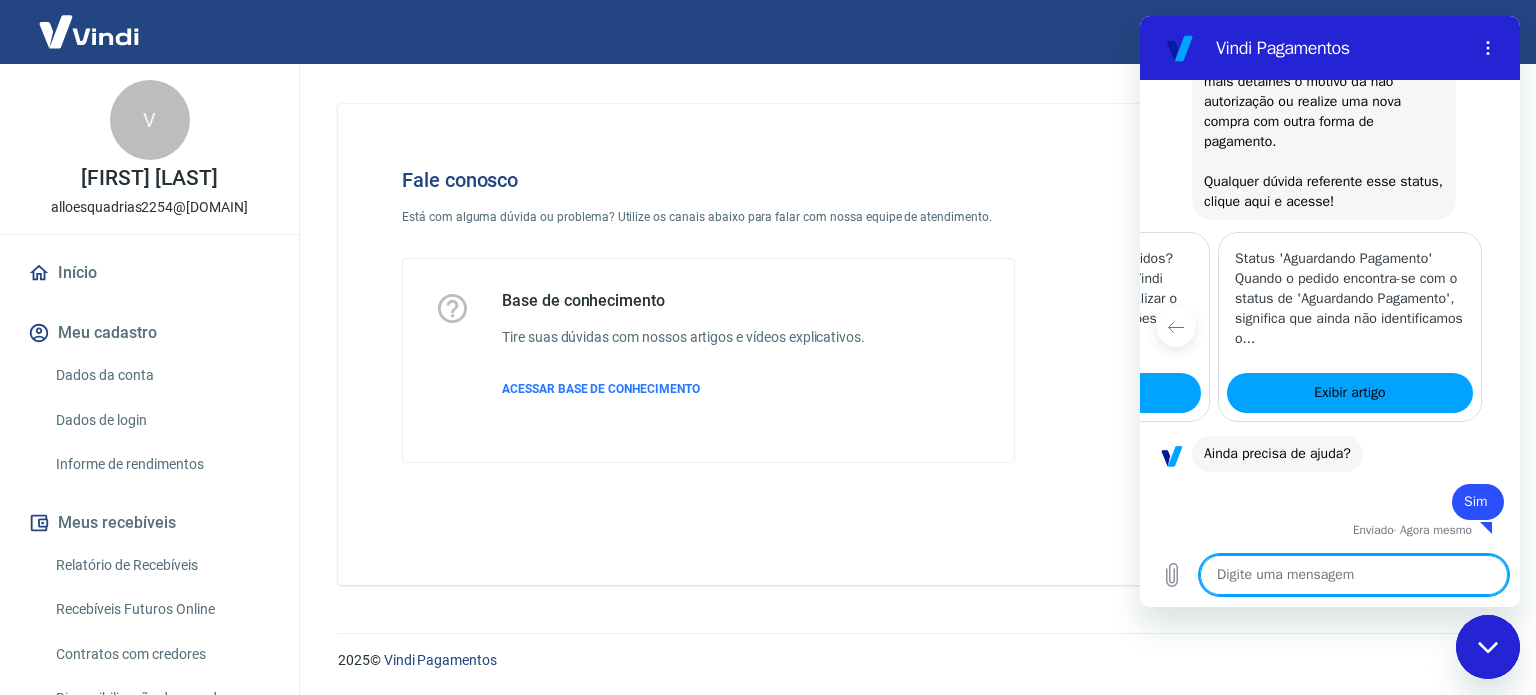 type on "x" 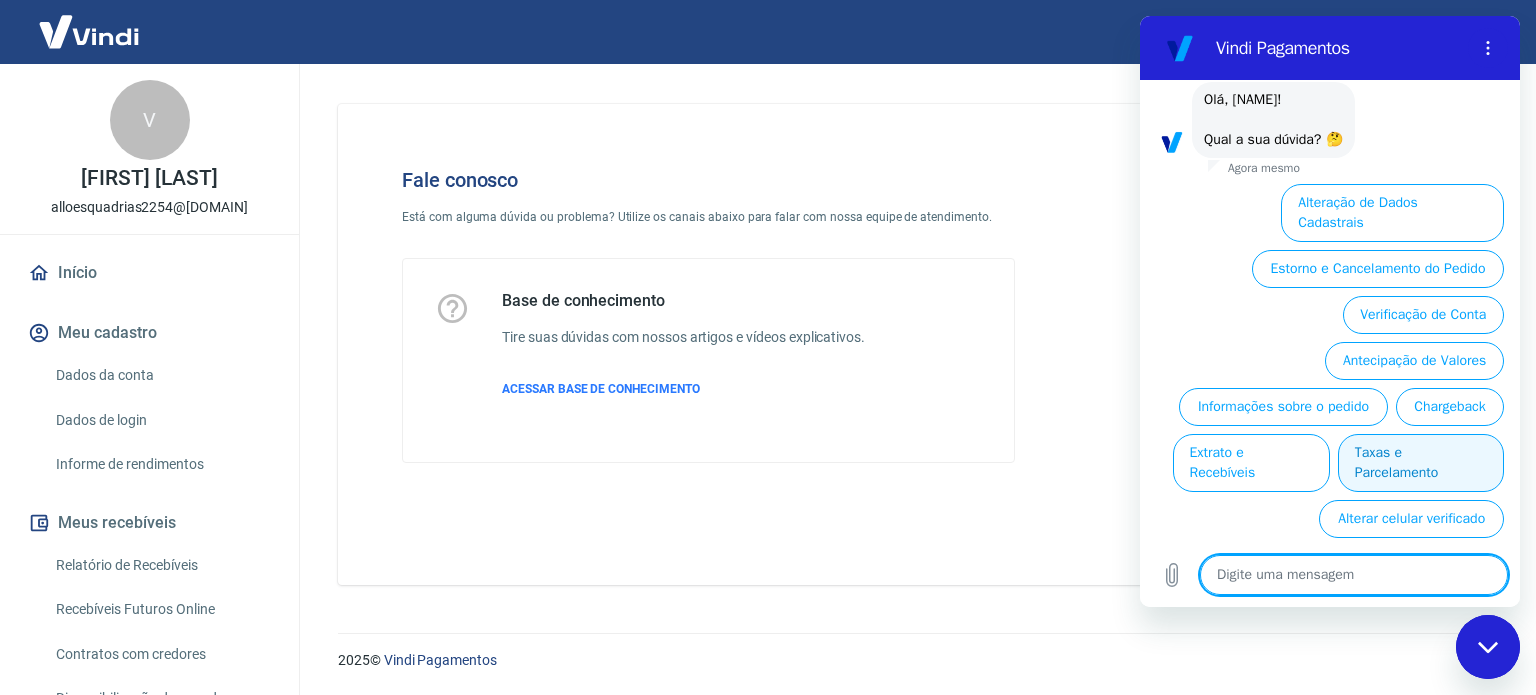 scroll, scrollTop: 2405, scrollLeft: 0, axis: vertical 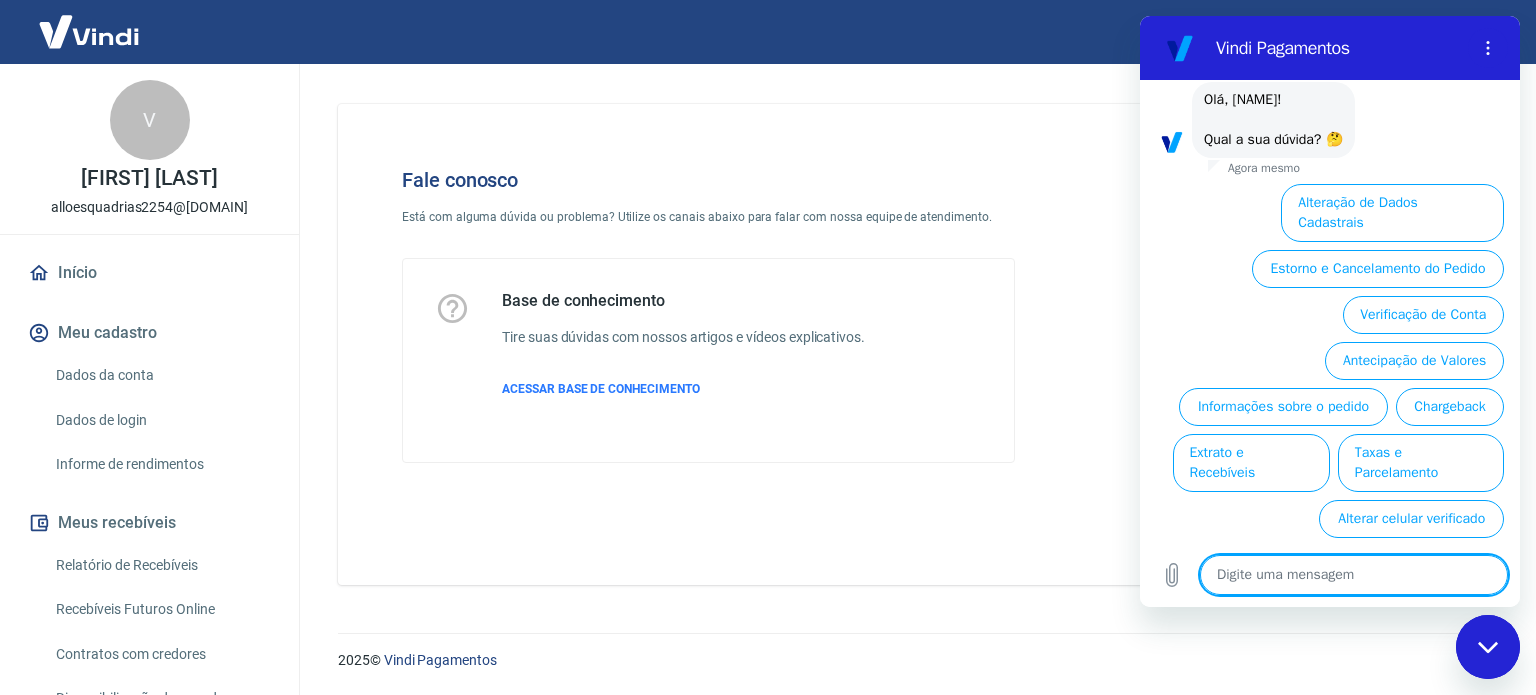 click at bounding box center [1354, 575] 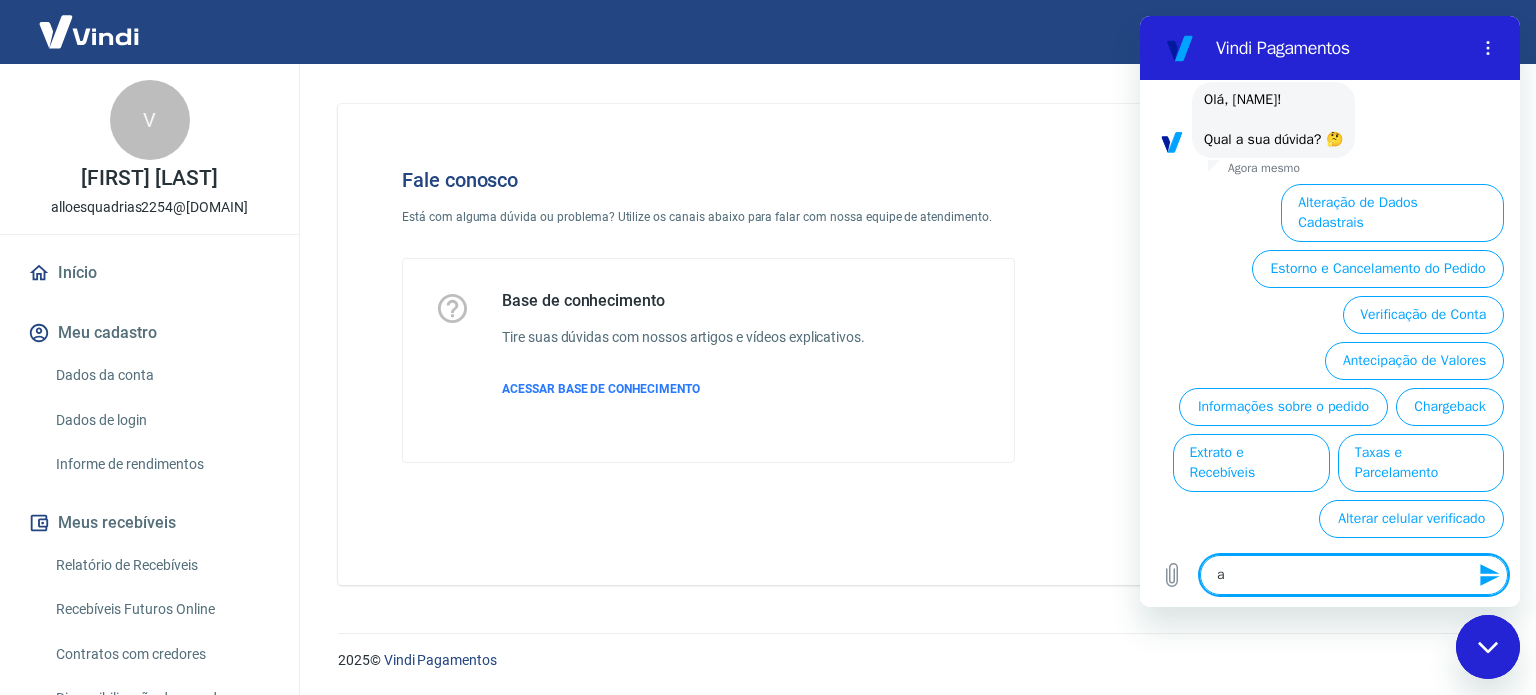 type on "at" 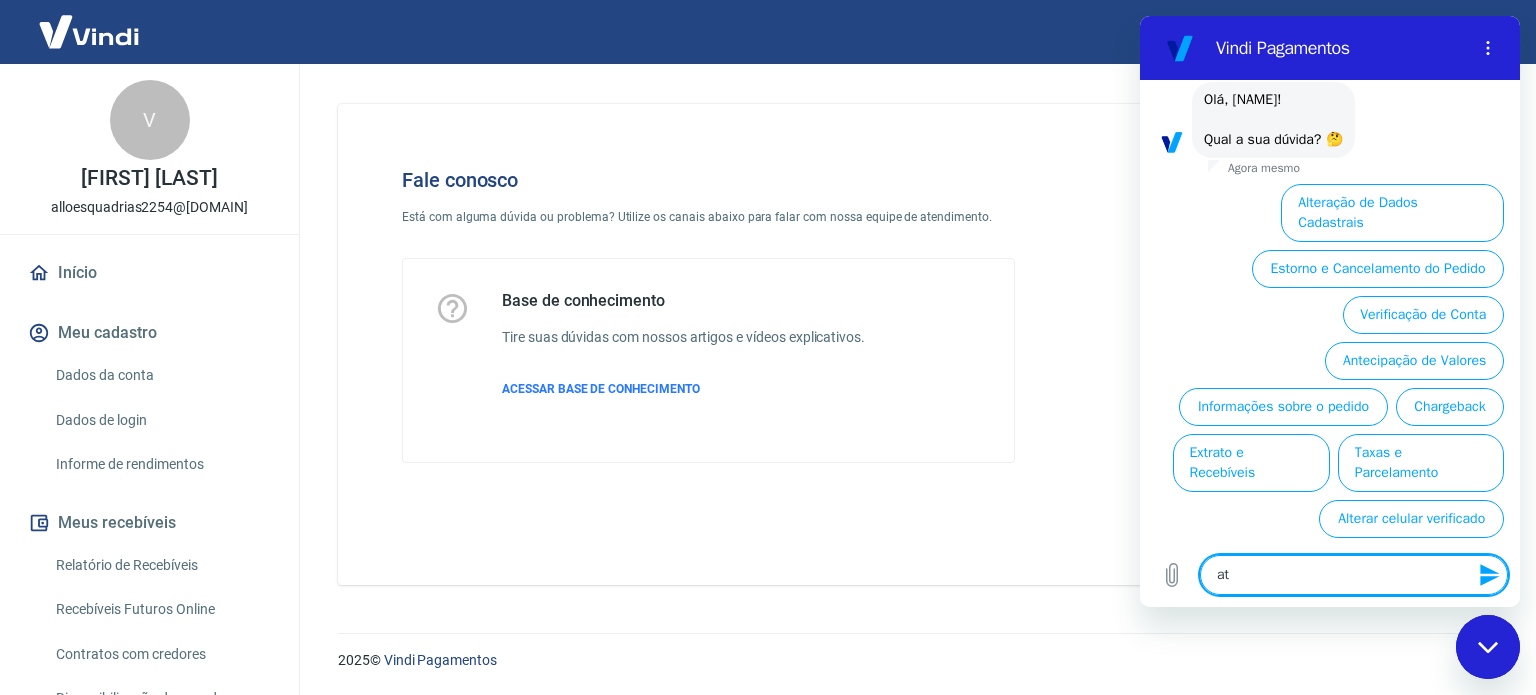 type on "ate" 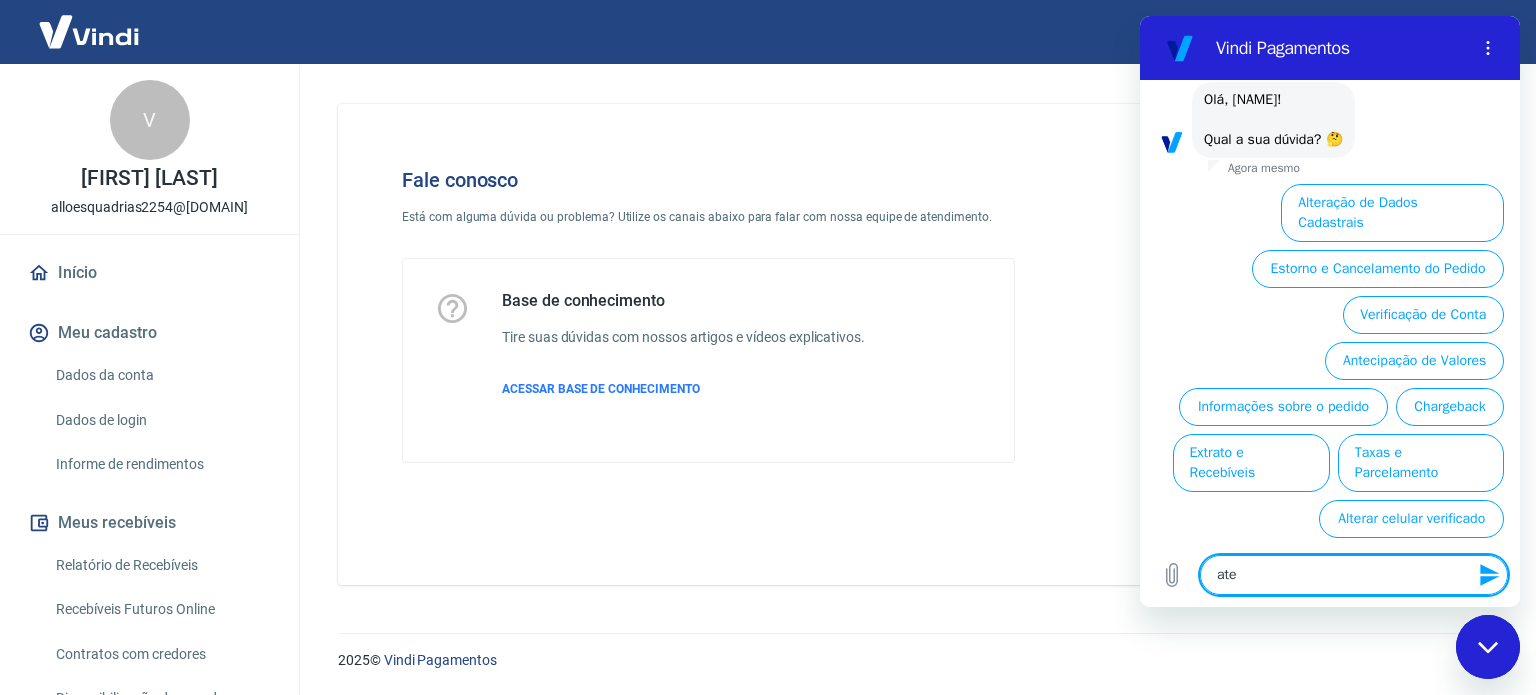 type on "aten" 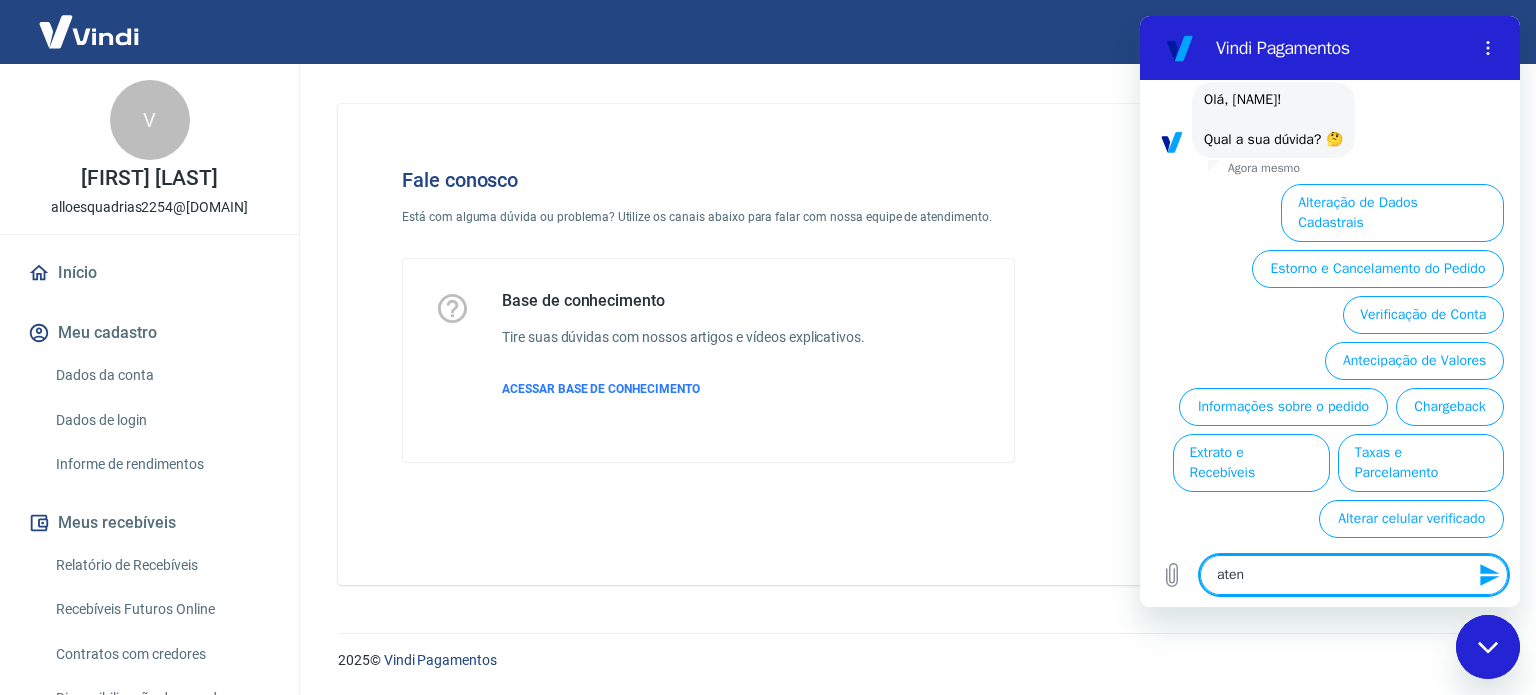 type on "atend" 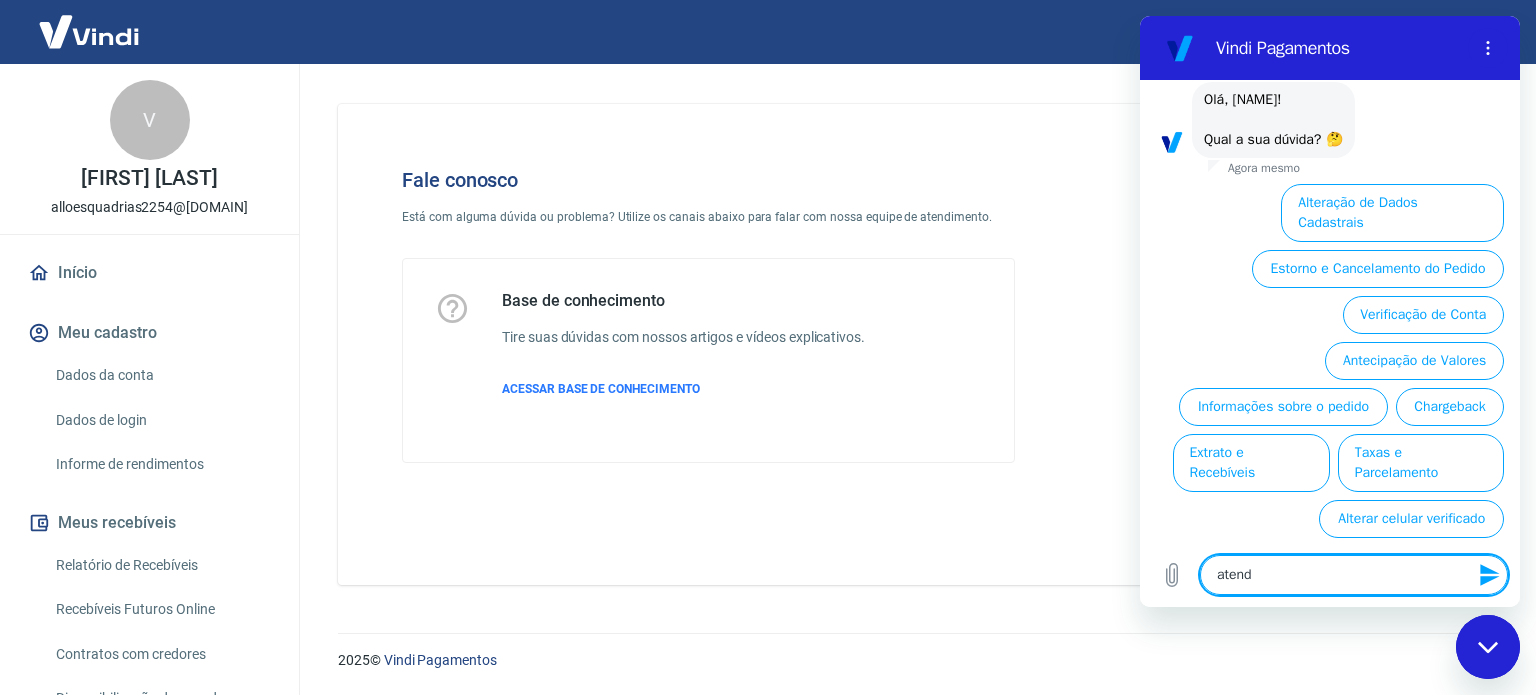 type on "x" 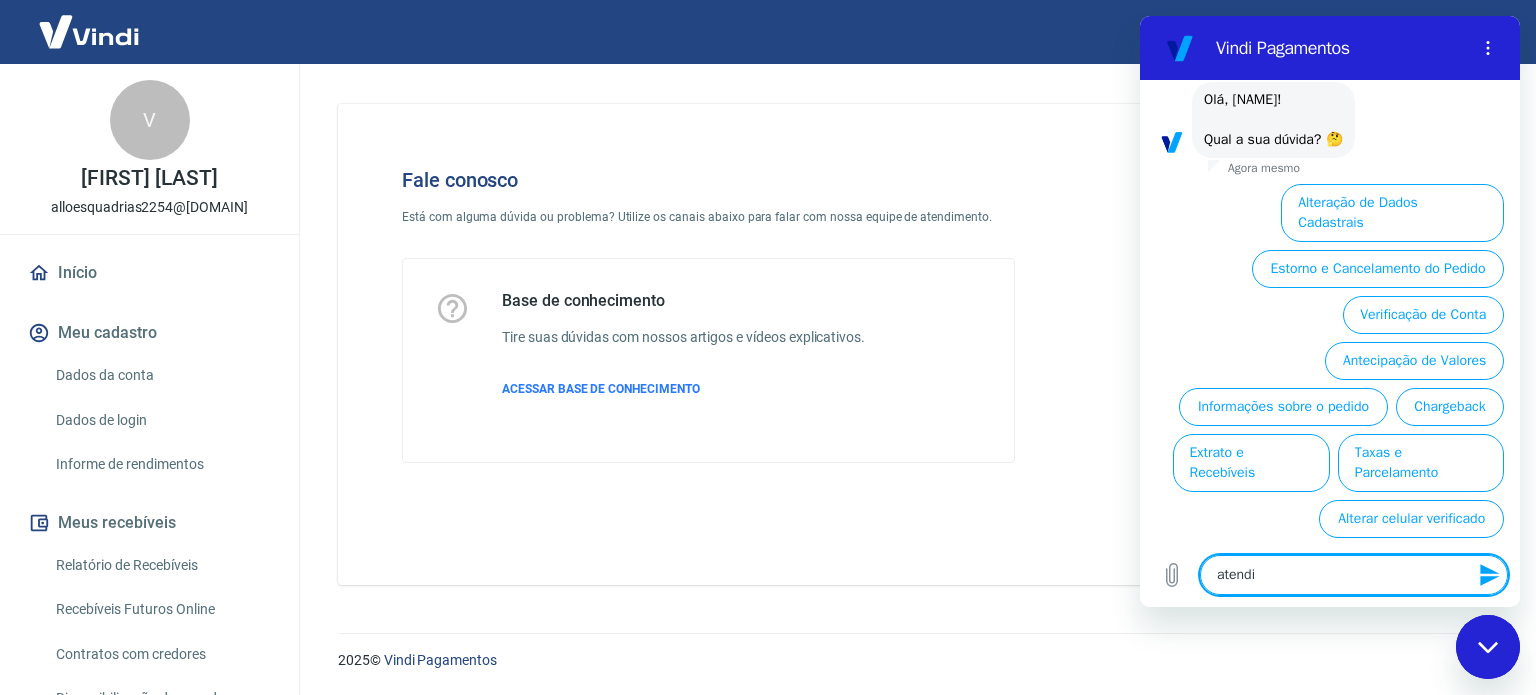 type on "x" 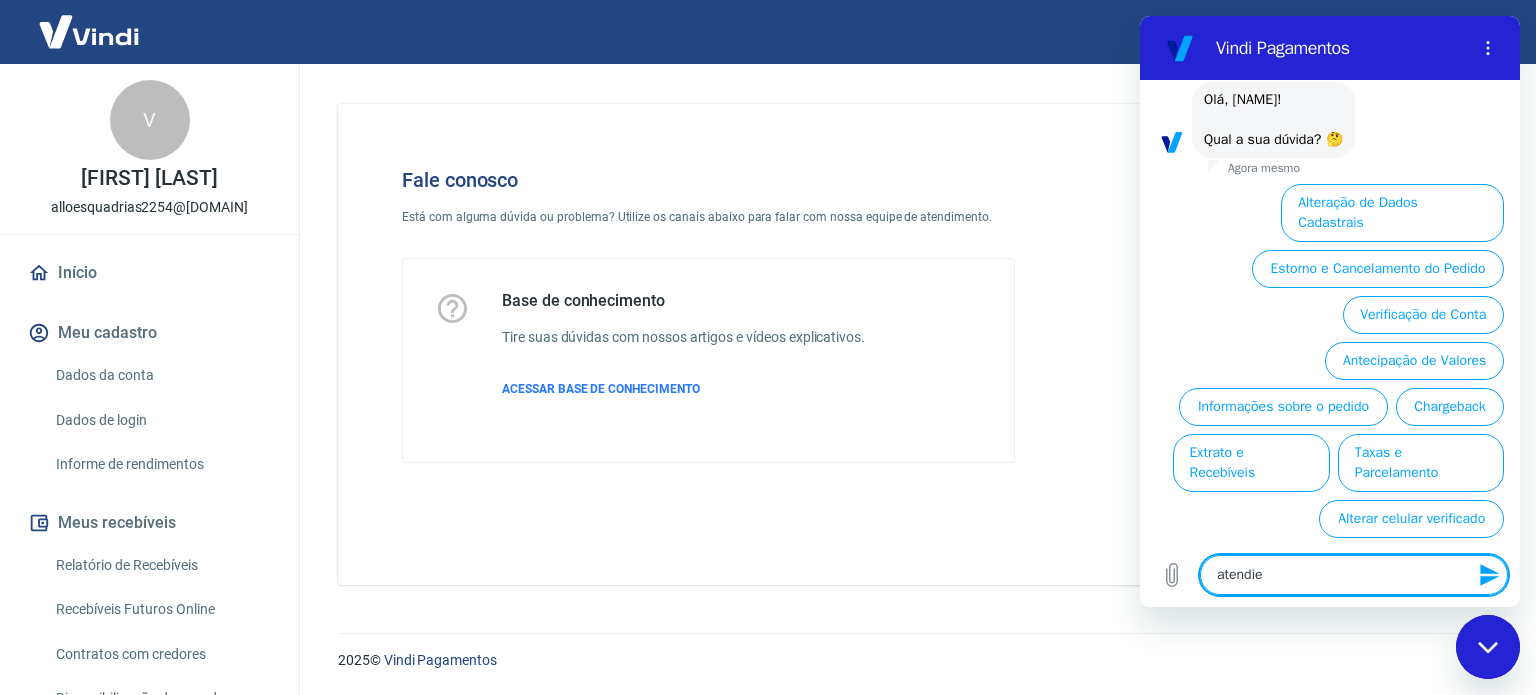 type on "atendiem" 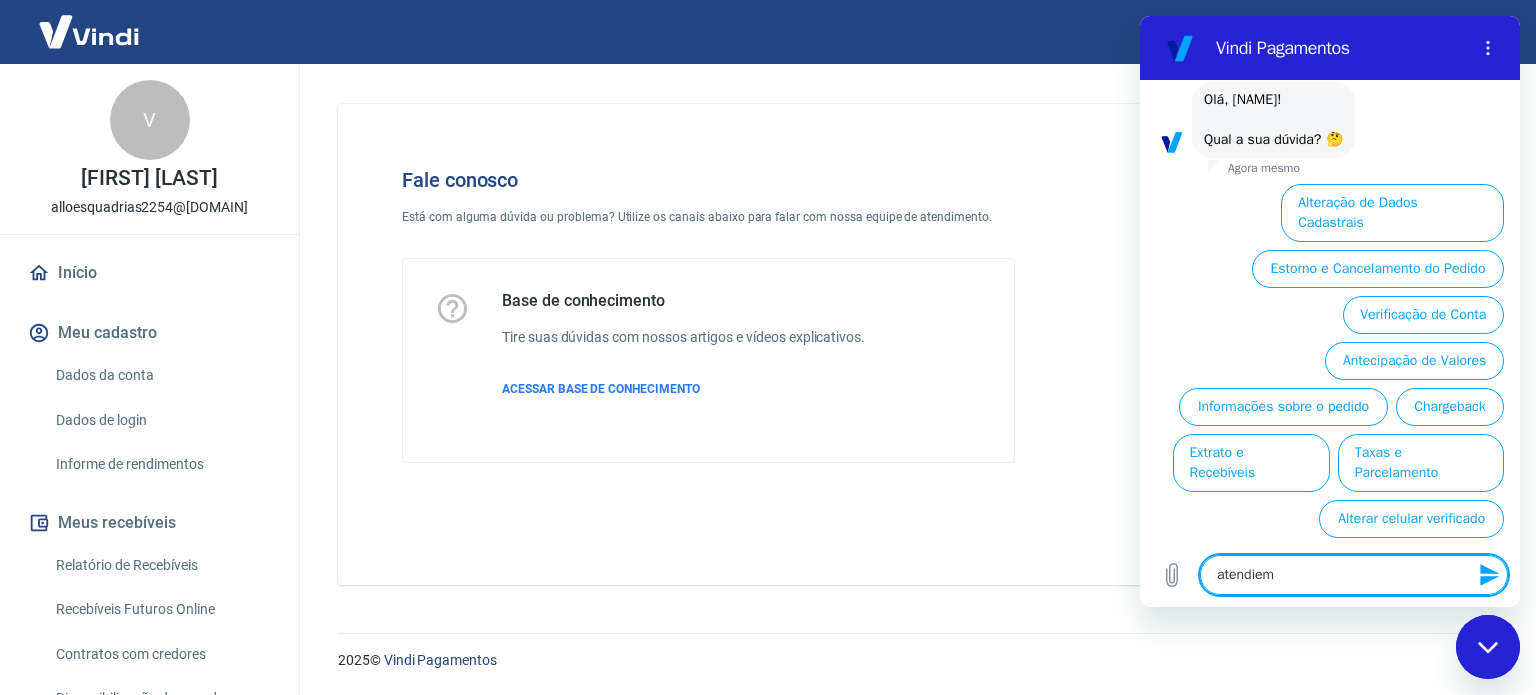 type on "atendiemn" 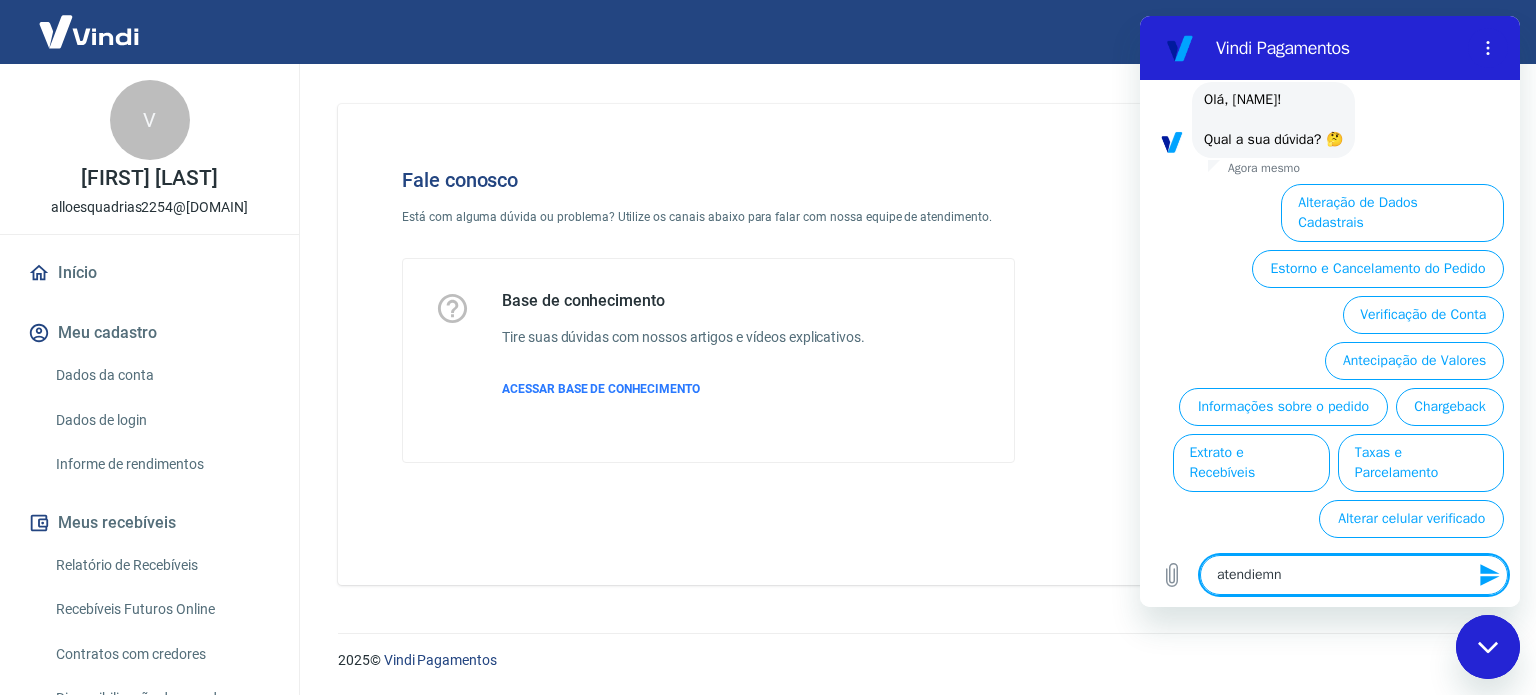 type on "atendiemnt" 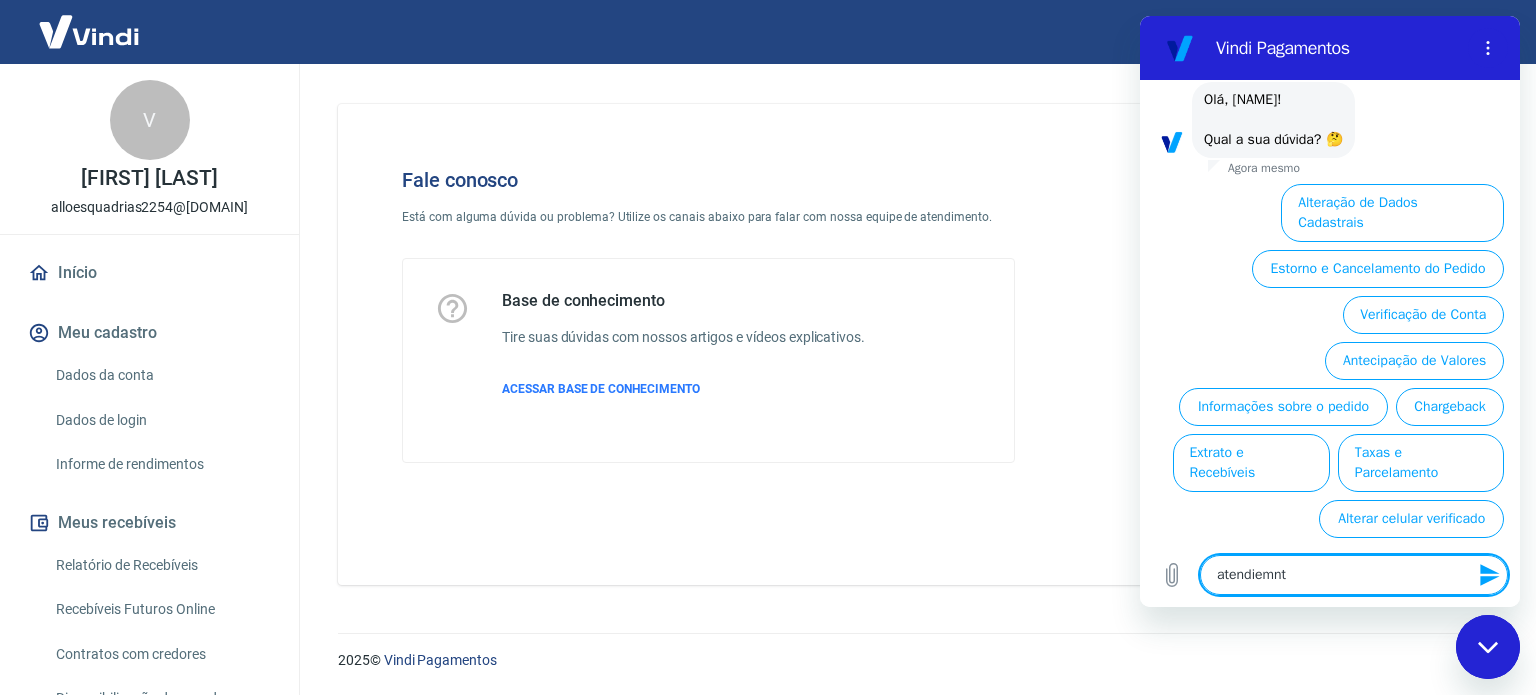 type on "atendiemnto" 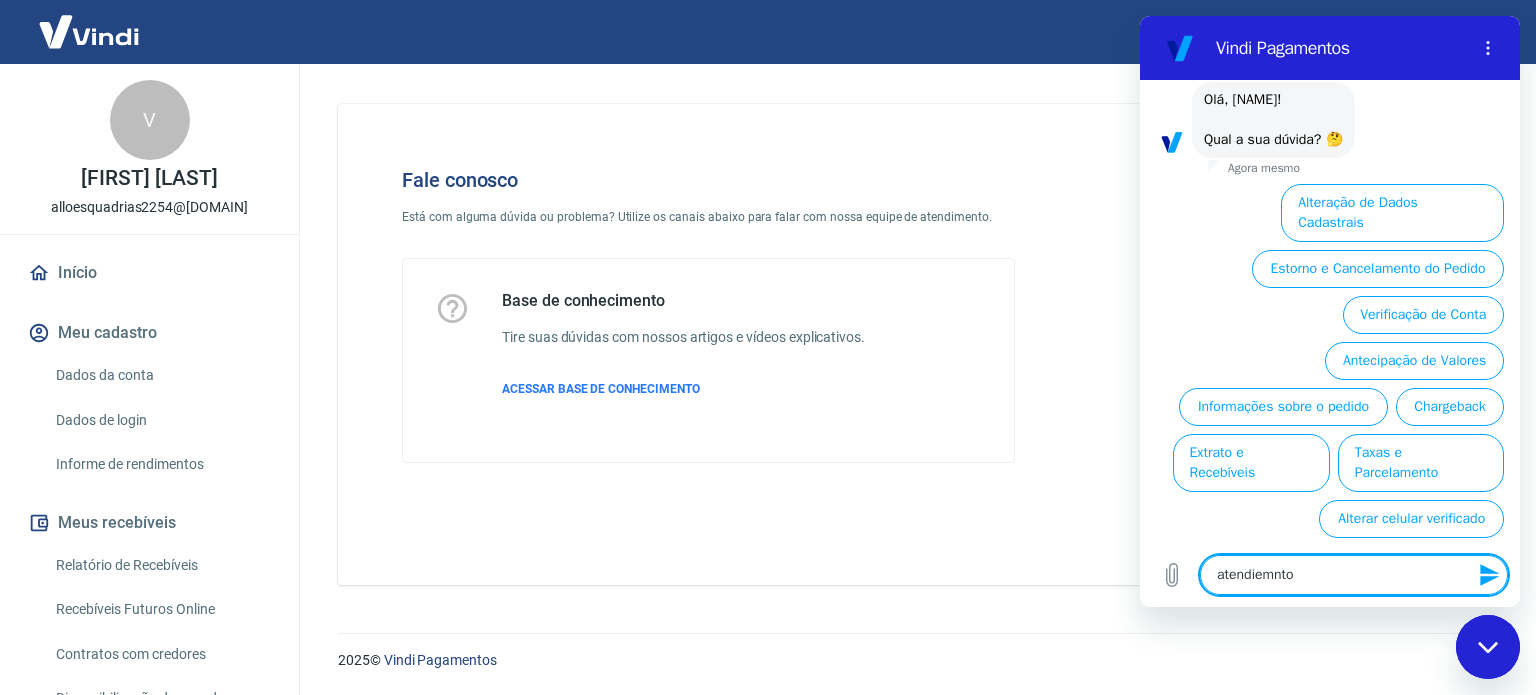 type on "atendiemnt" 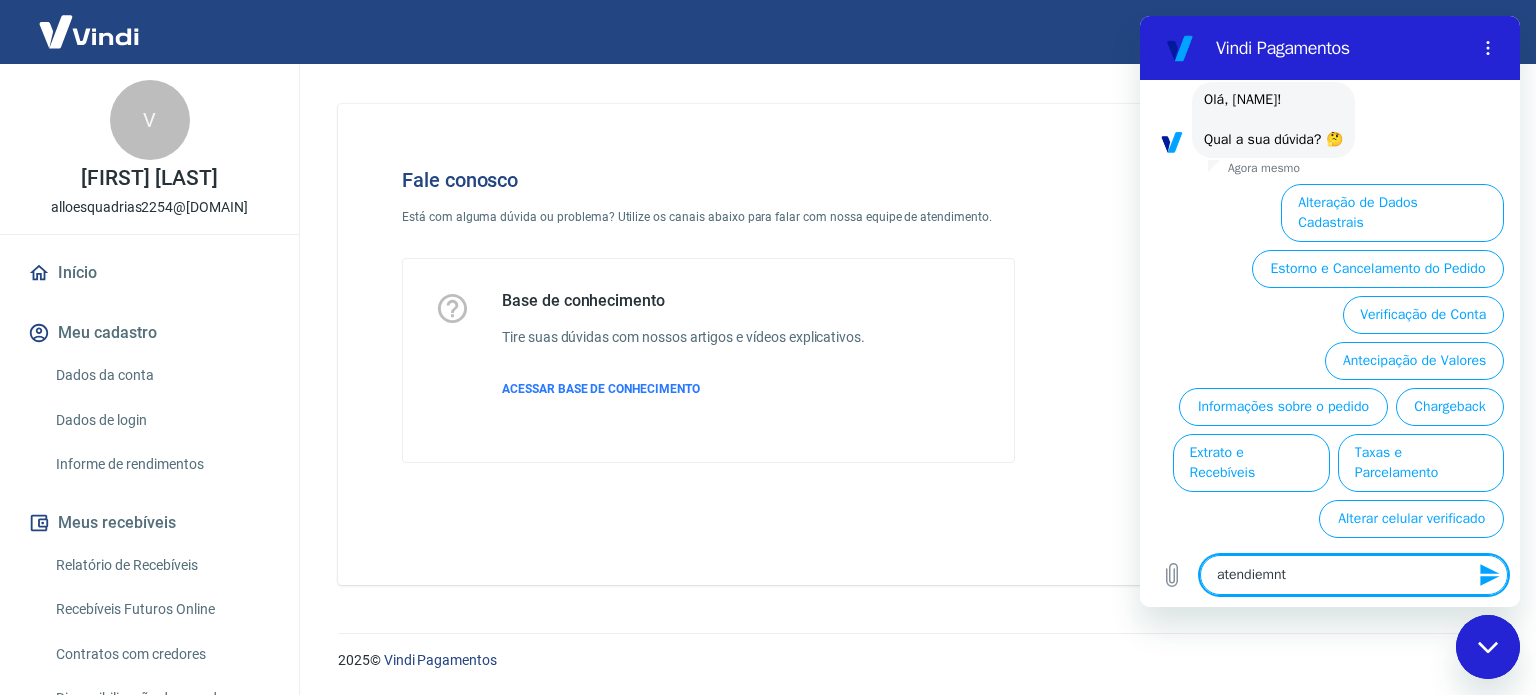 type on "atendiemn" 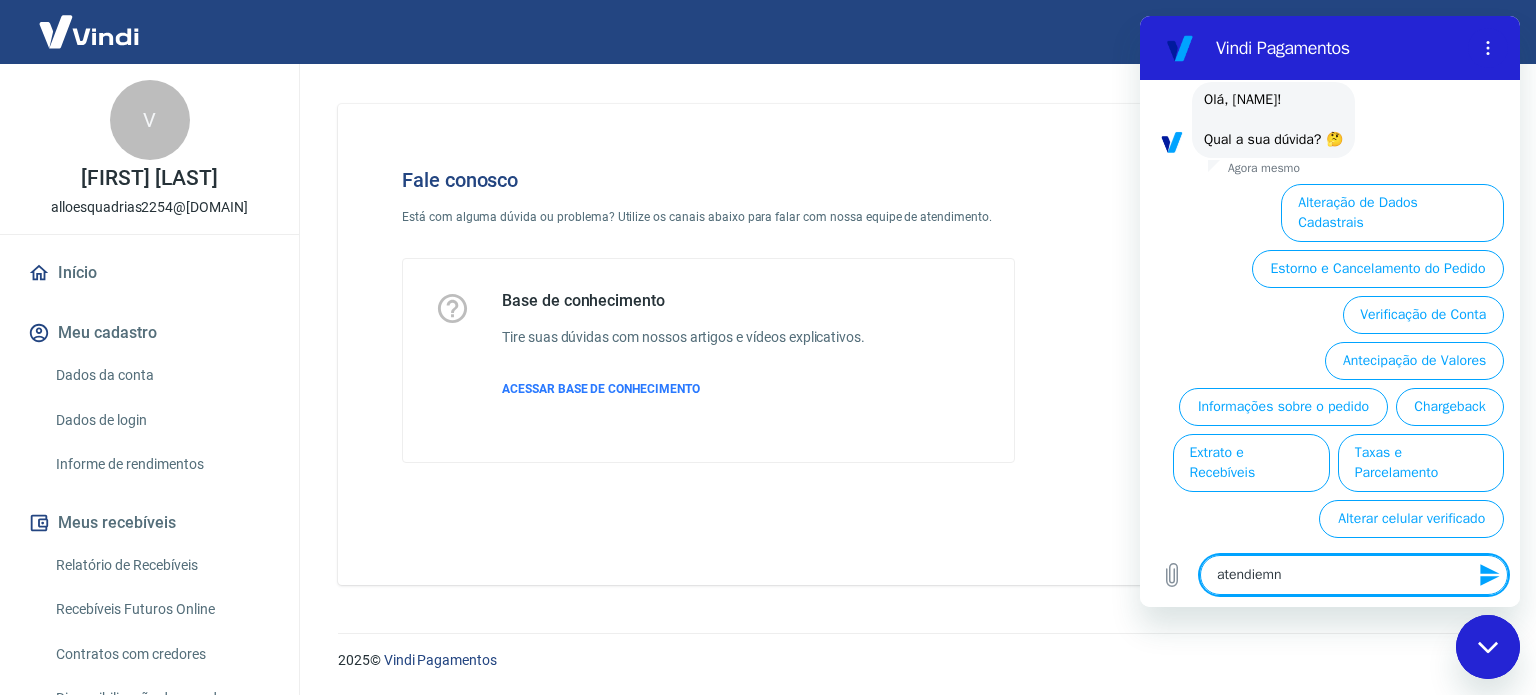 type on "atendiem" 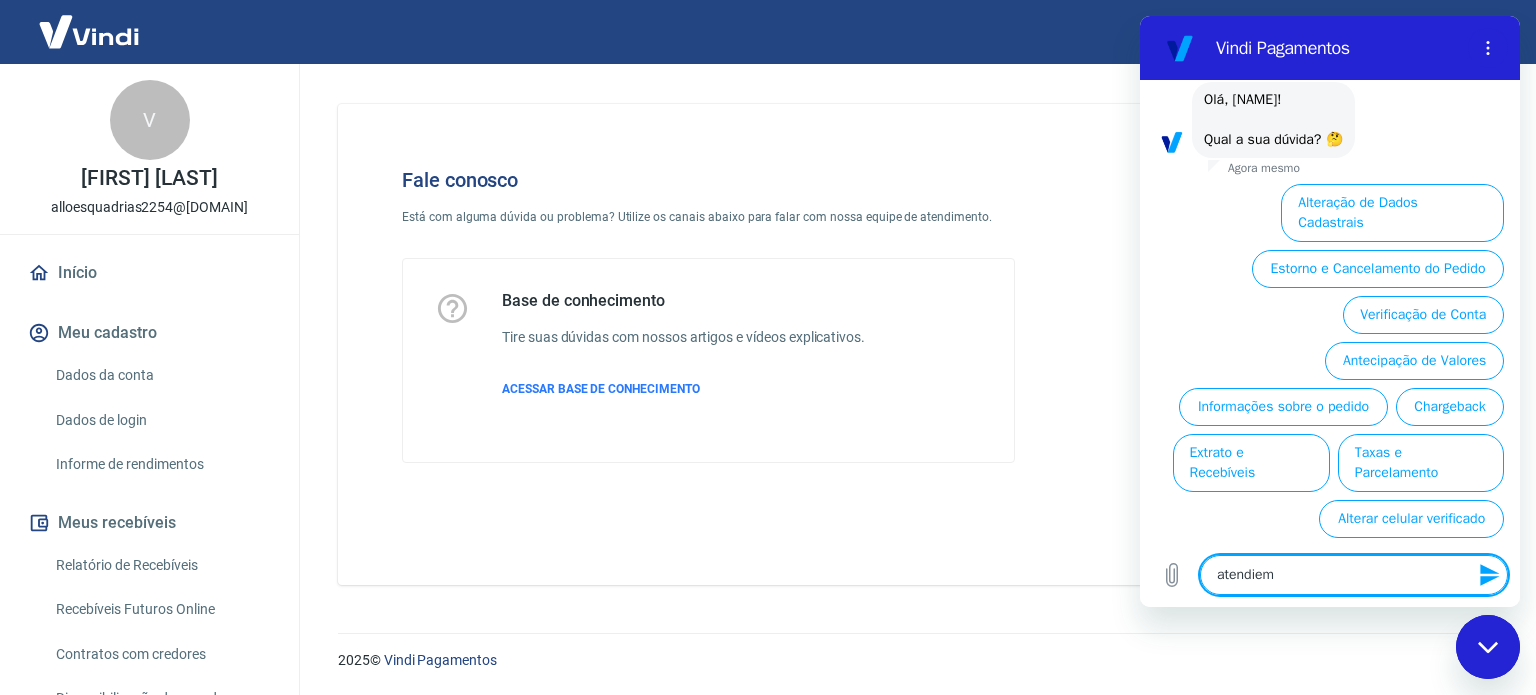 type on "atendie" 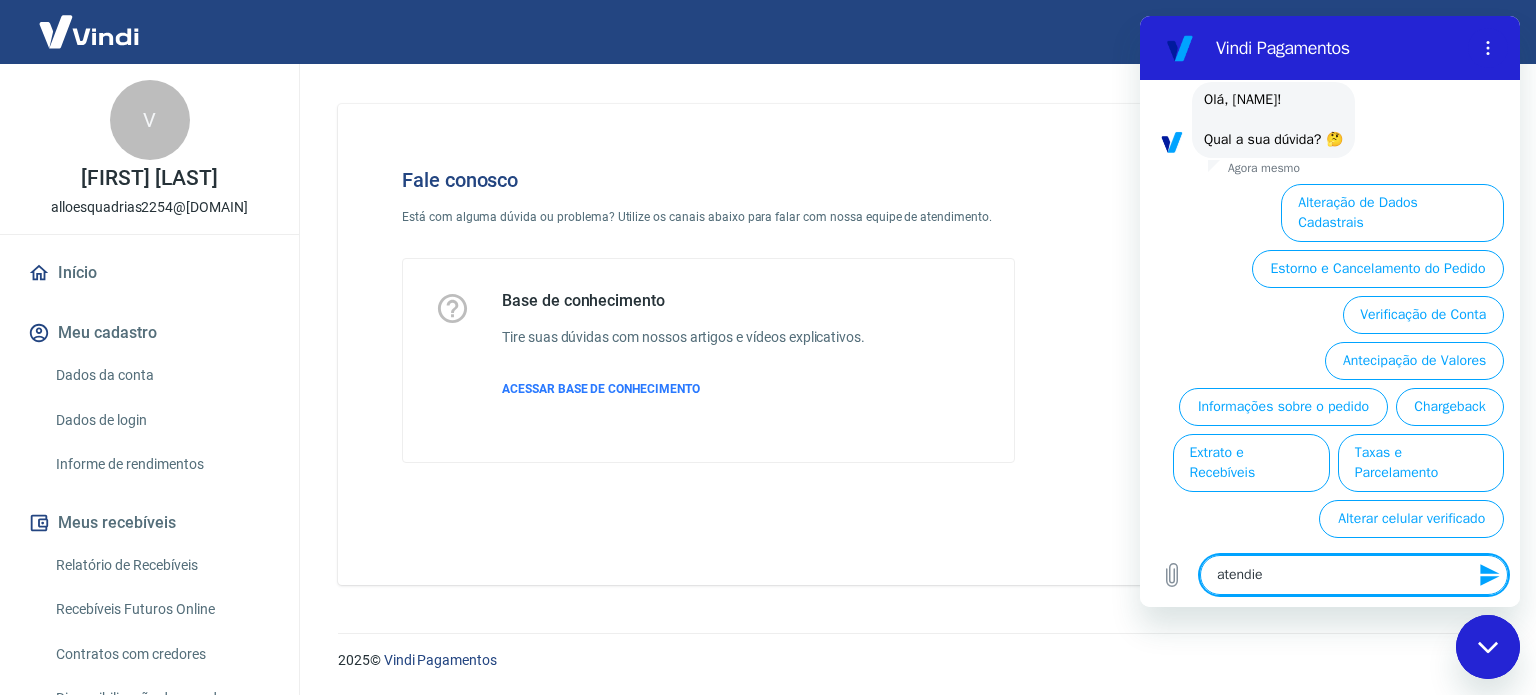 type on "atendi" 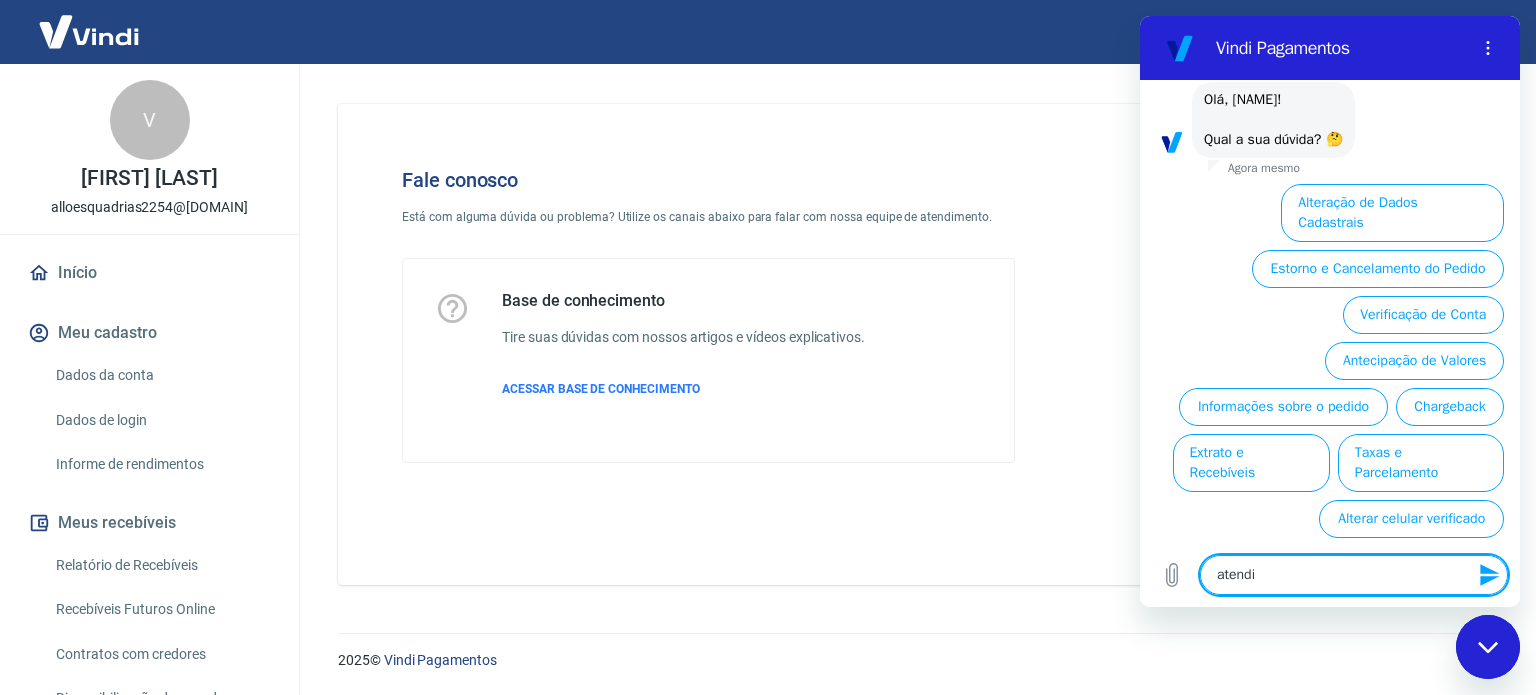 type on "atendim" 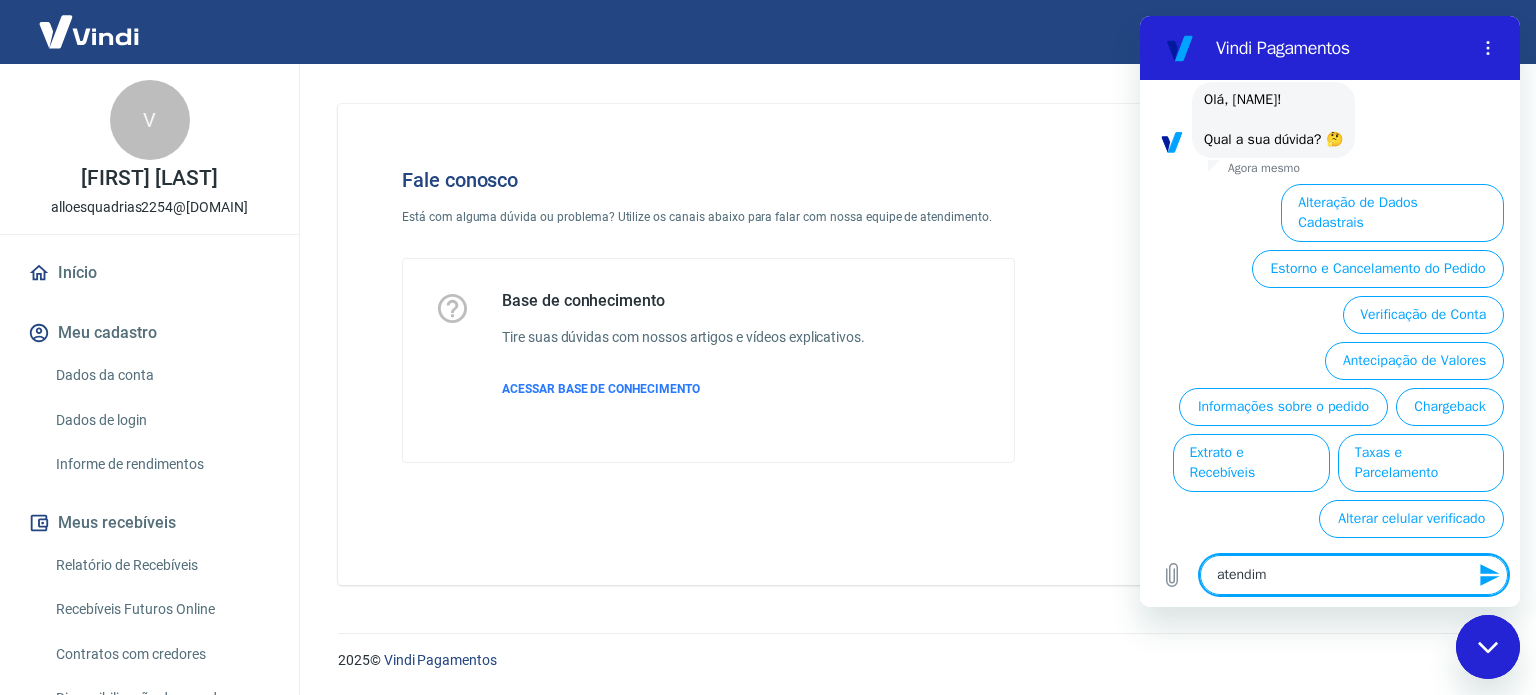 type on "atendime" 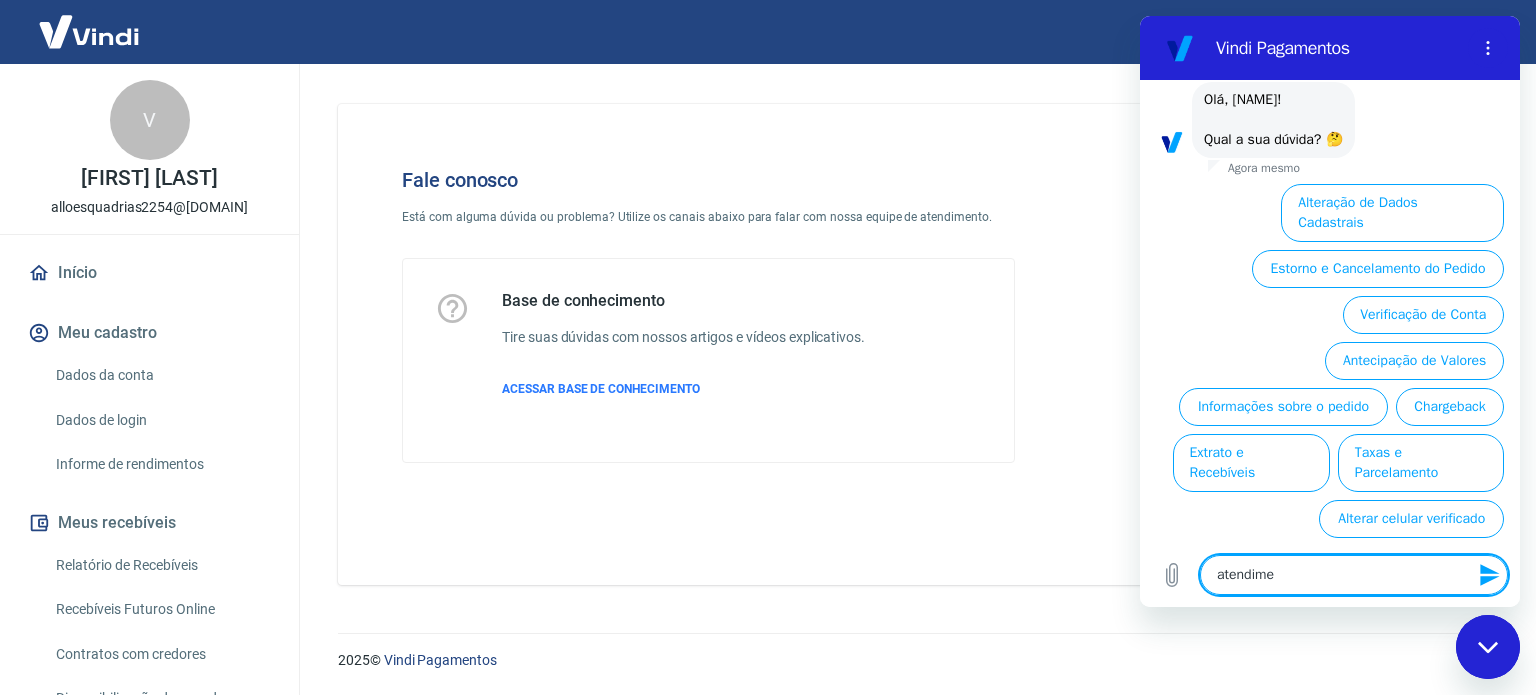 type on "atendimen" 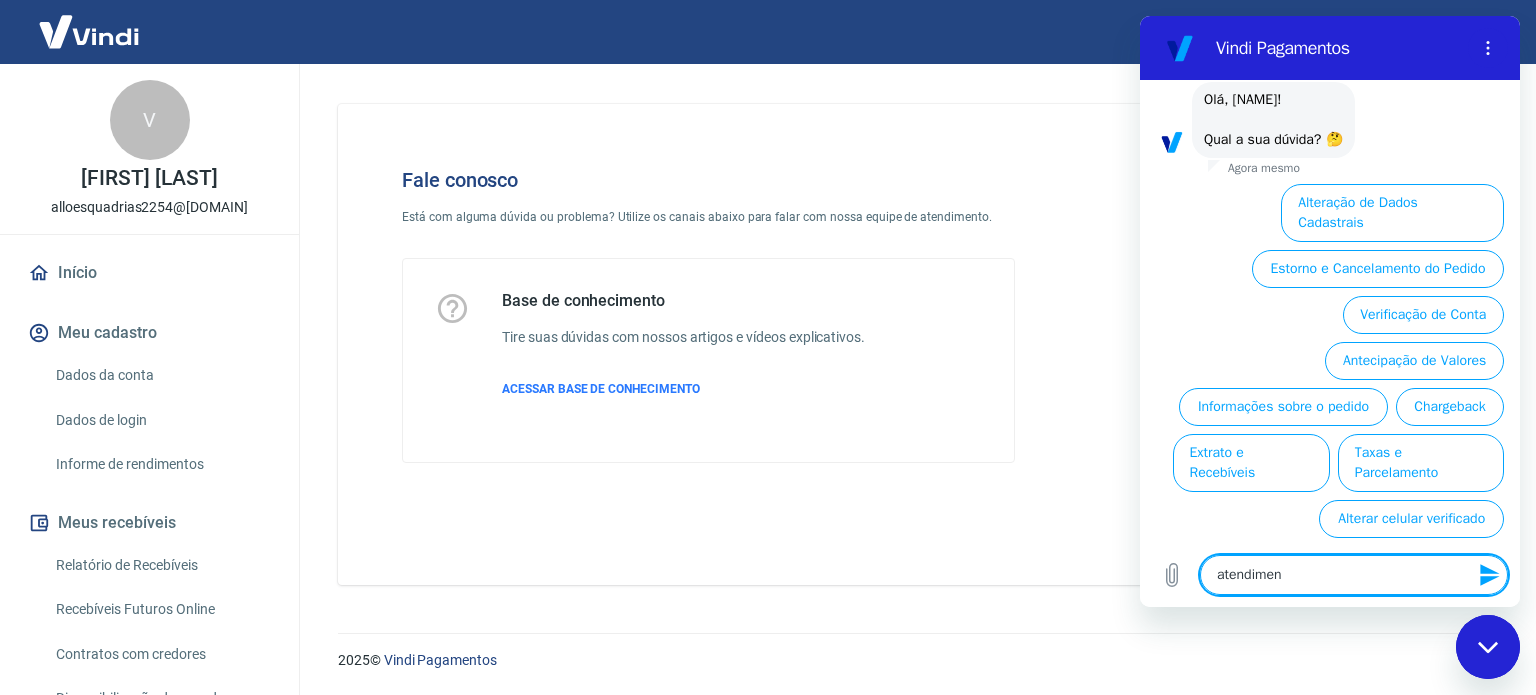 type on "atendiment" 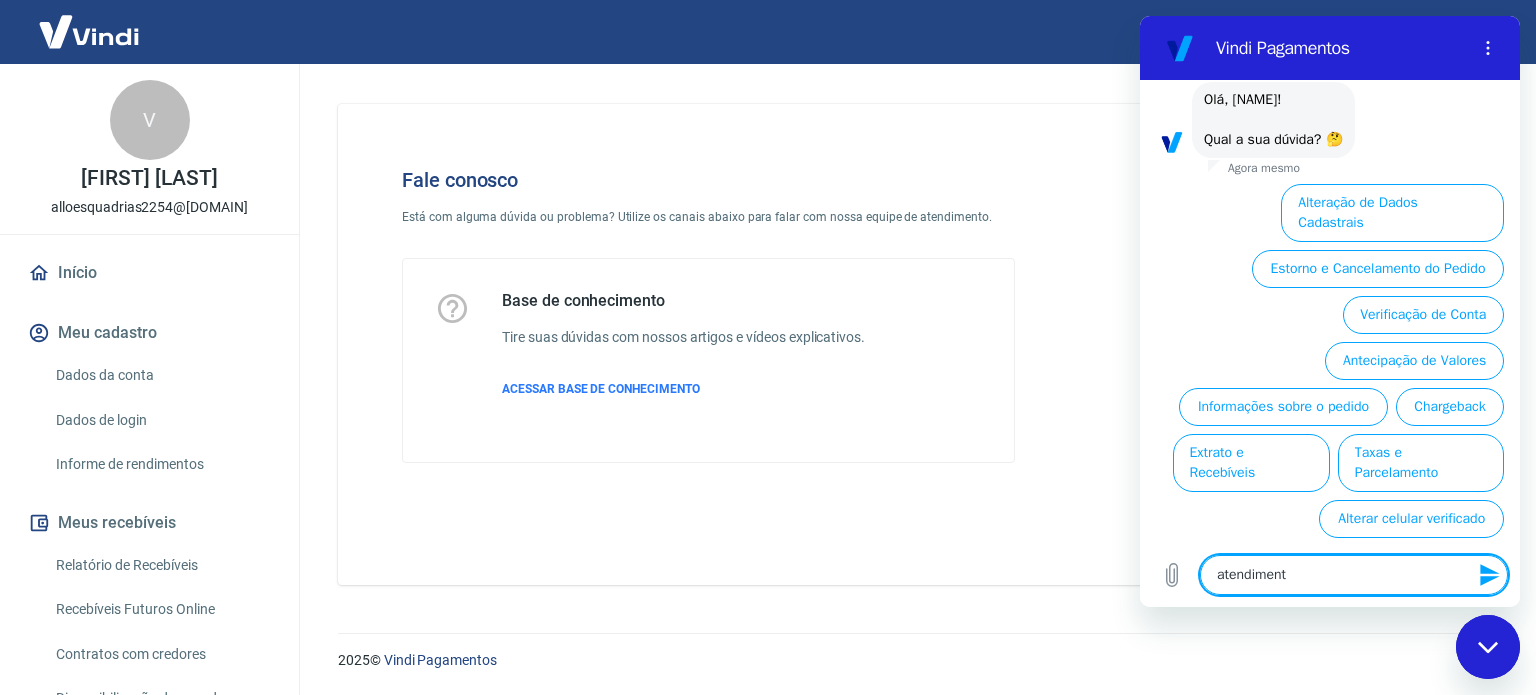 type on "x" 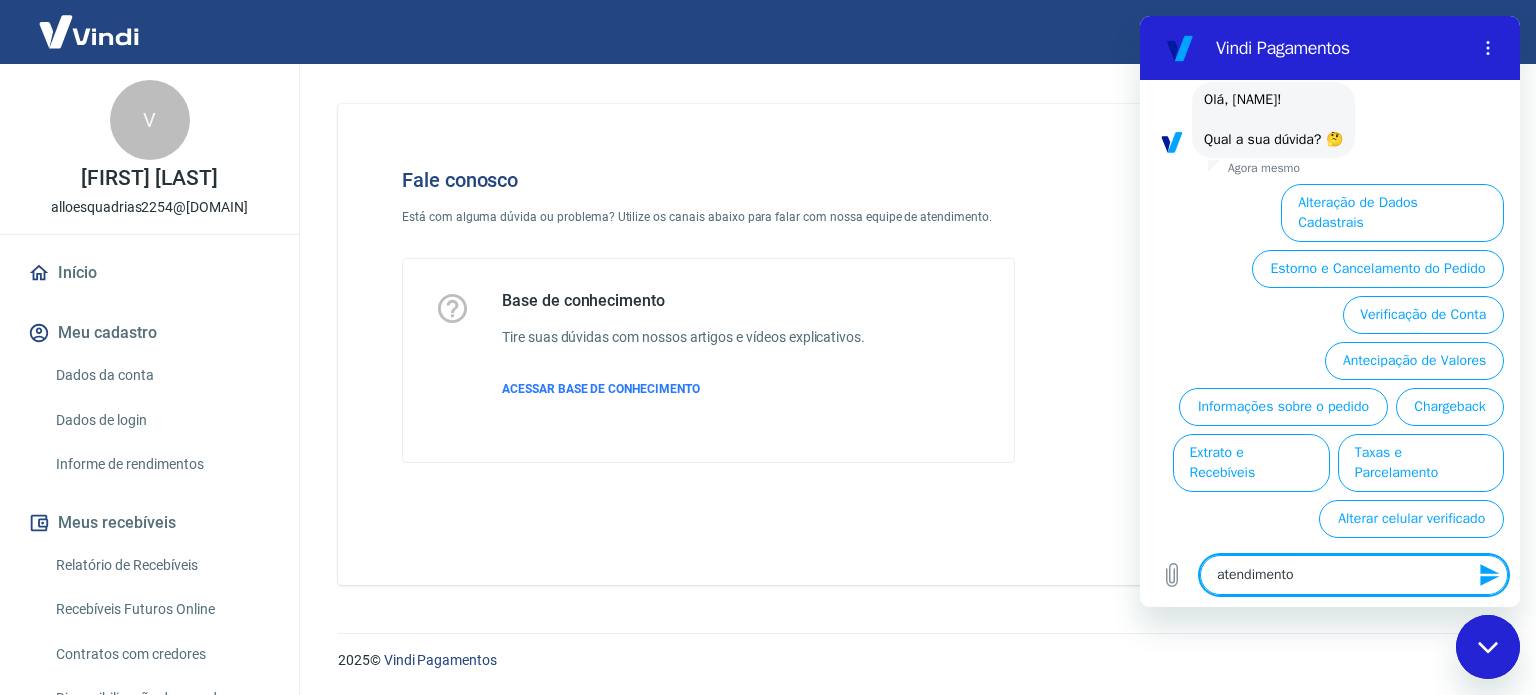type 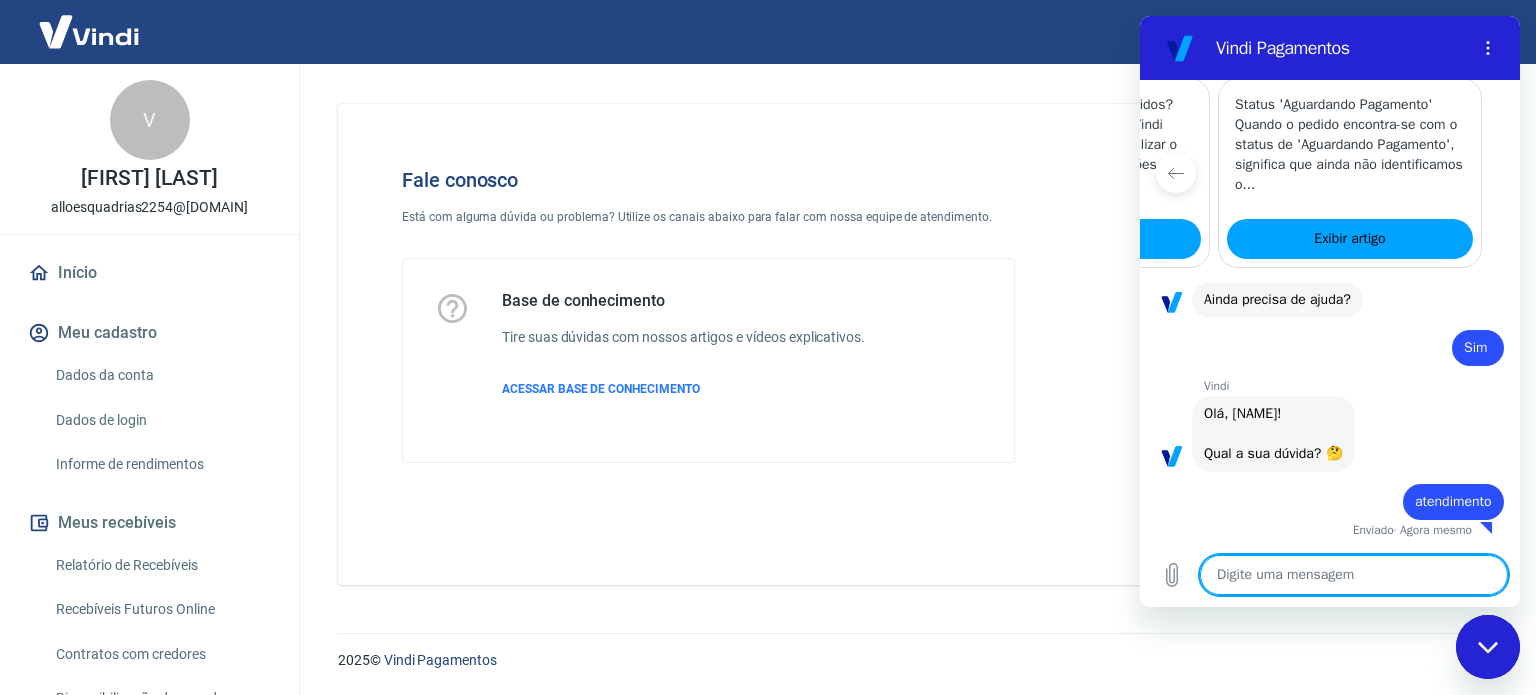 type on "x" 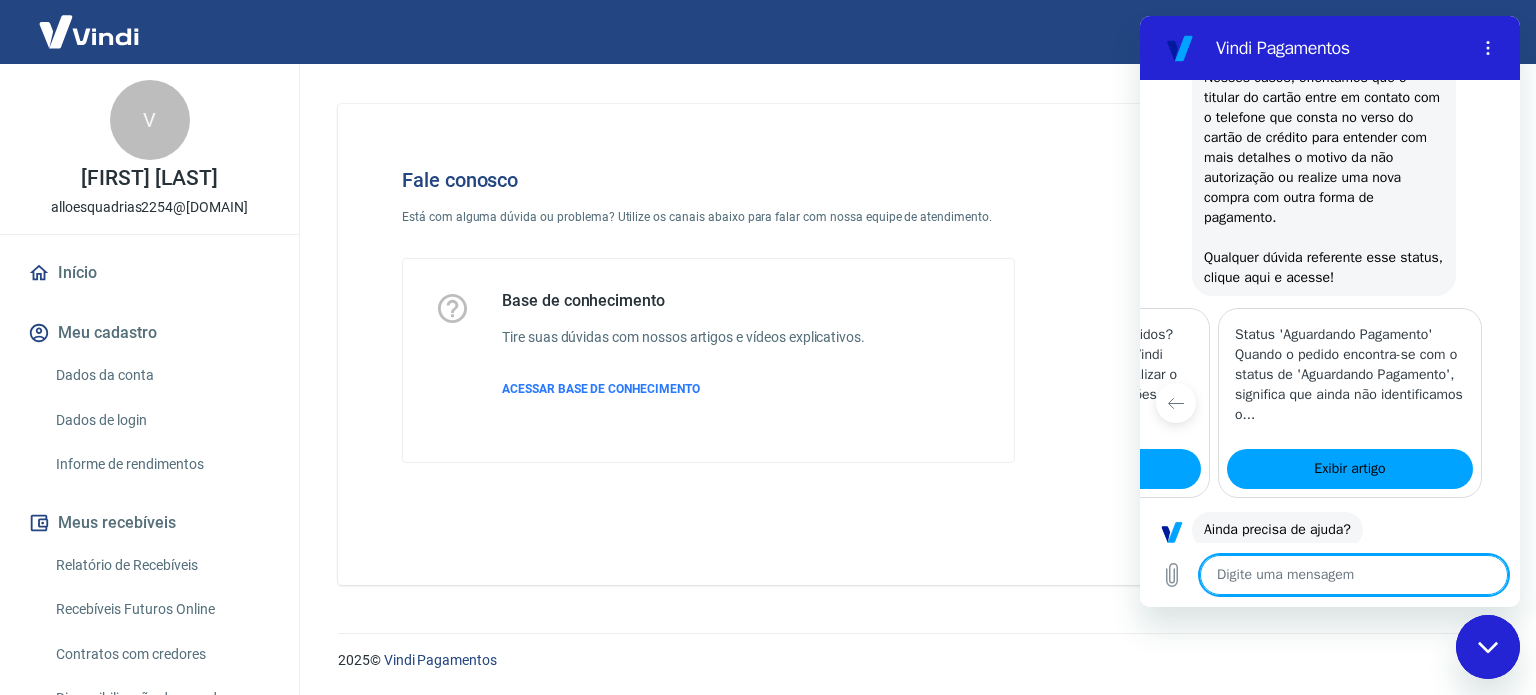scroll, scrollTop: 2195, scrollLeft: 0, axis: vertical 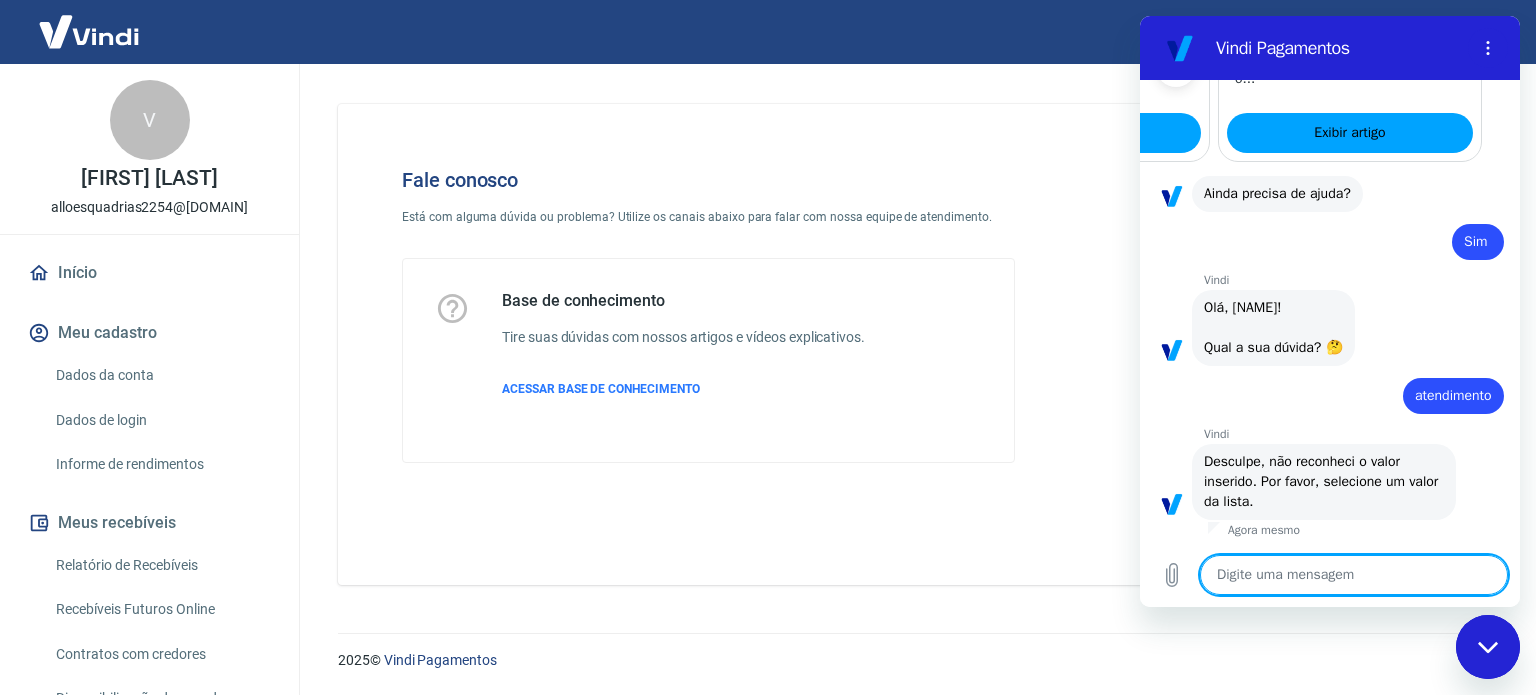 click at bounding box center (1354, 575) 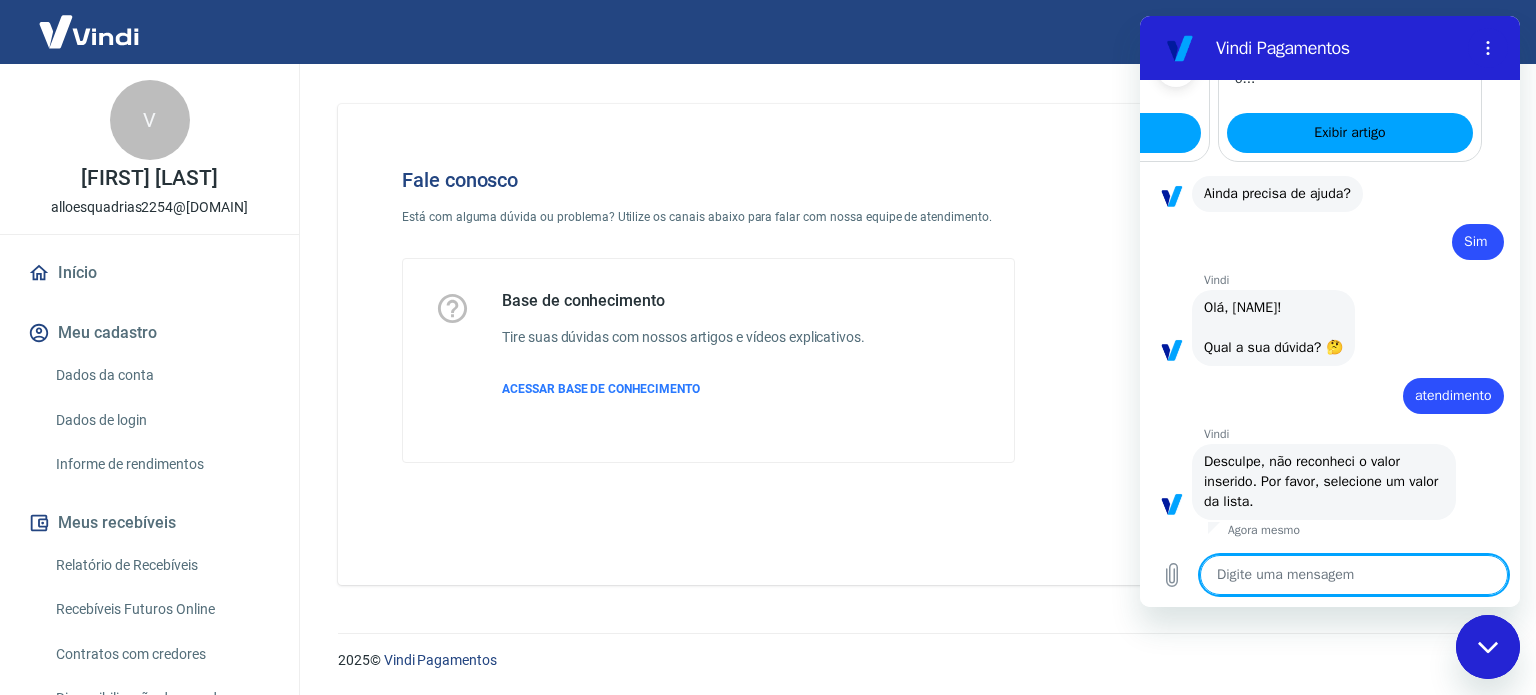 type on "a" 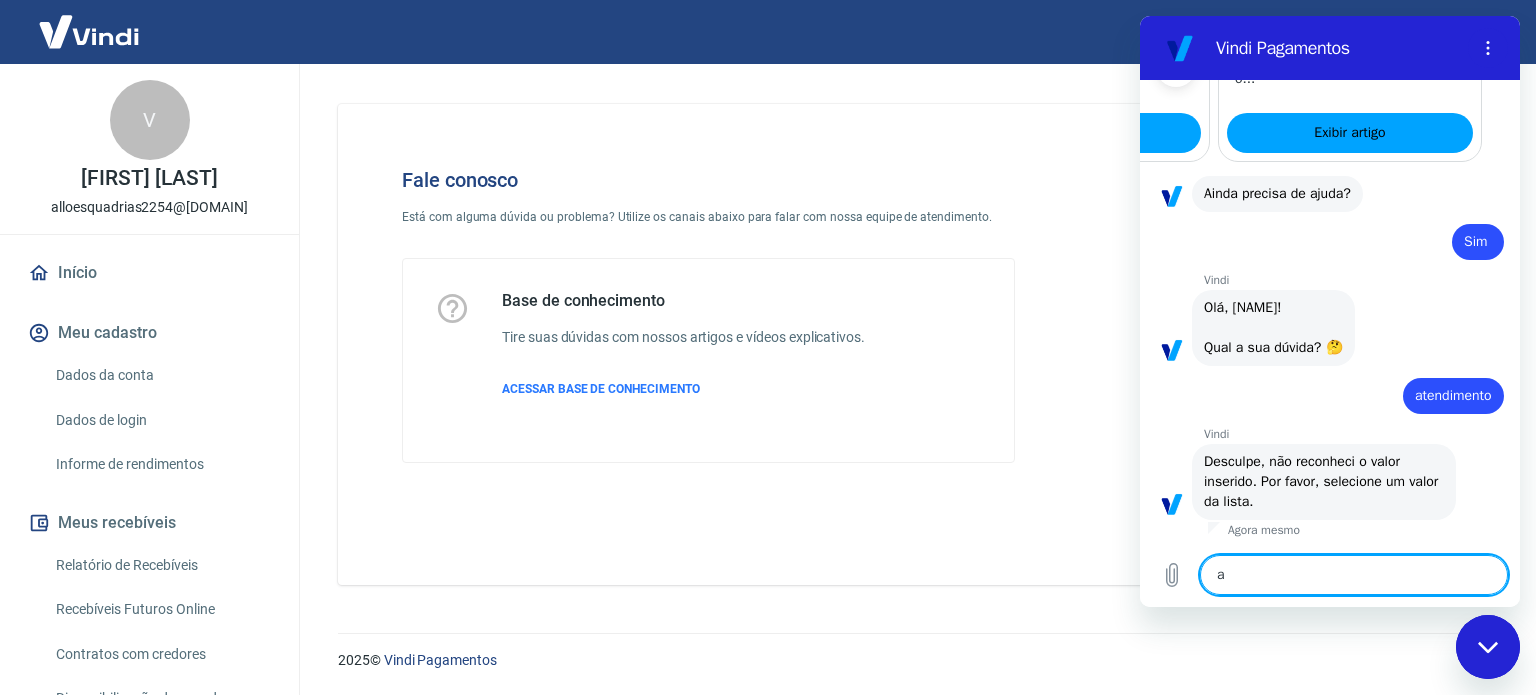type on "at" 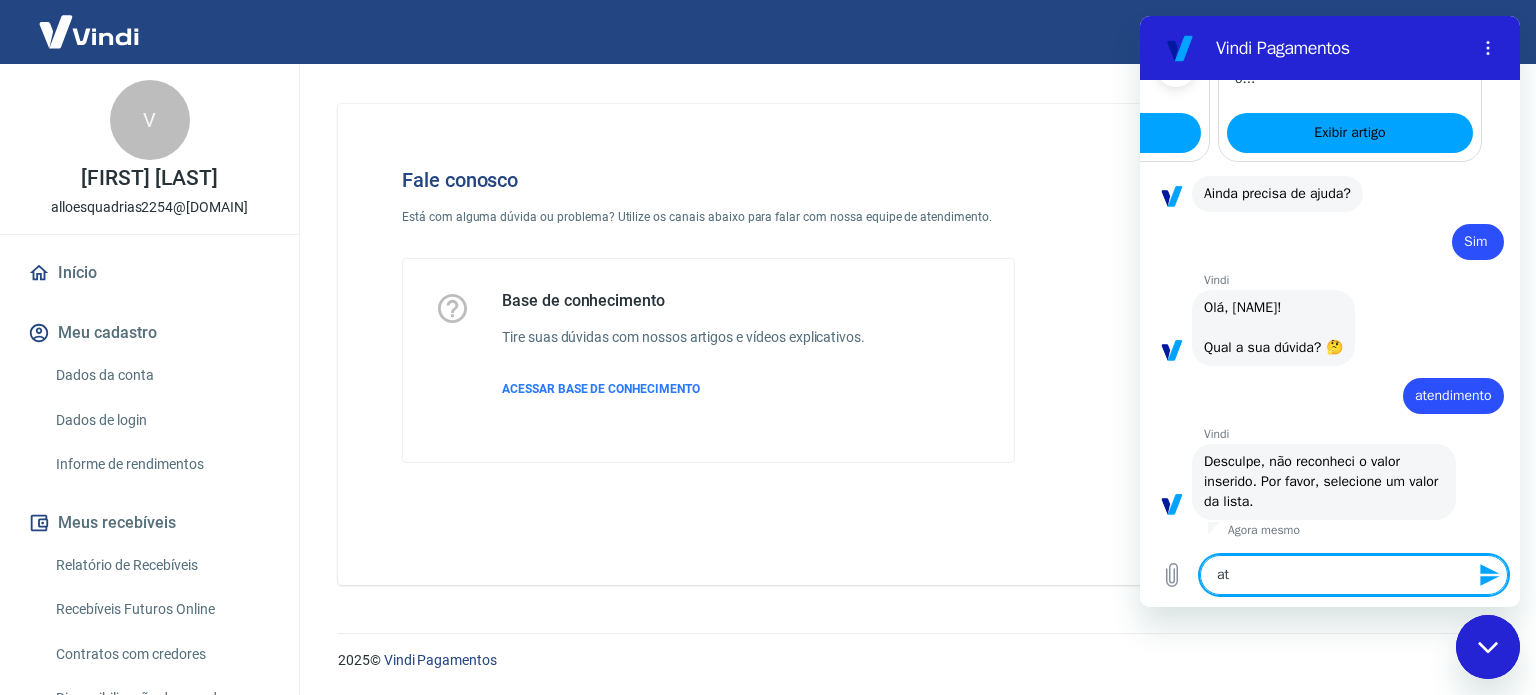 type on "ate" 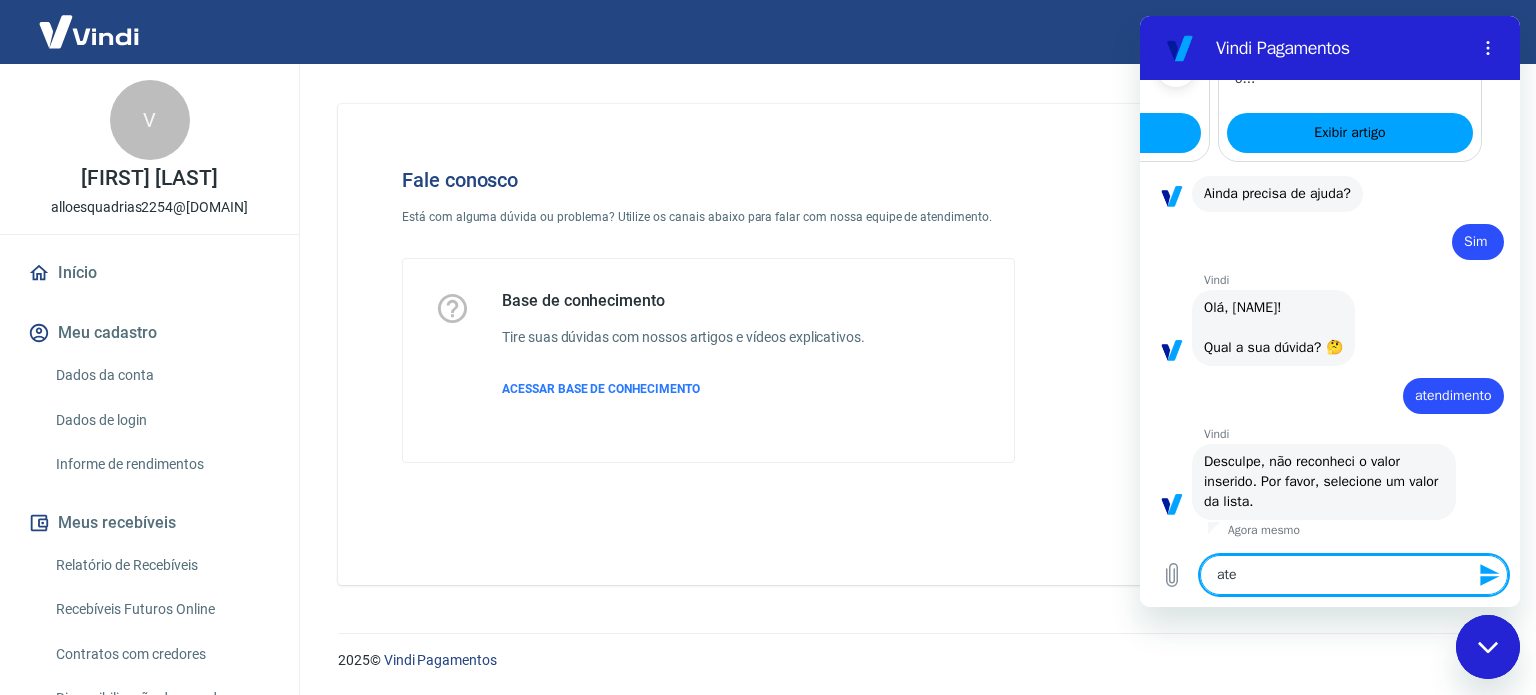 type on "x" 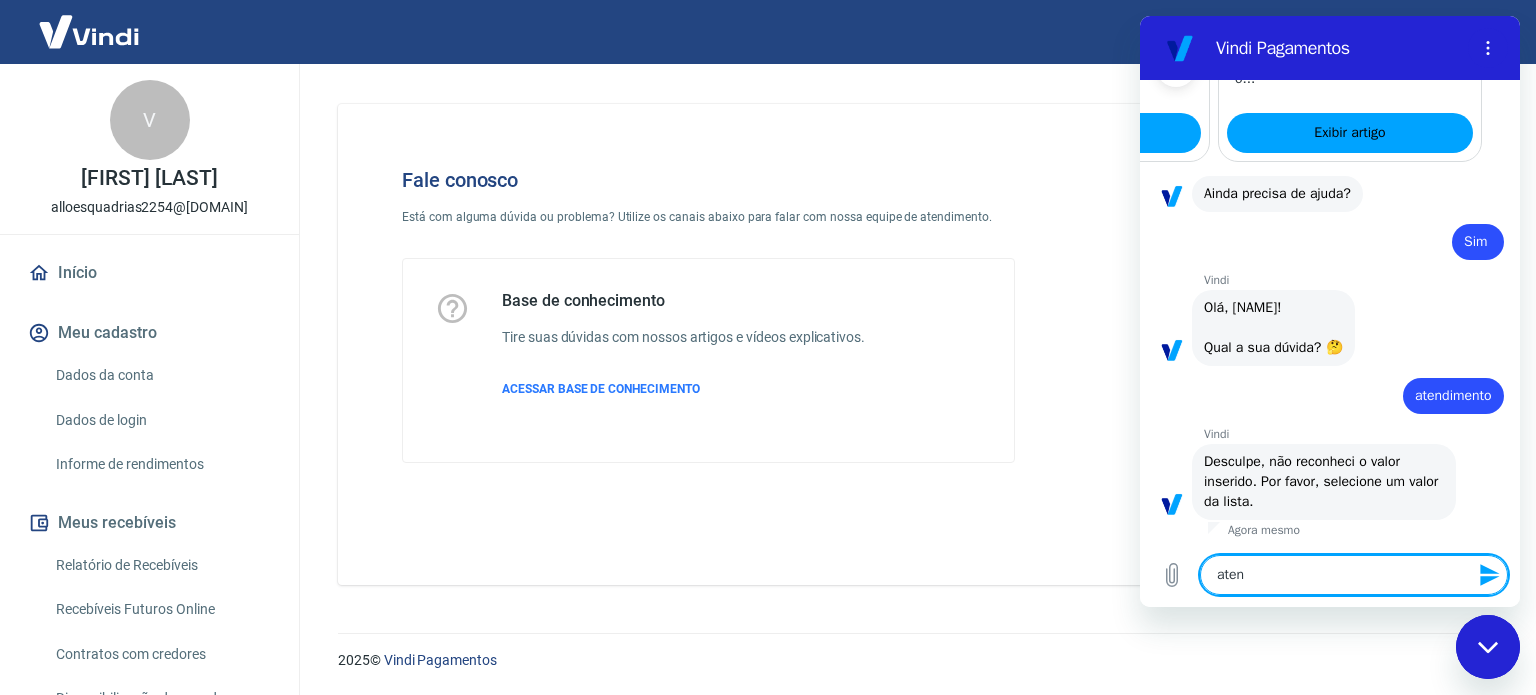 type on "atend" 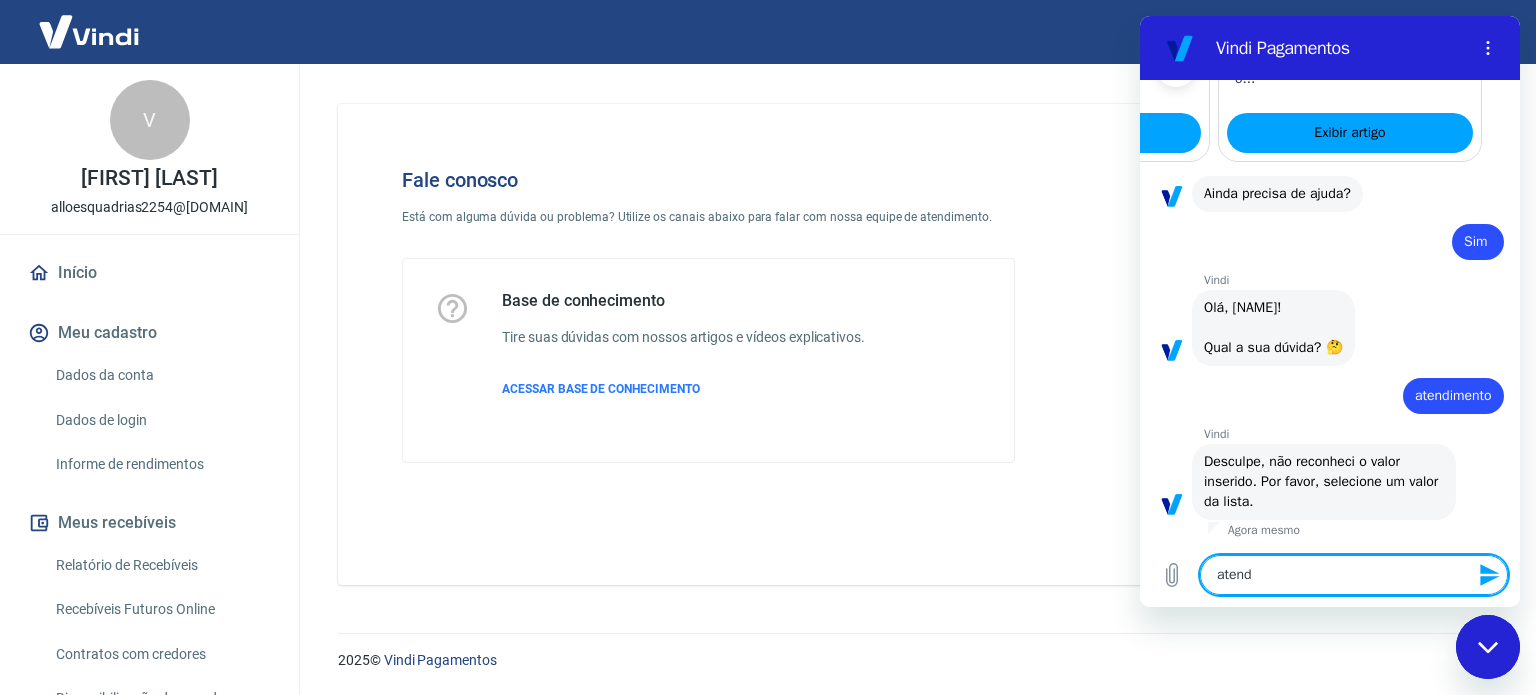 type on "atende" 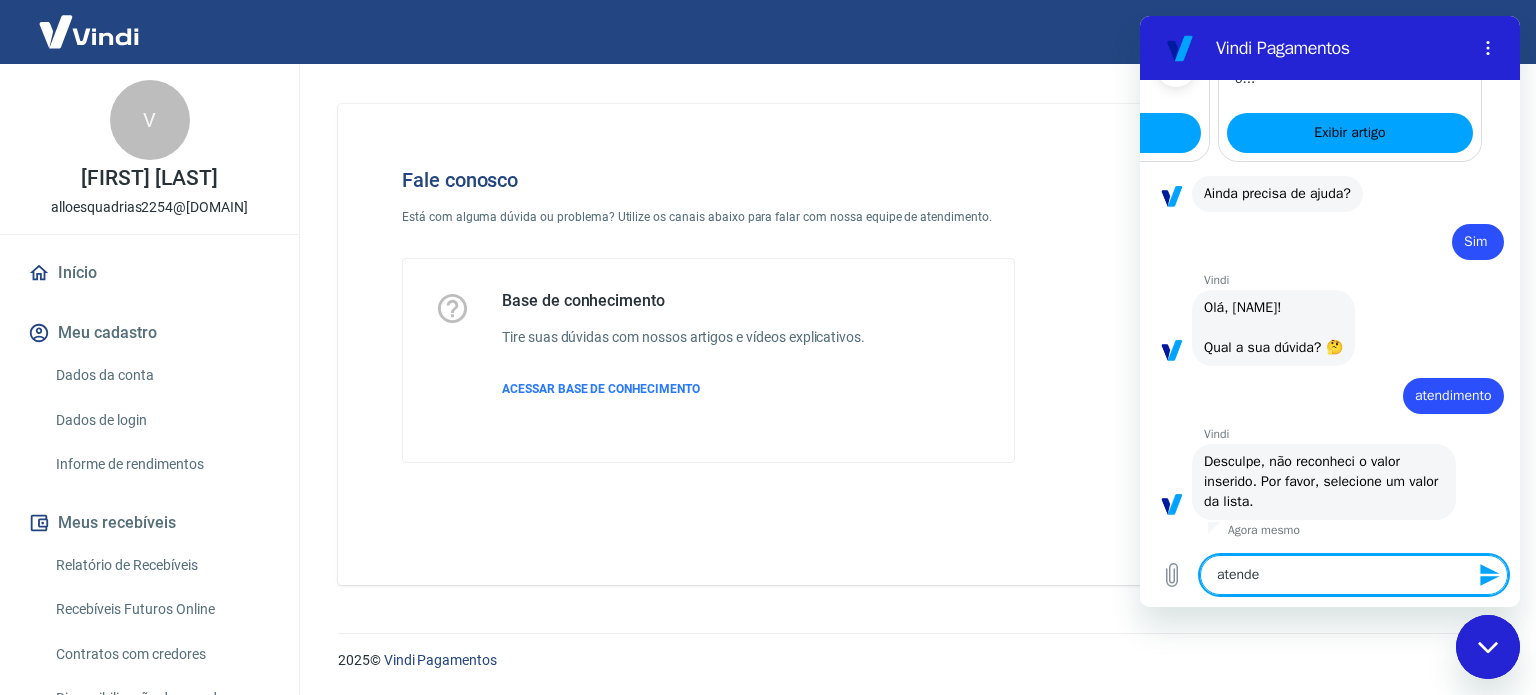 type on "atendei" 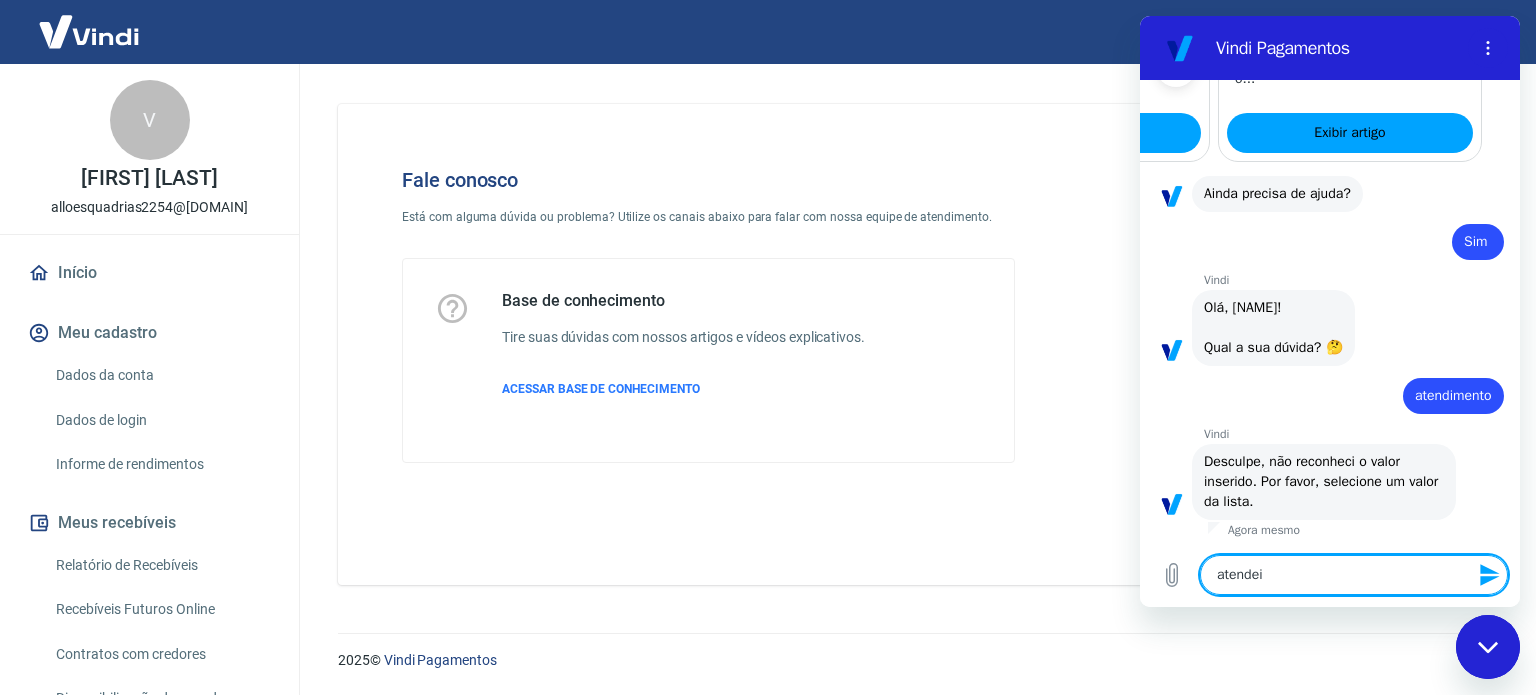 type on "x" 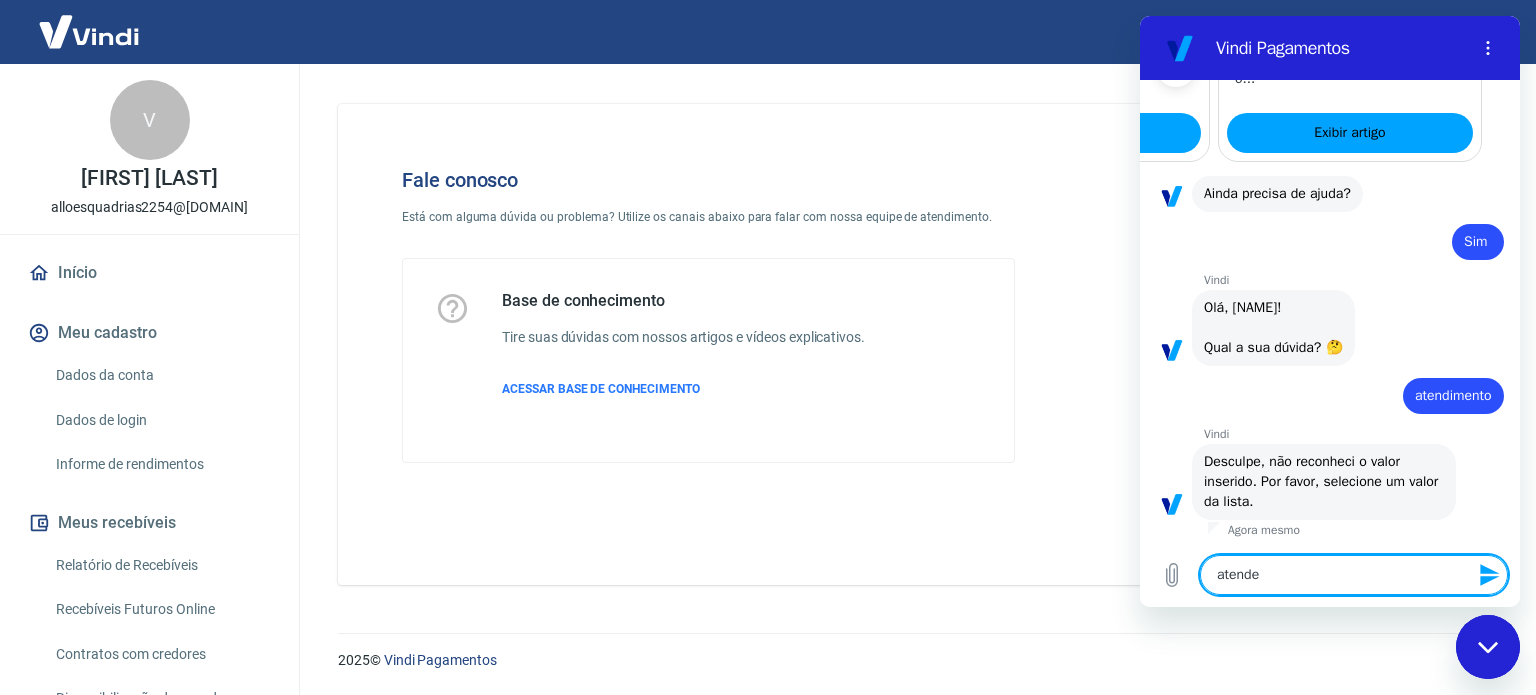 type on "atend" 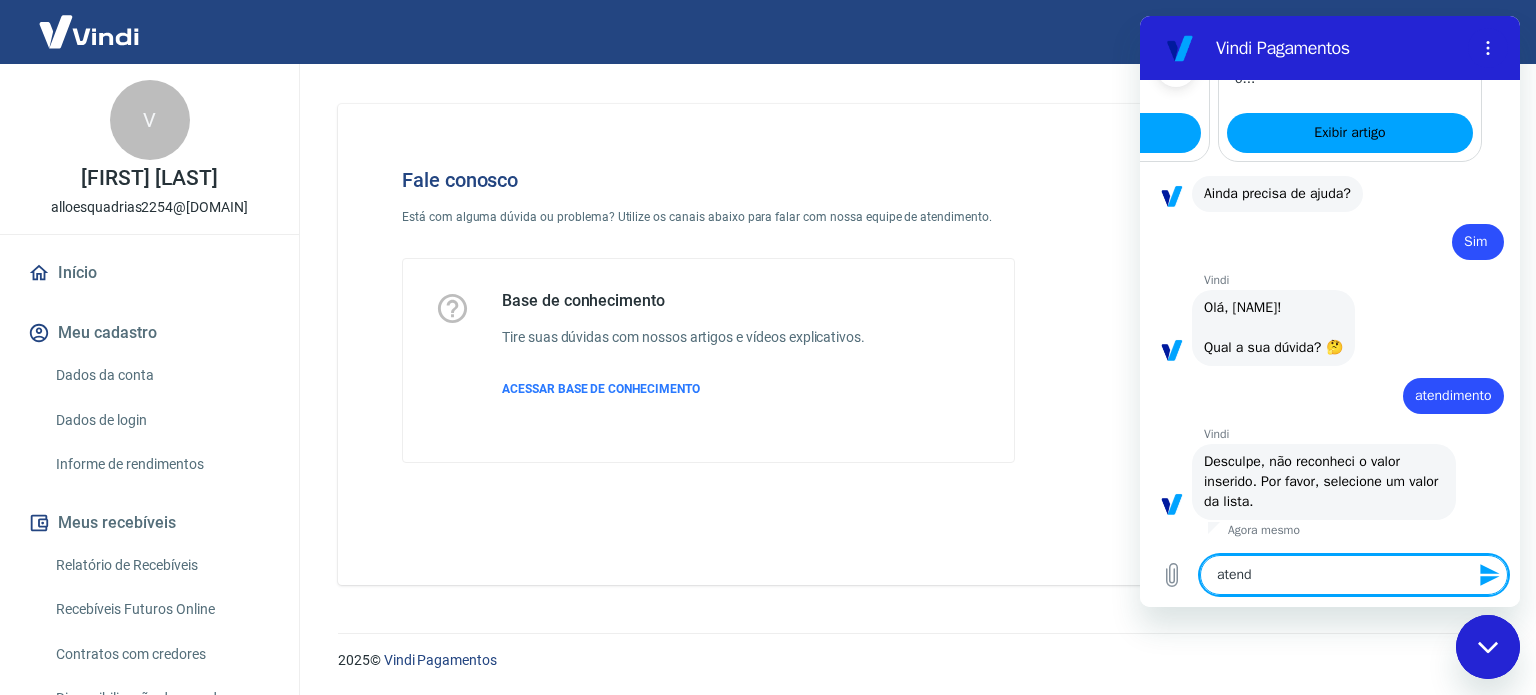 type on "atende" 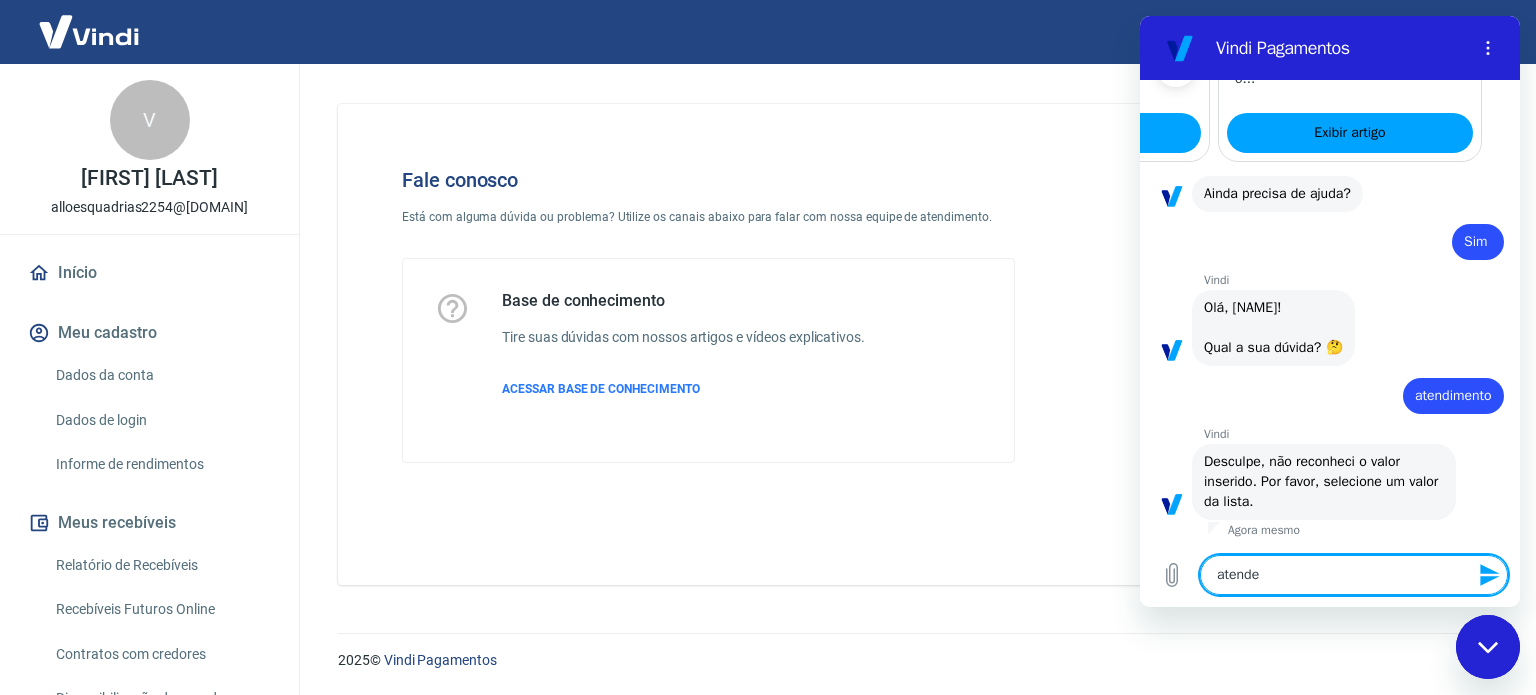 type on "atenden" 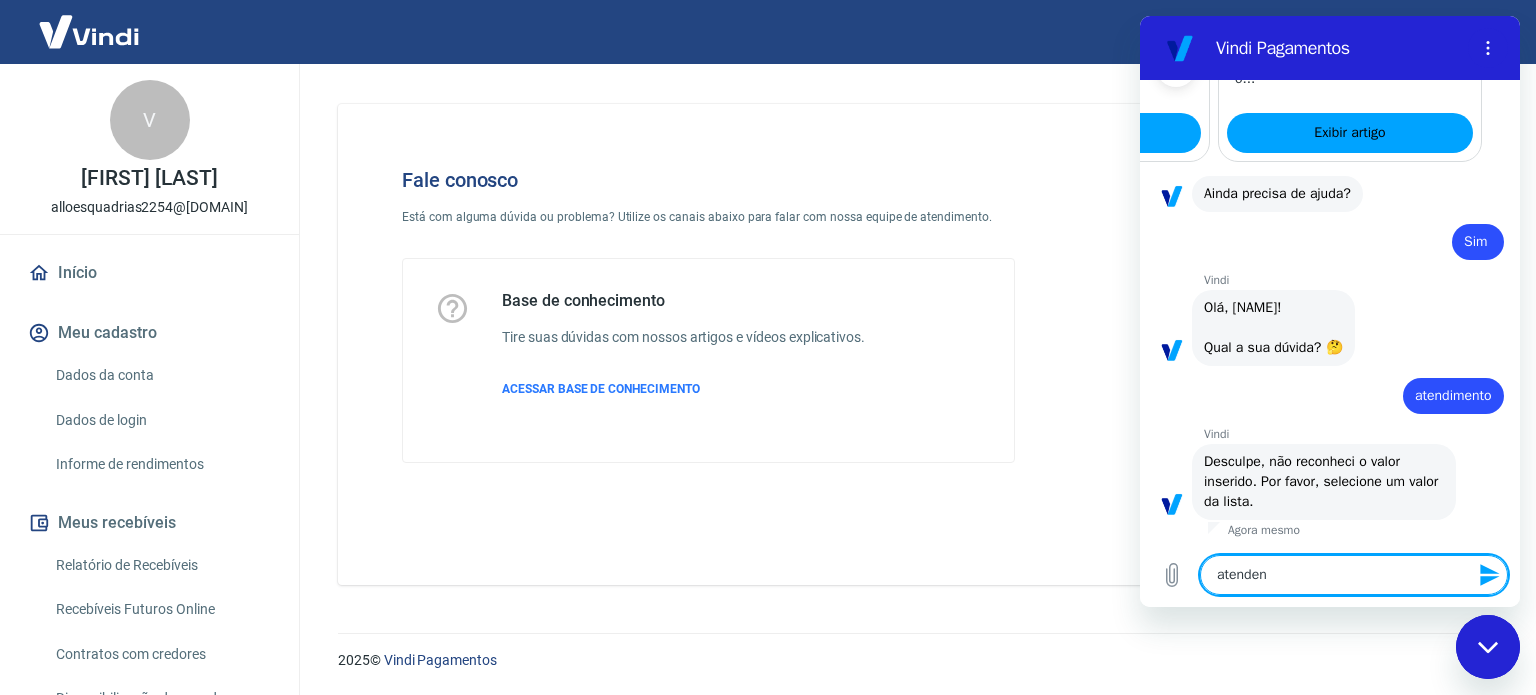 type on "atendent" 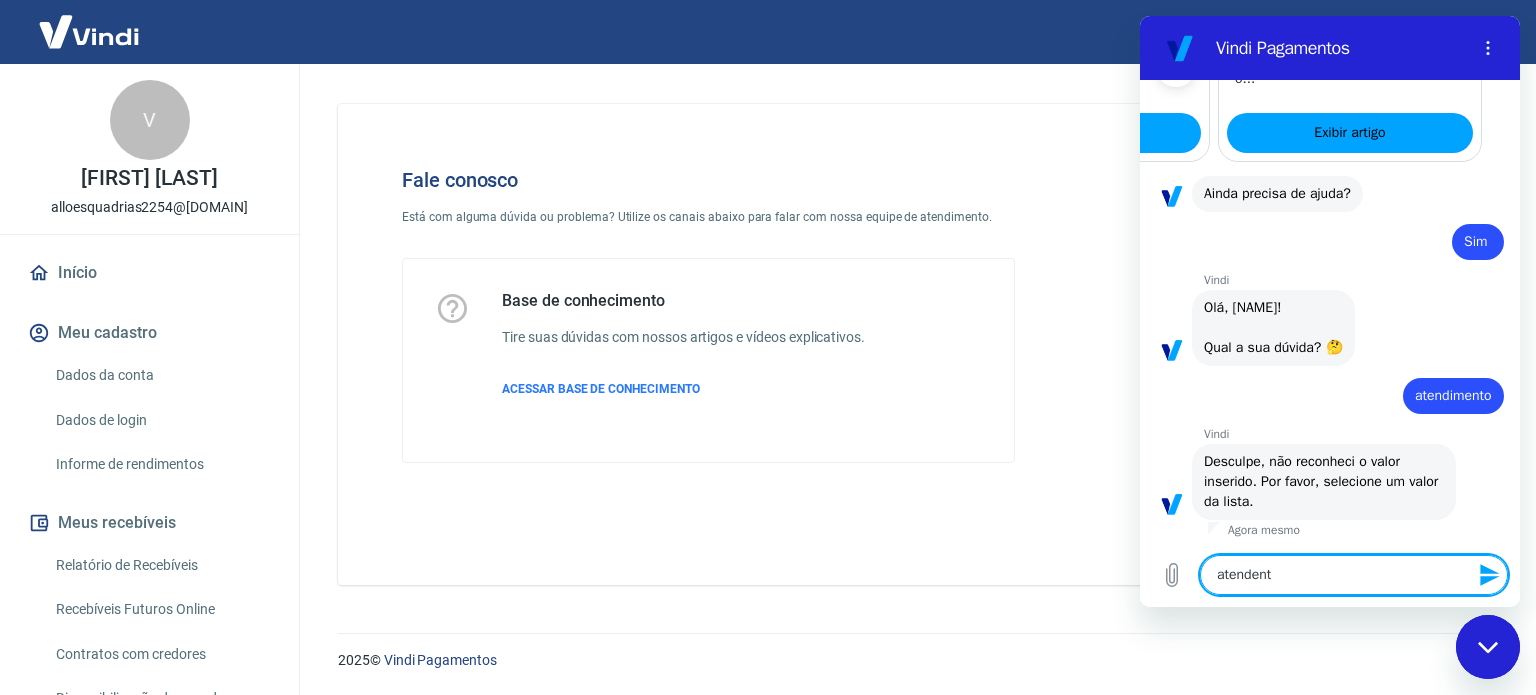 type on "atendente" 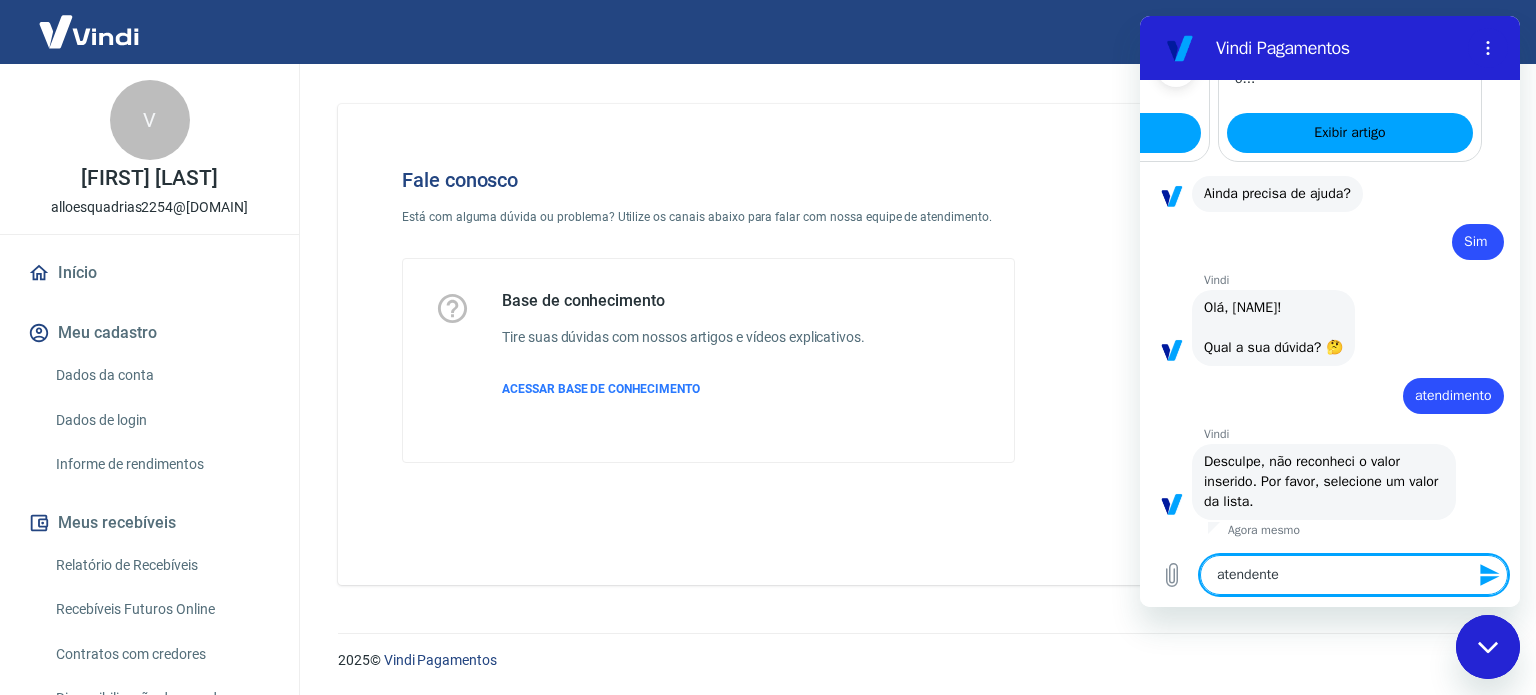 type 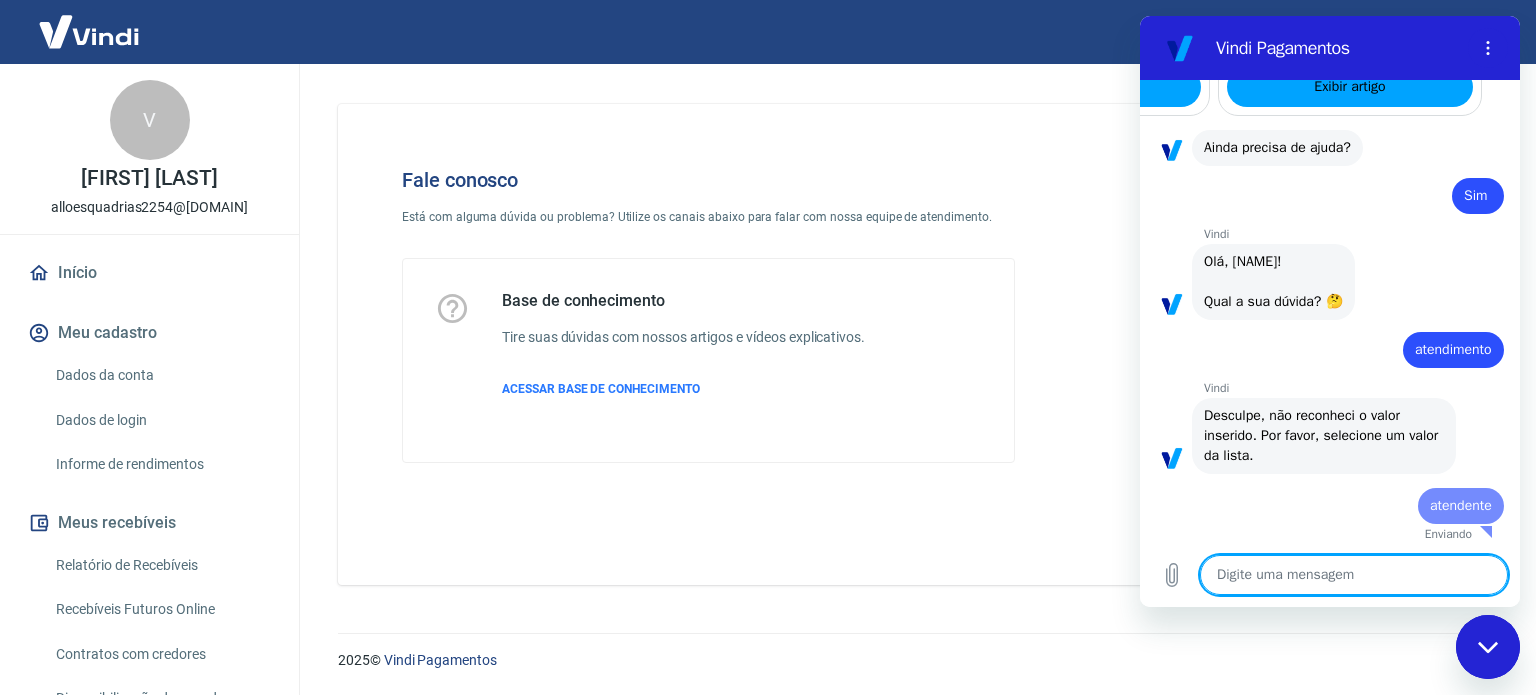 type on "x" 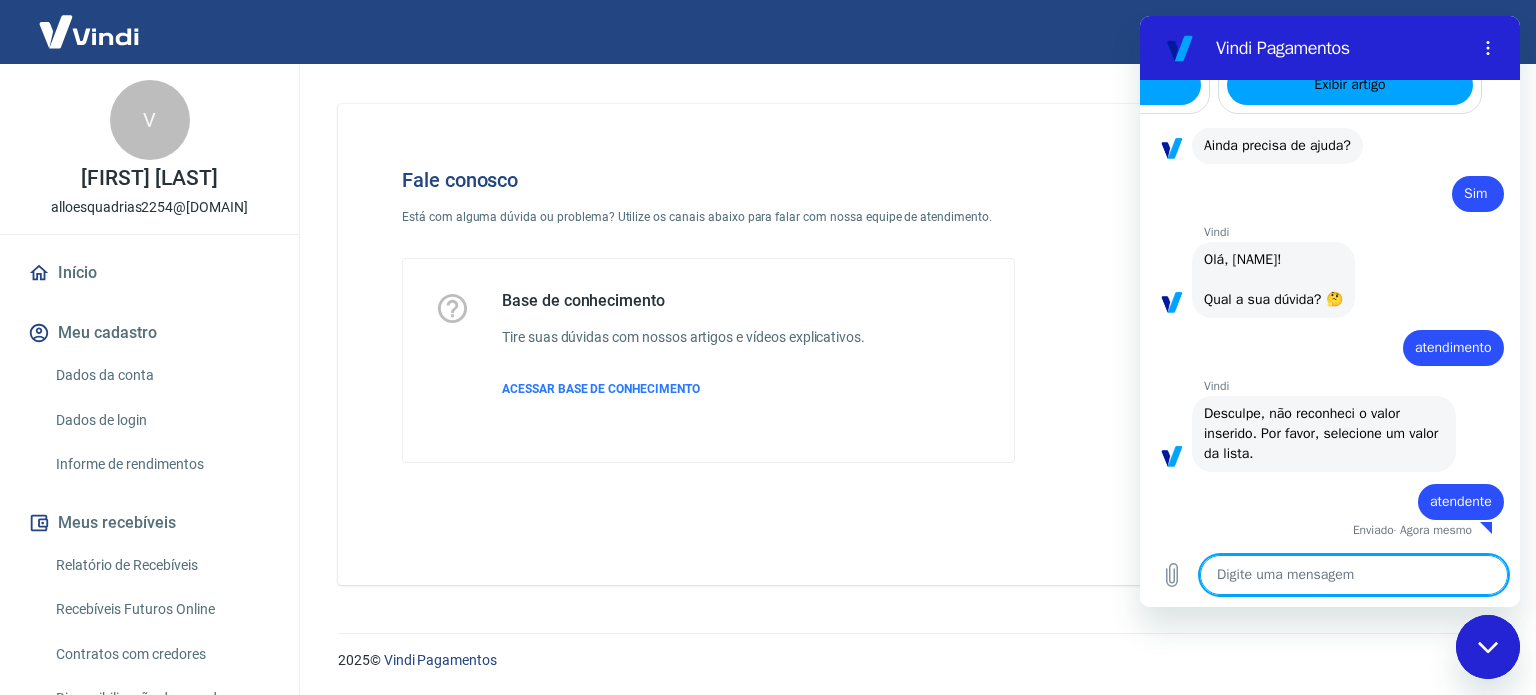 type on "a" 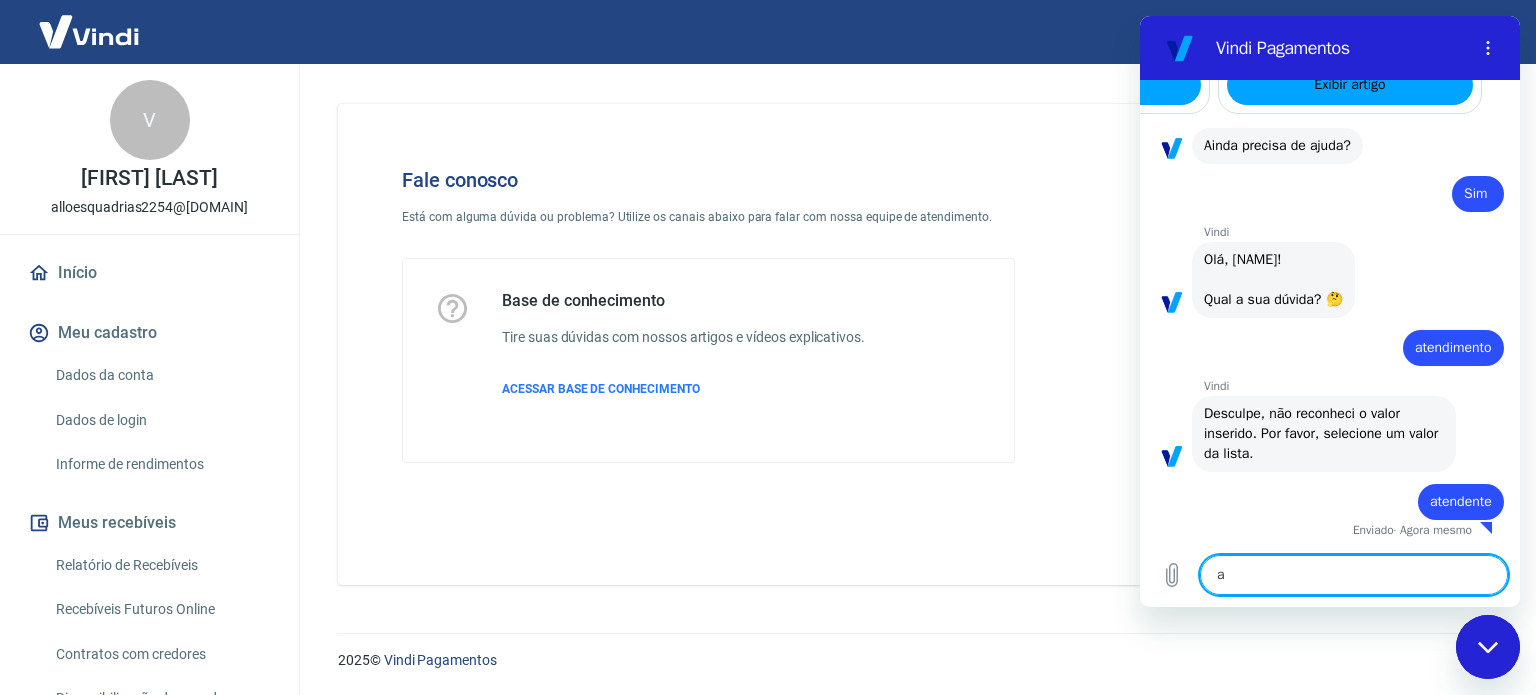 type on "at" 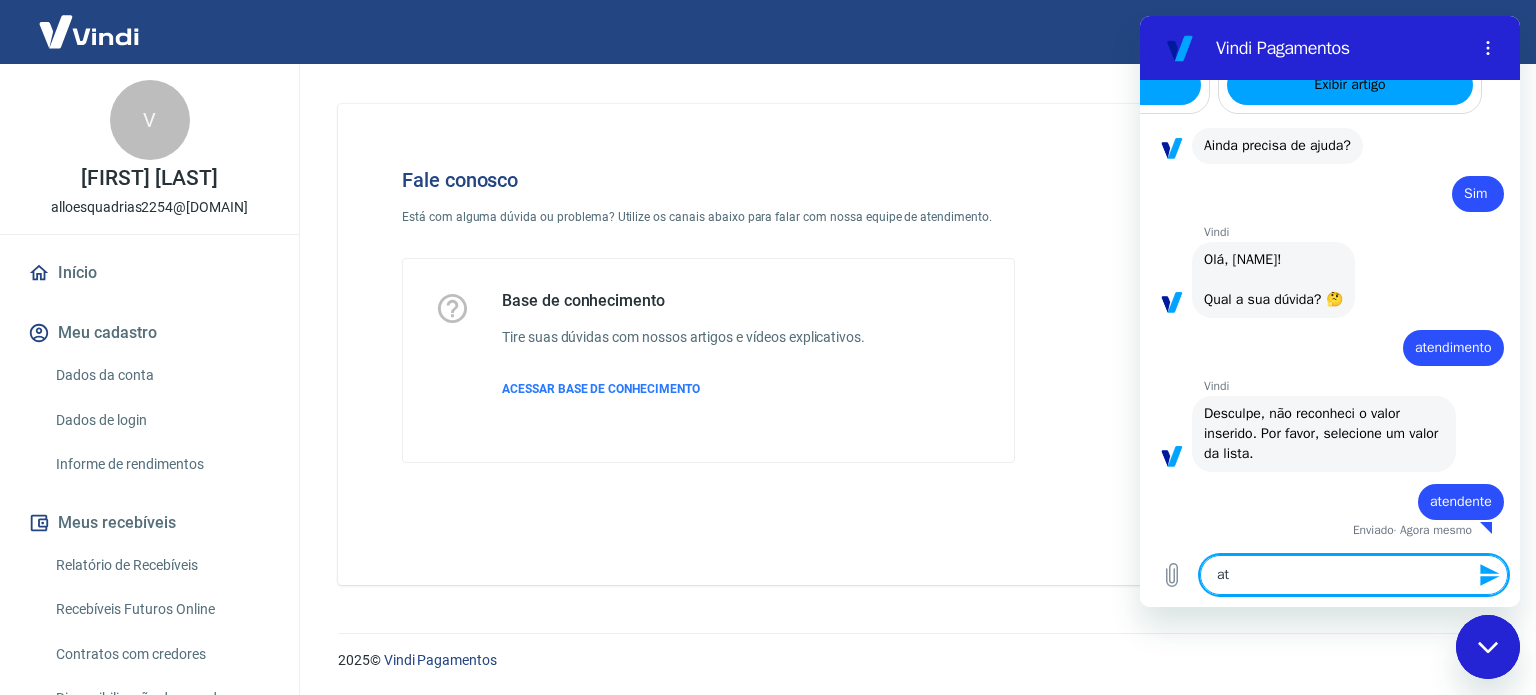 type on "ate" 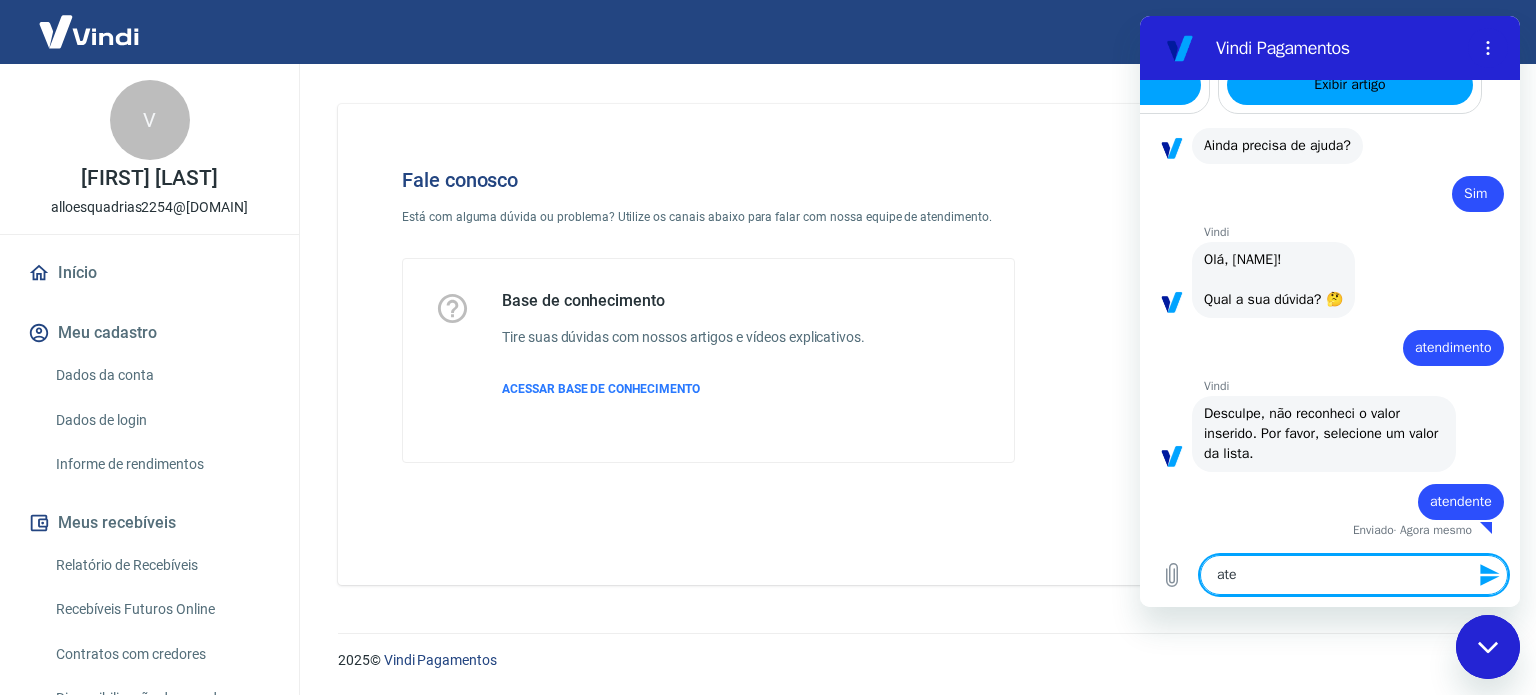 type on "x" 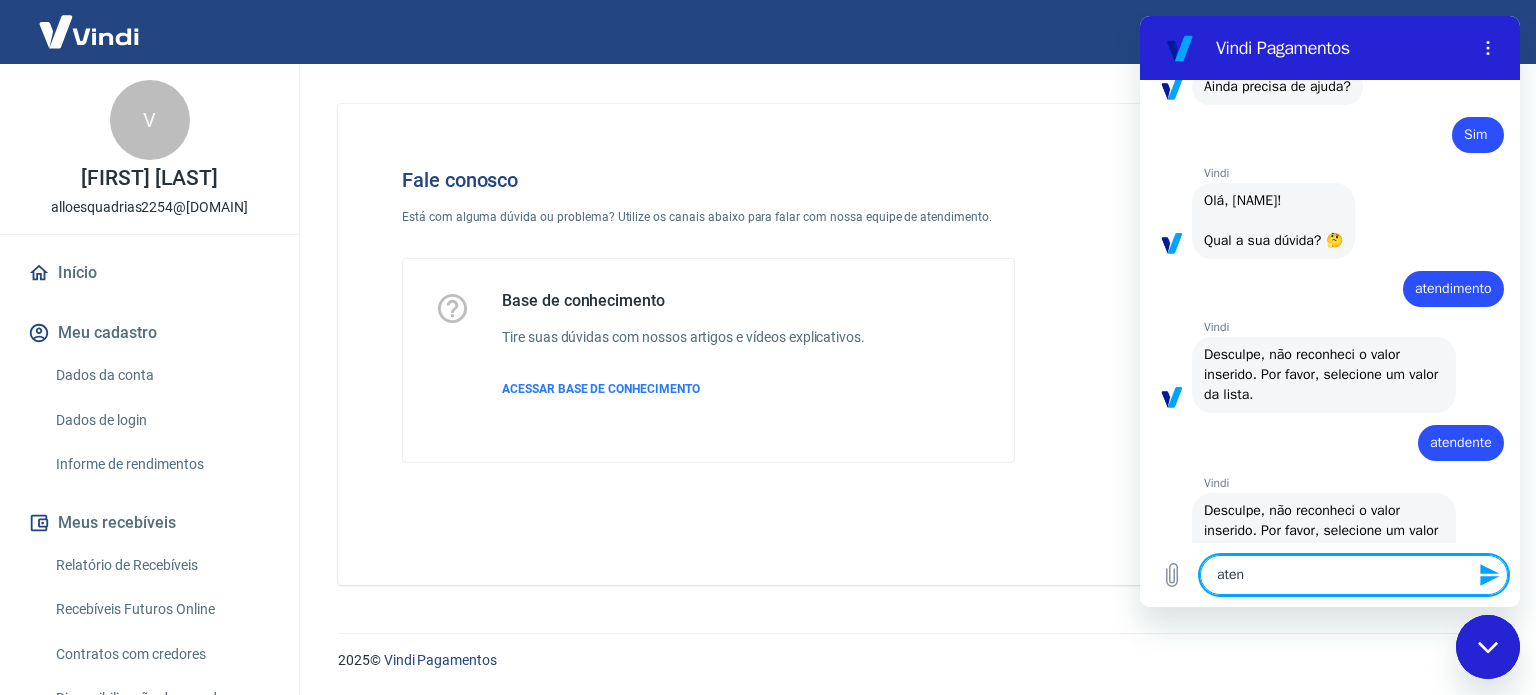 type on "atend" 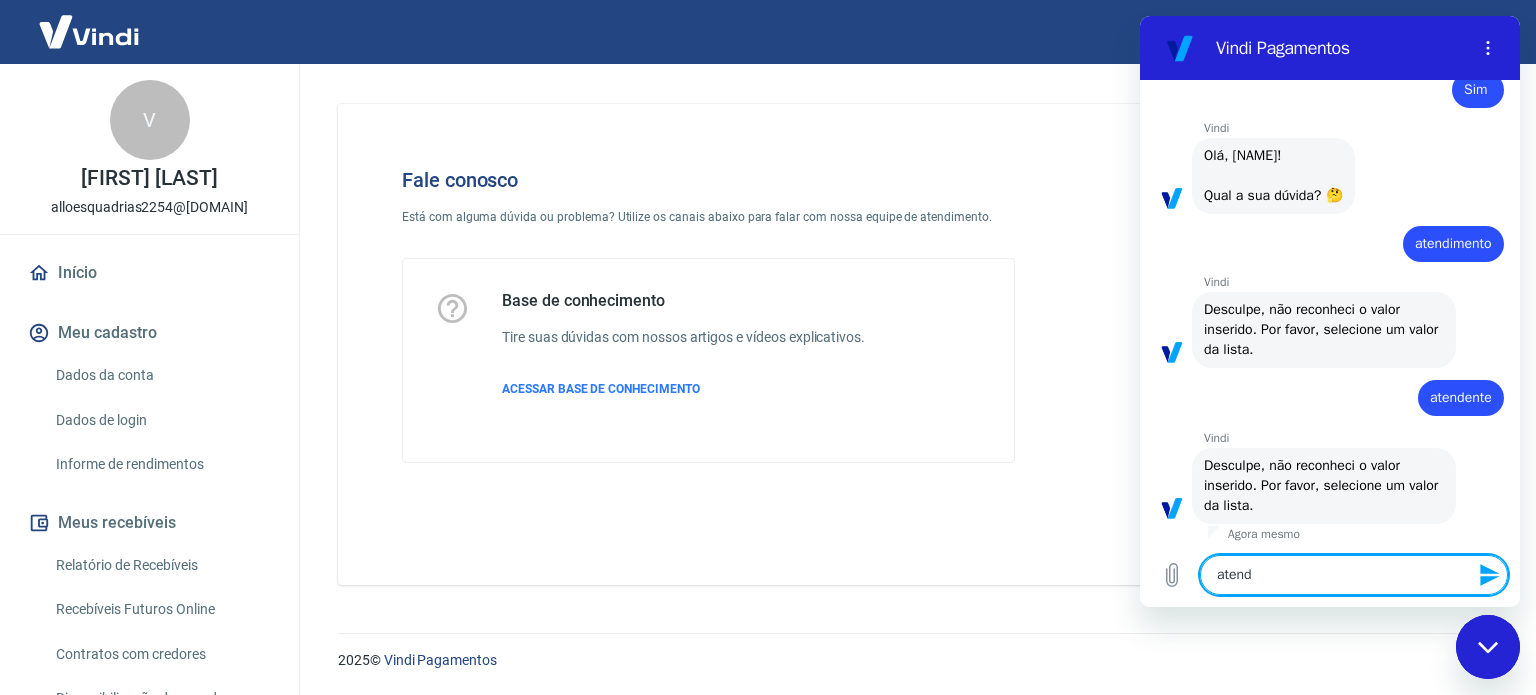 type on "atende" 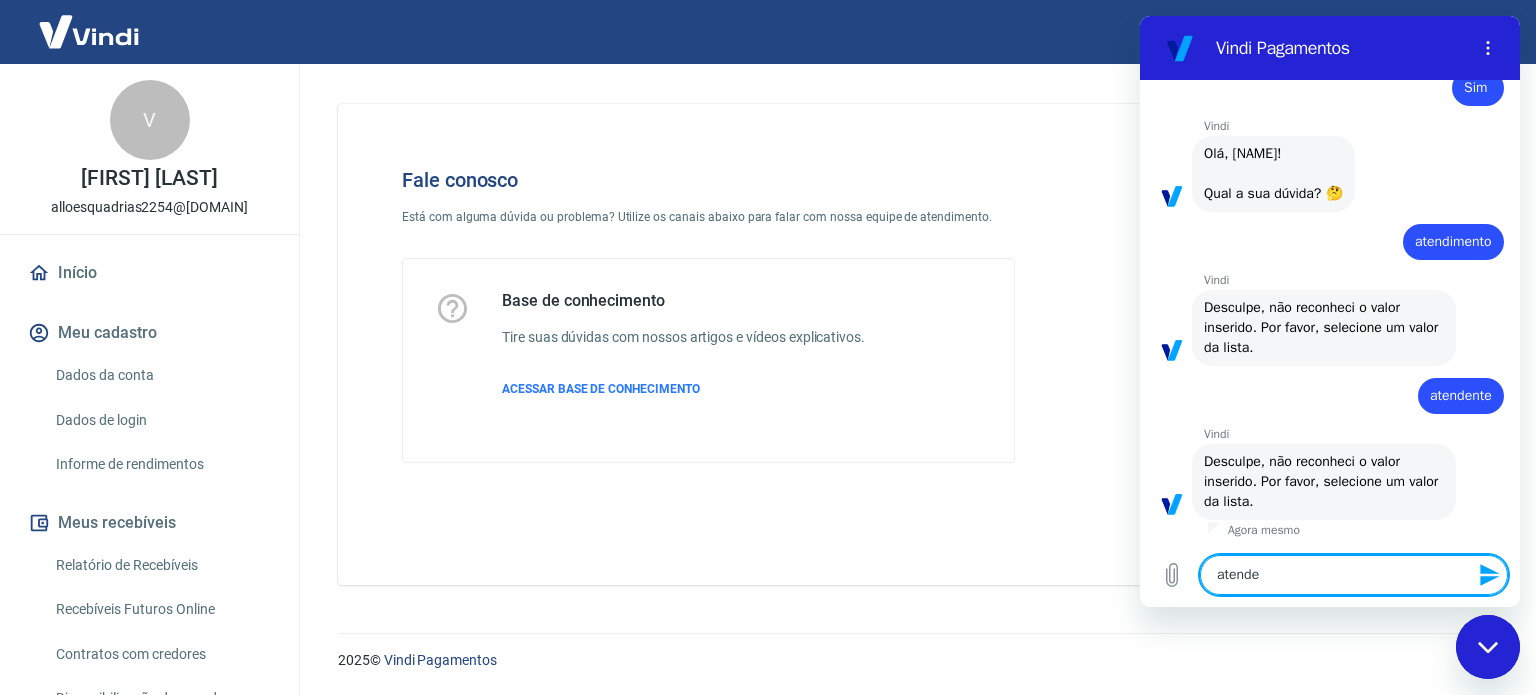 scroll, scrollTop: 2348, scrollLeft: 0, axis: vertical 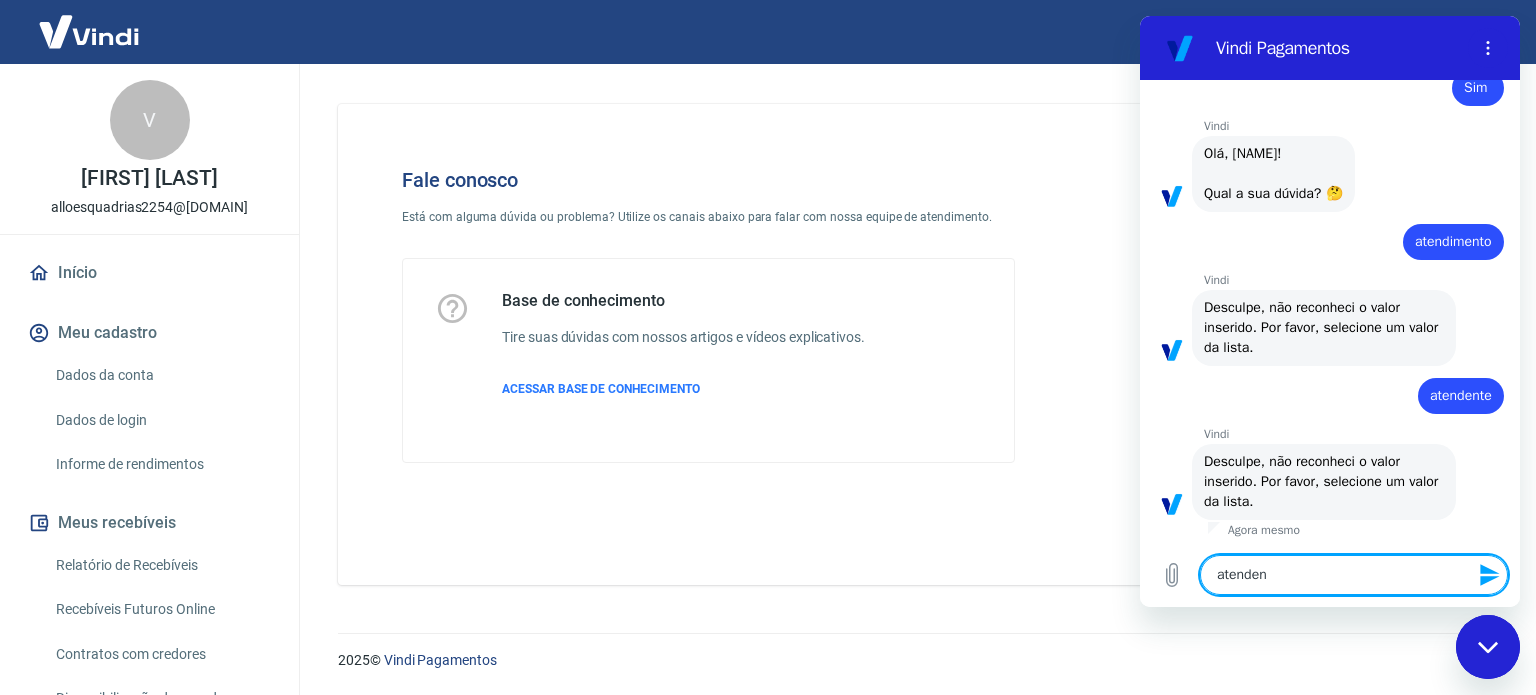 type on "atendent" 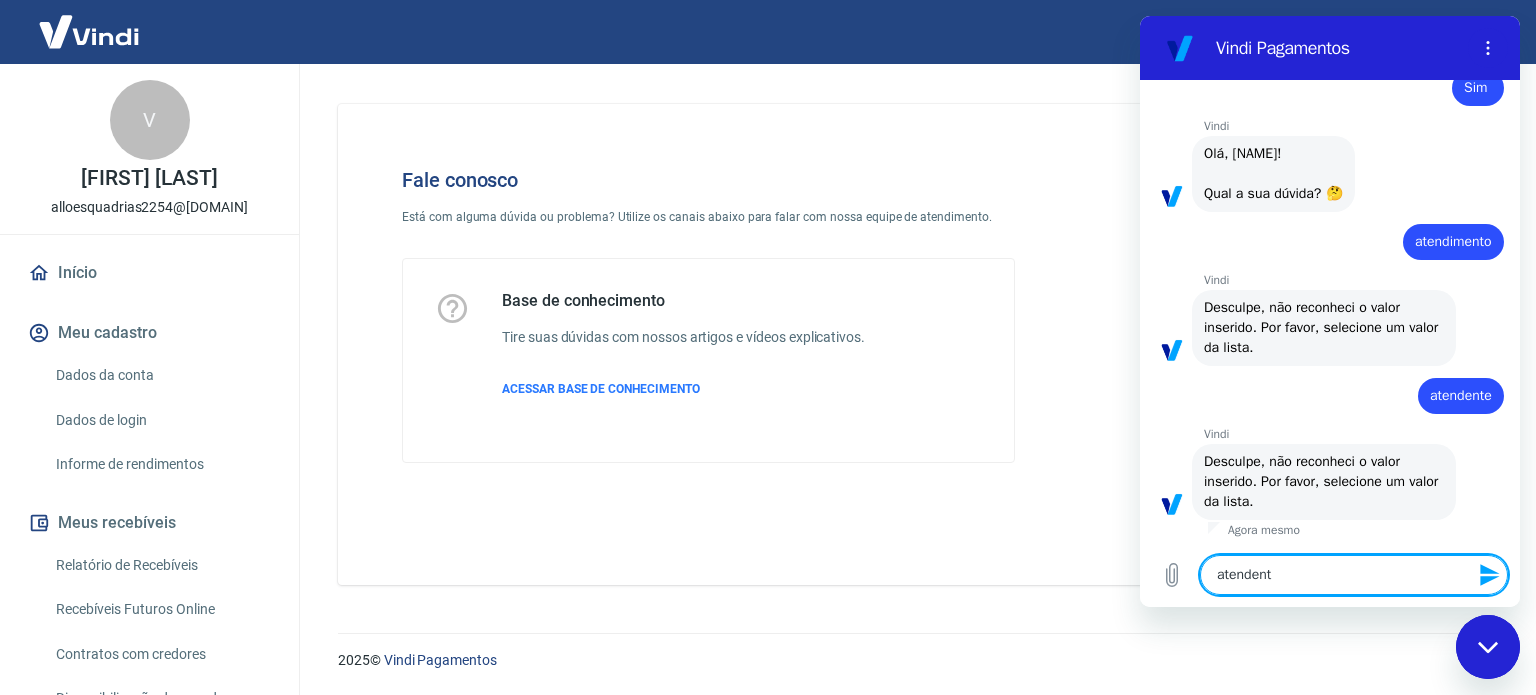 type on "atendente" 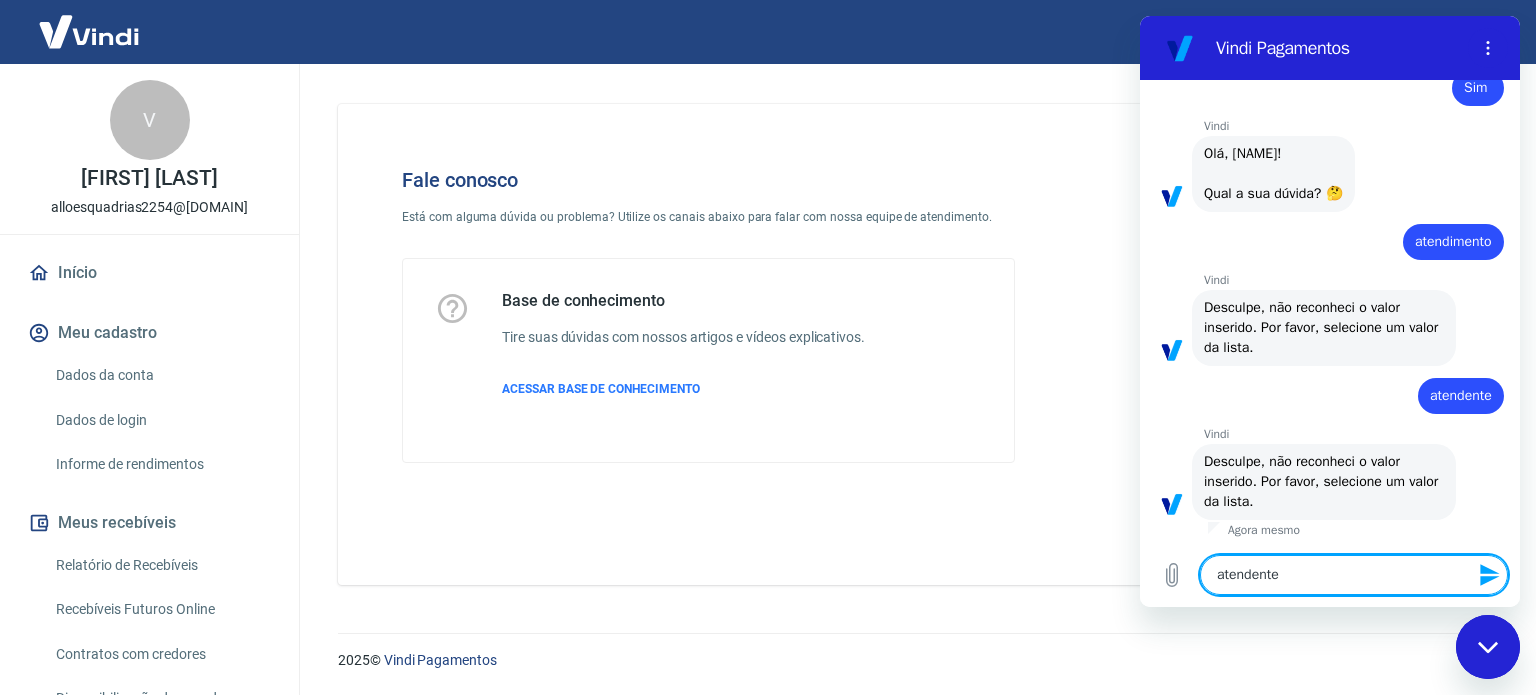 type 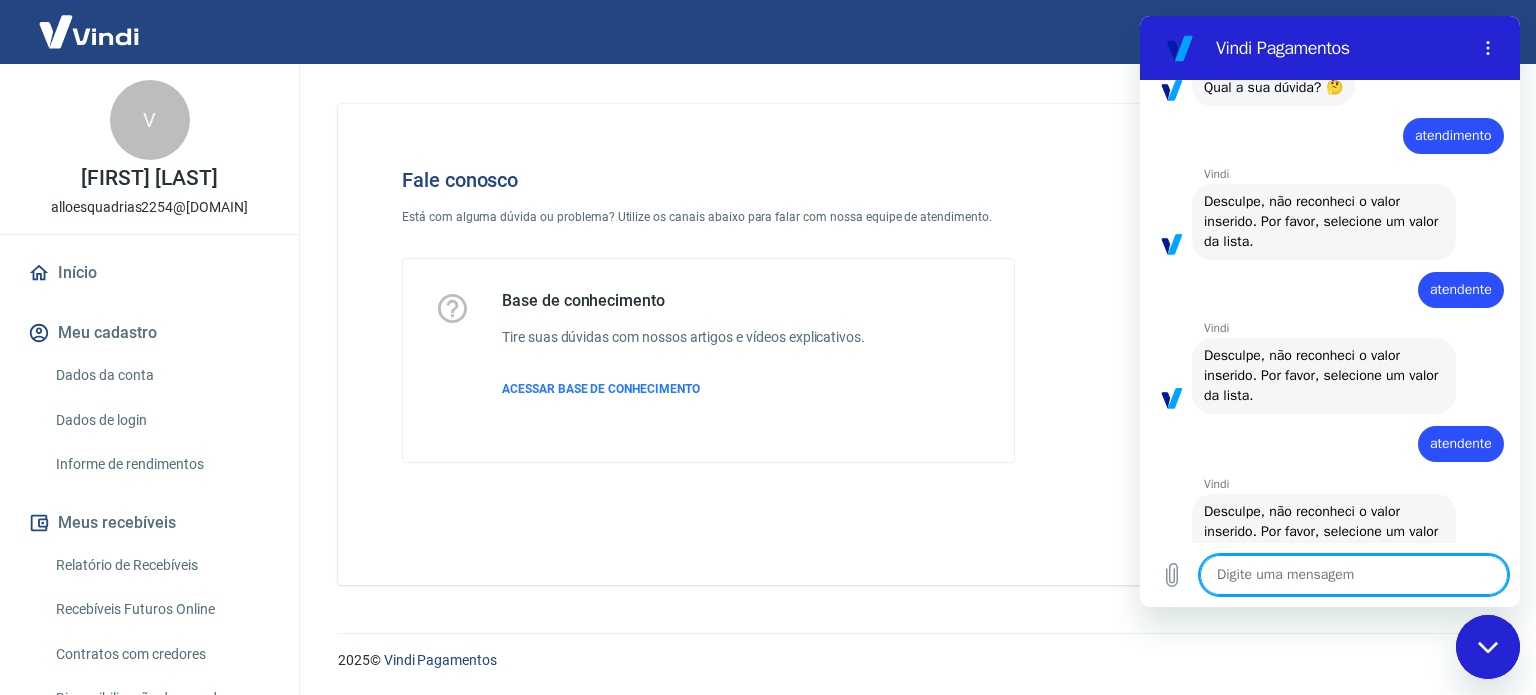 type on "x" 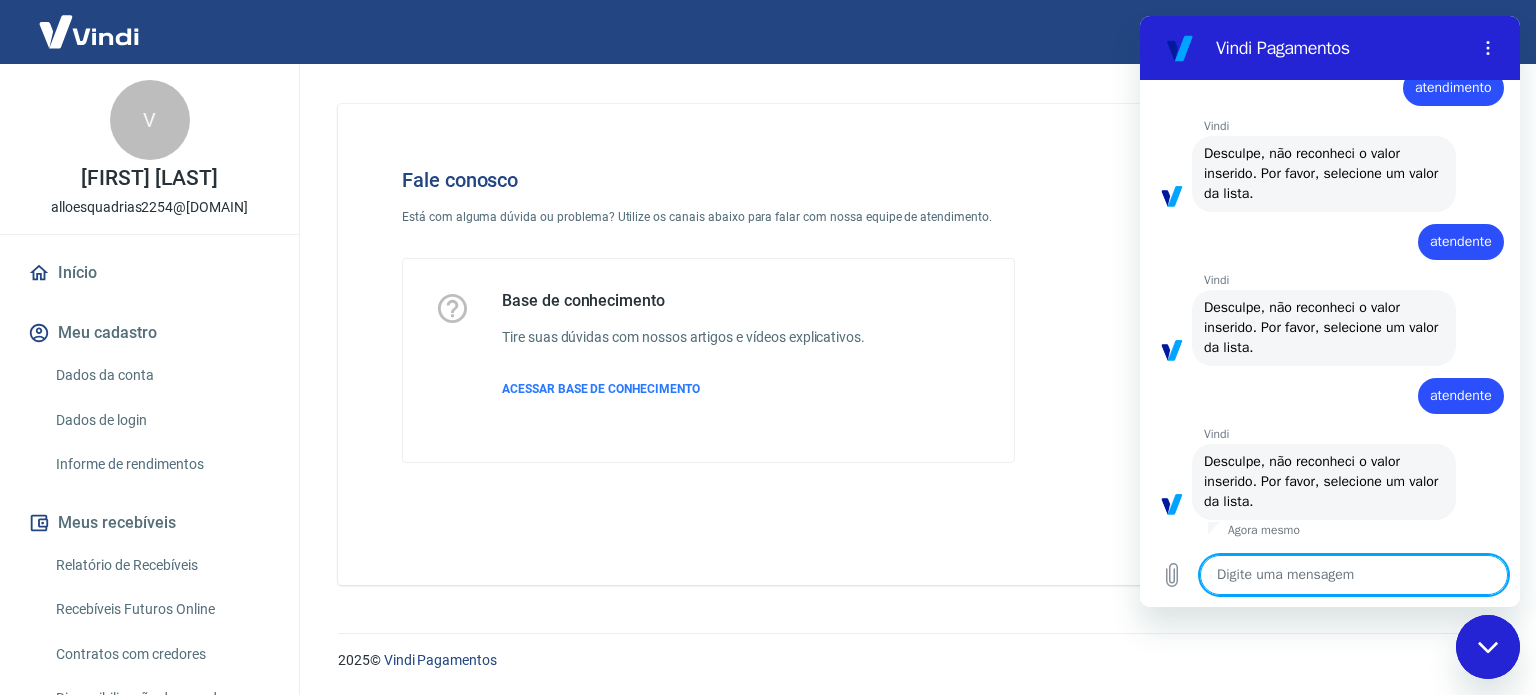 click at bounding box center [1354, 575] 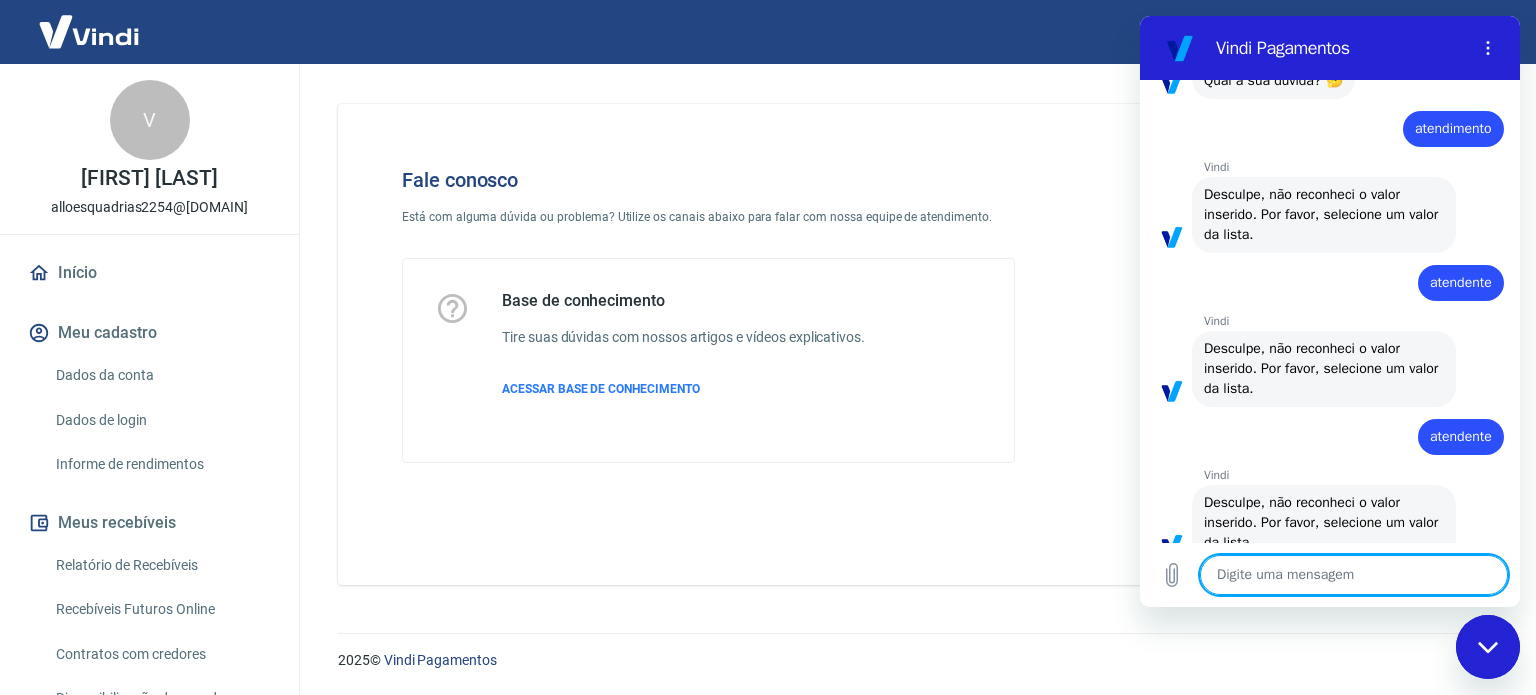 scroll, scrollTop: 2503, scrollLeft: 0, axis: vertical 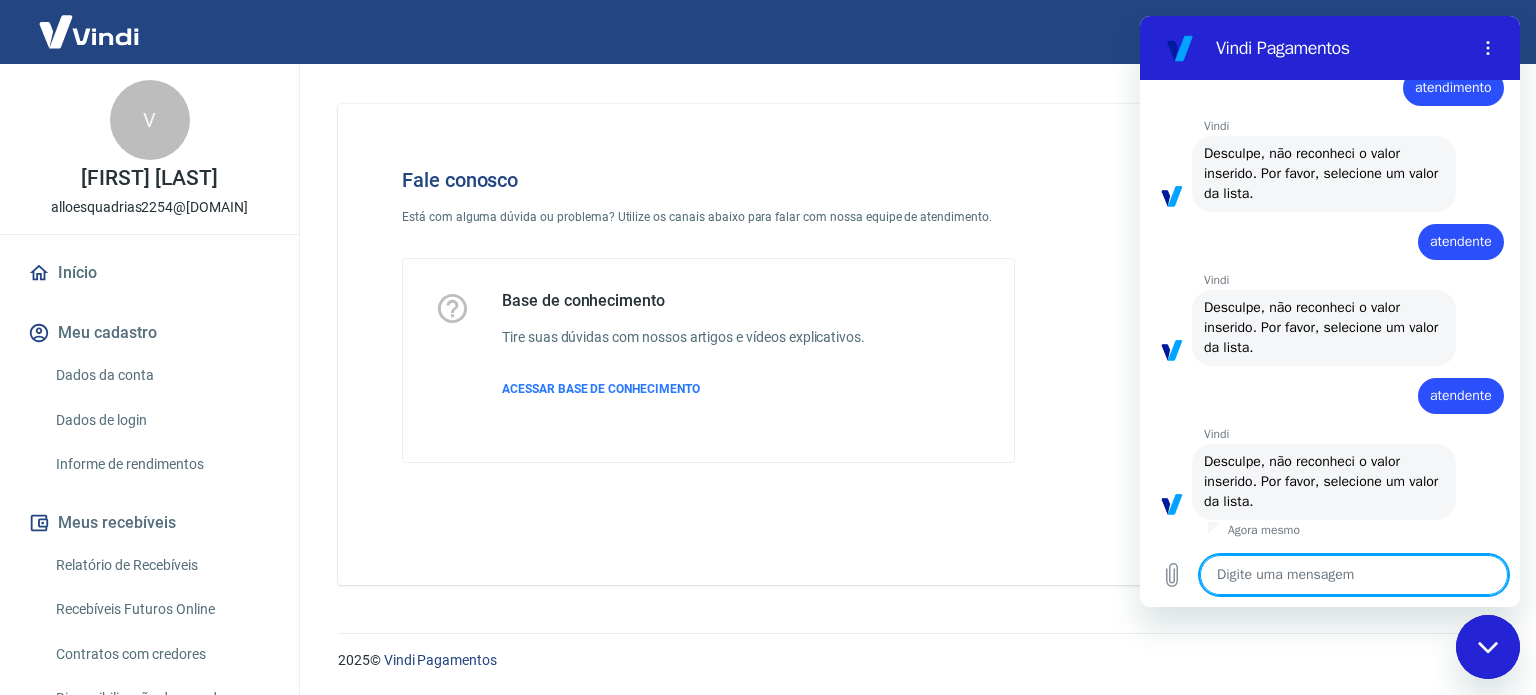 click at bounding box center (1354, 575) 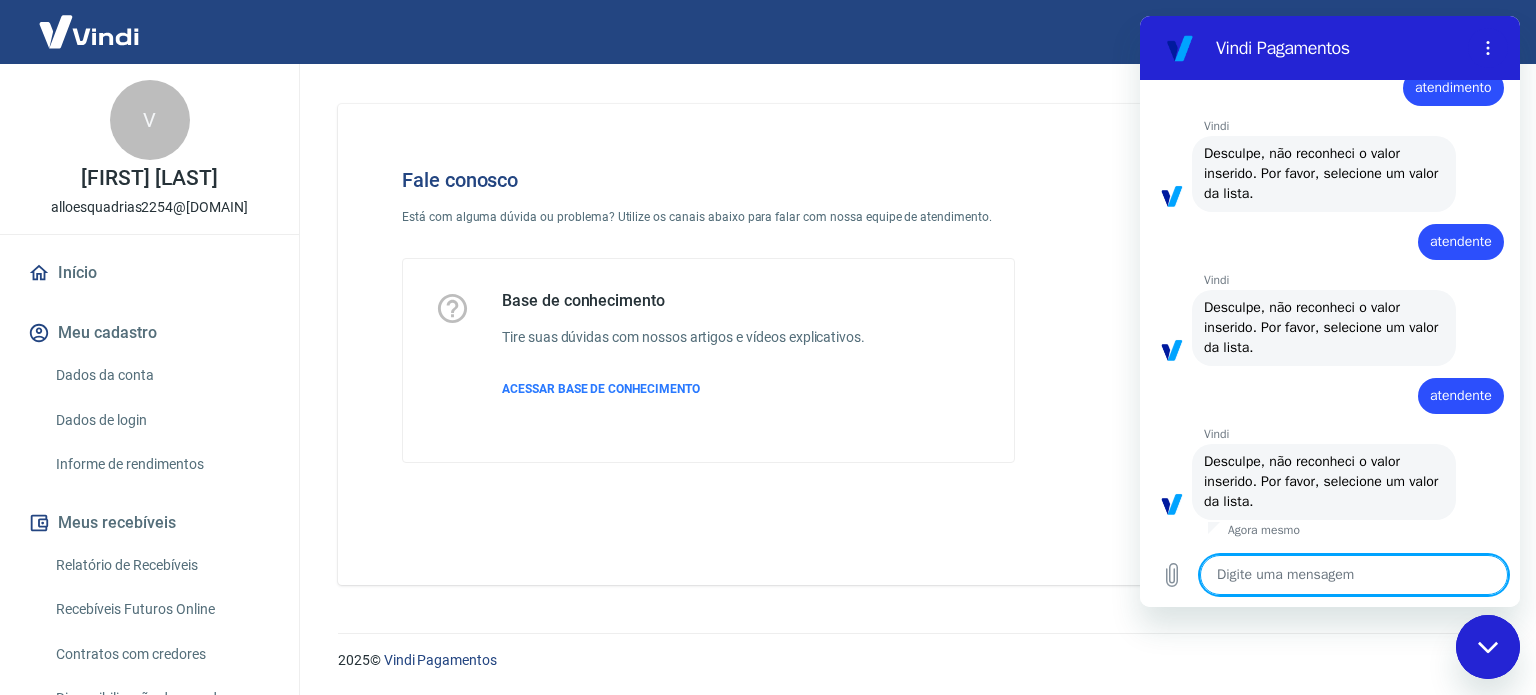 type on "p" 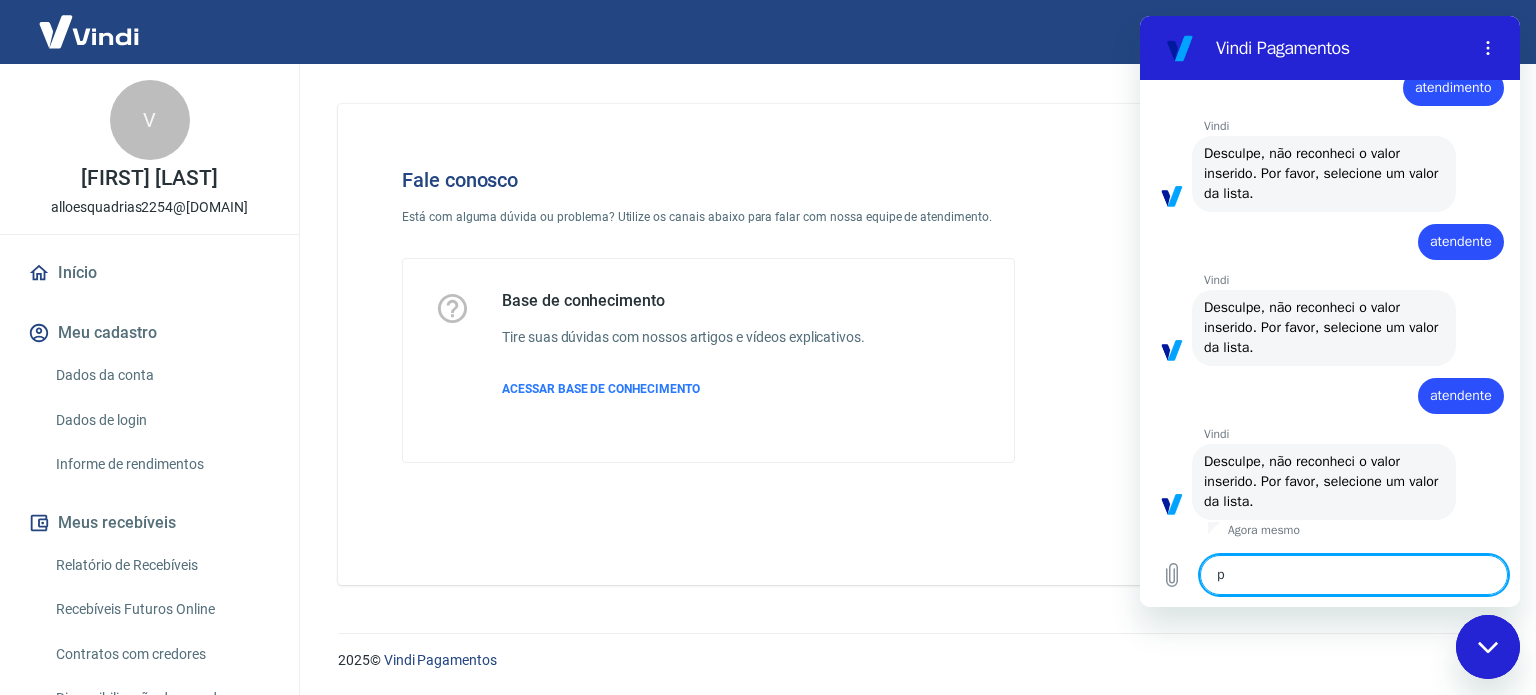 type on "pr" 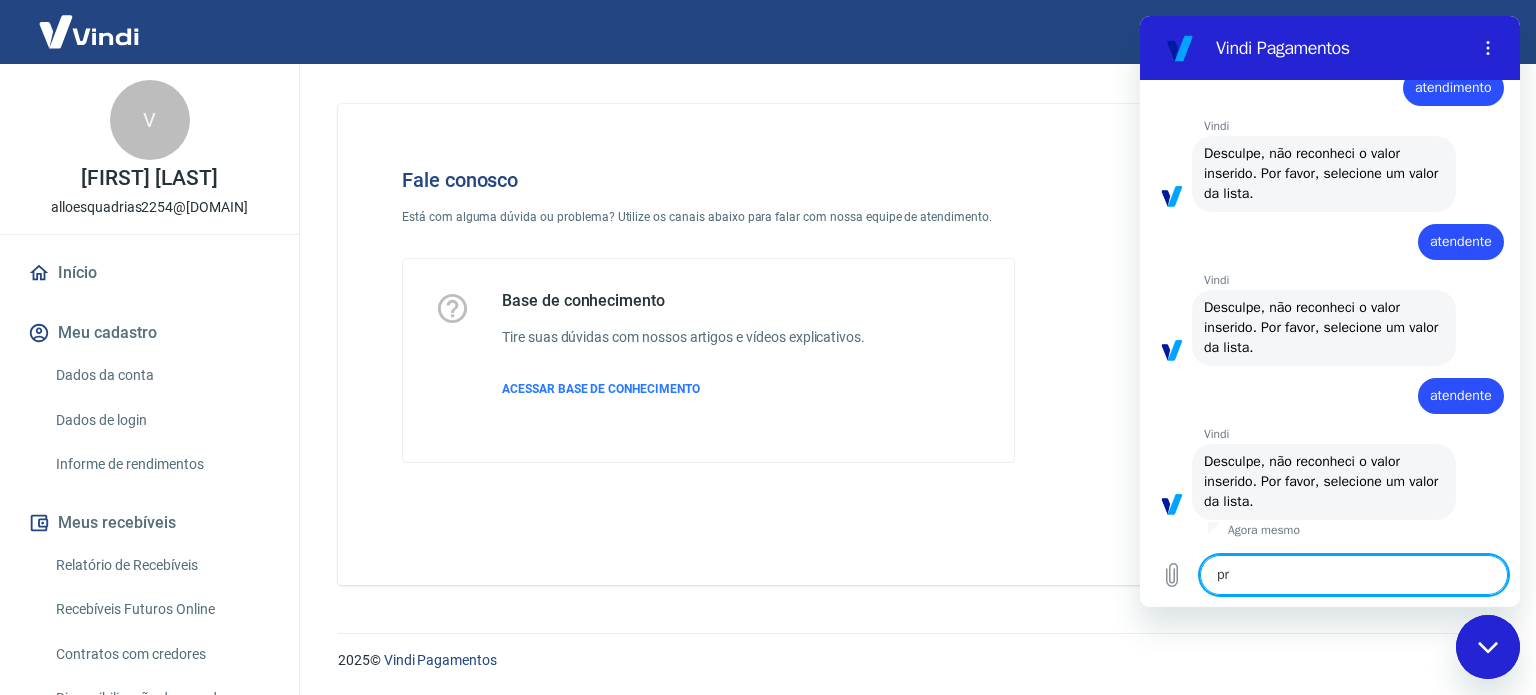 type on "pre" 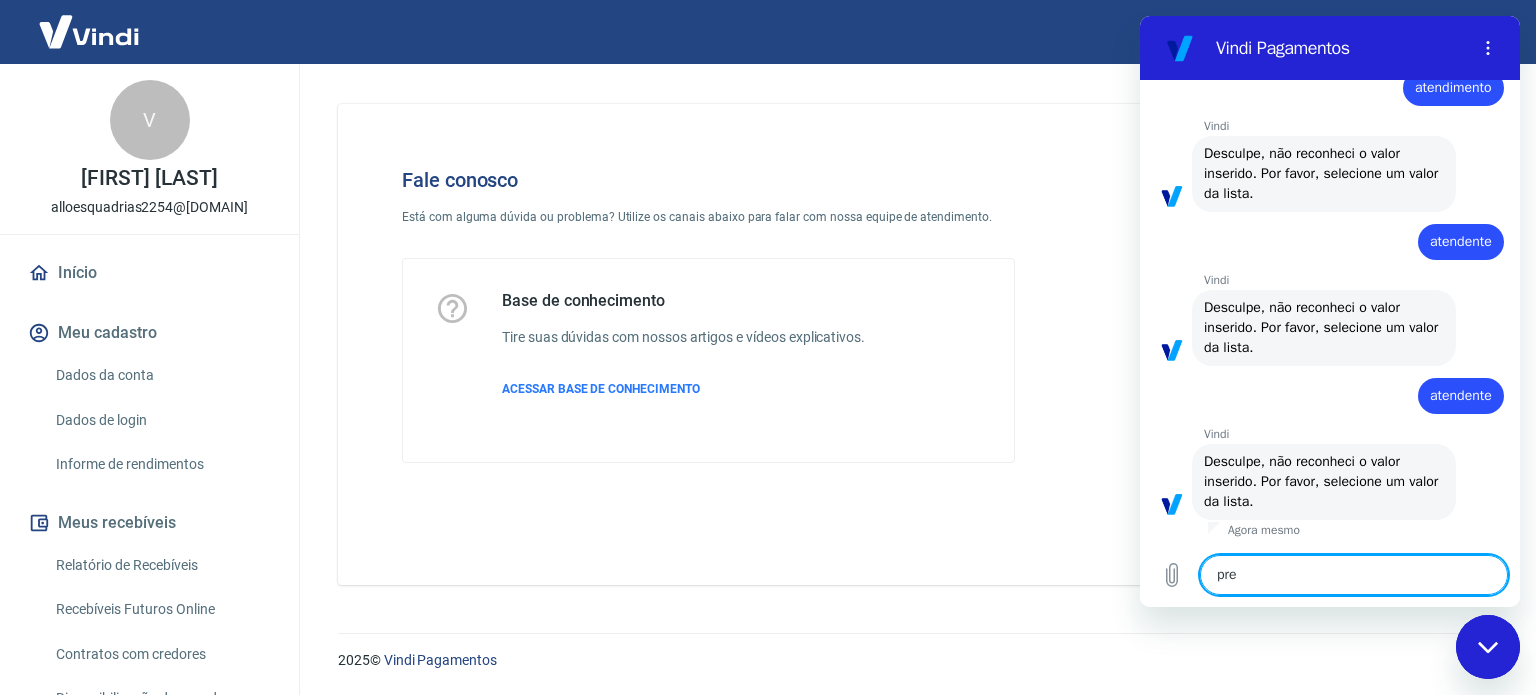 type on "x" 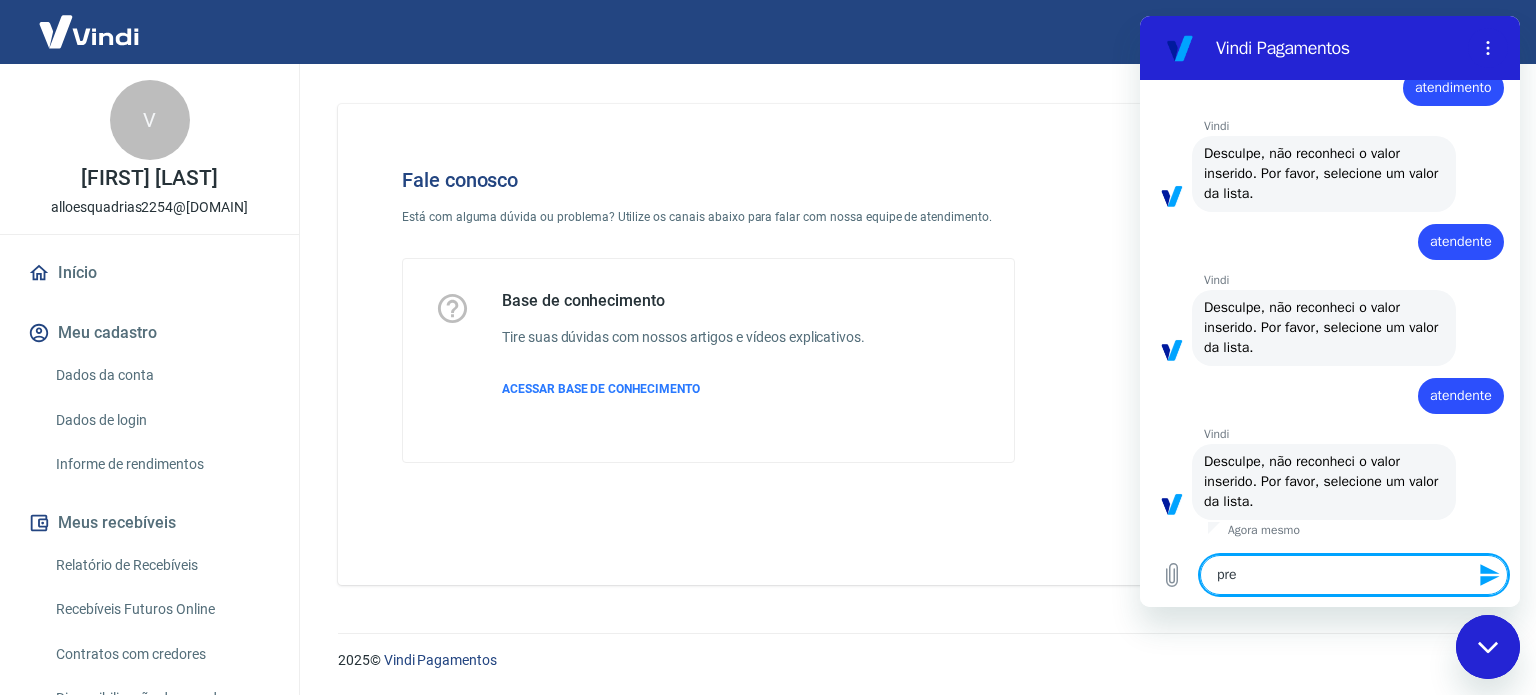type on "prec" 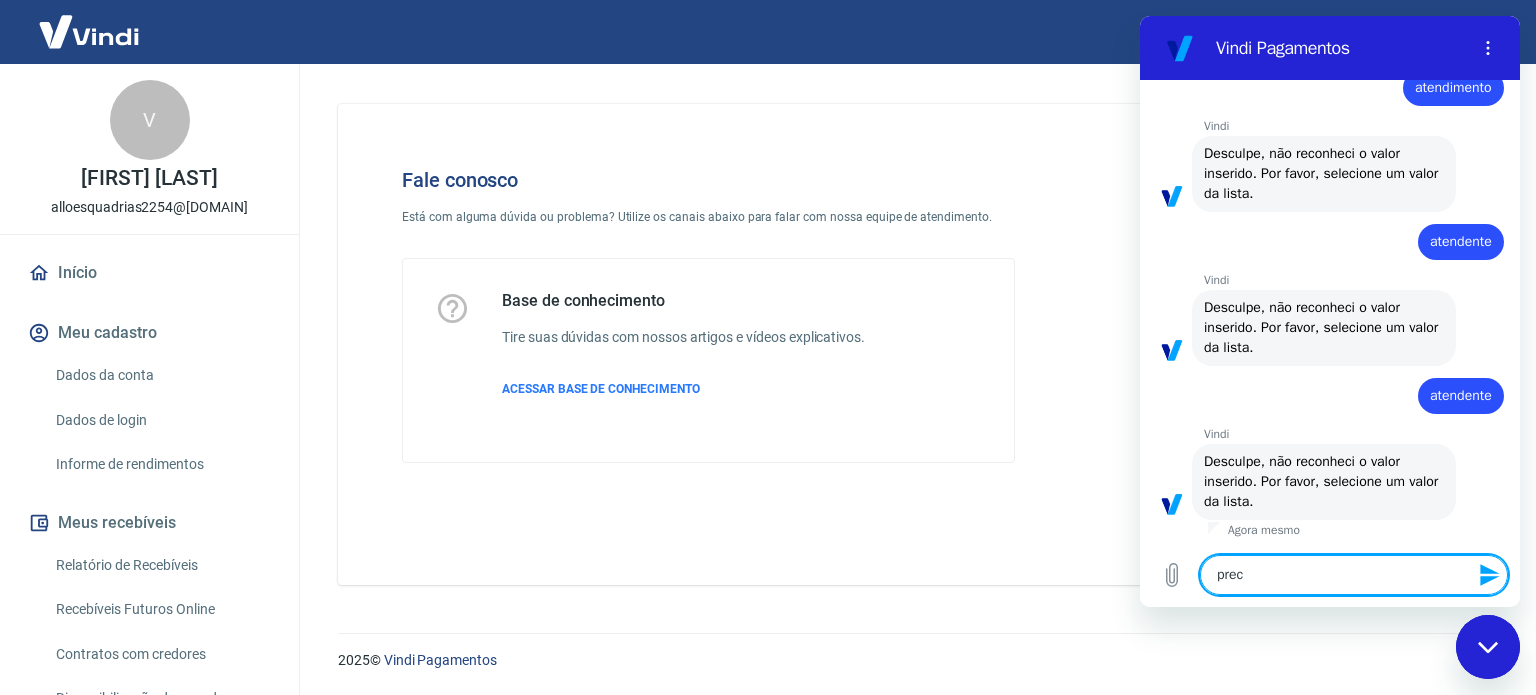 type on "preci" 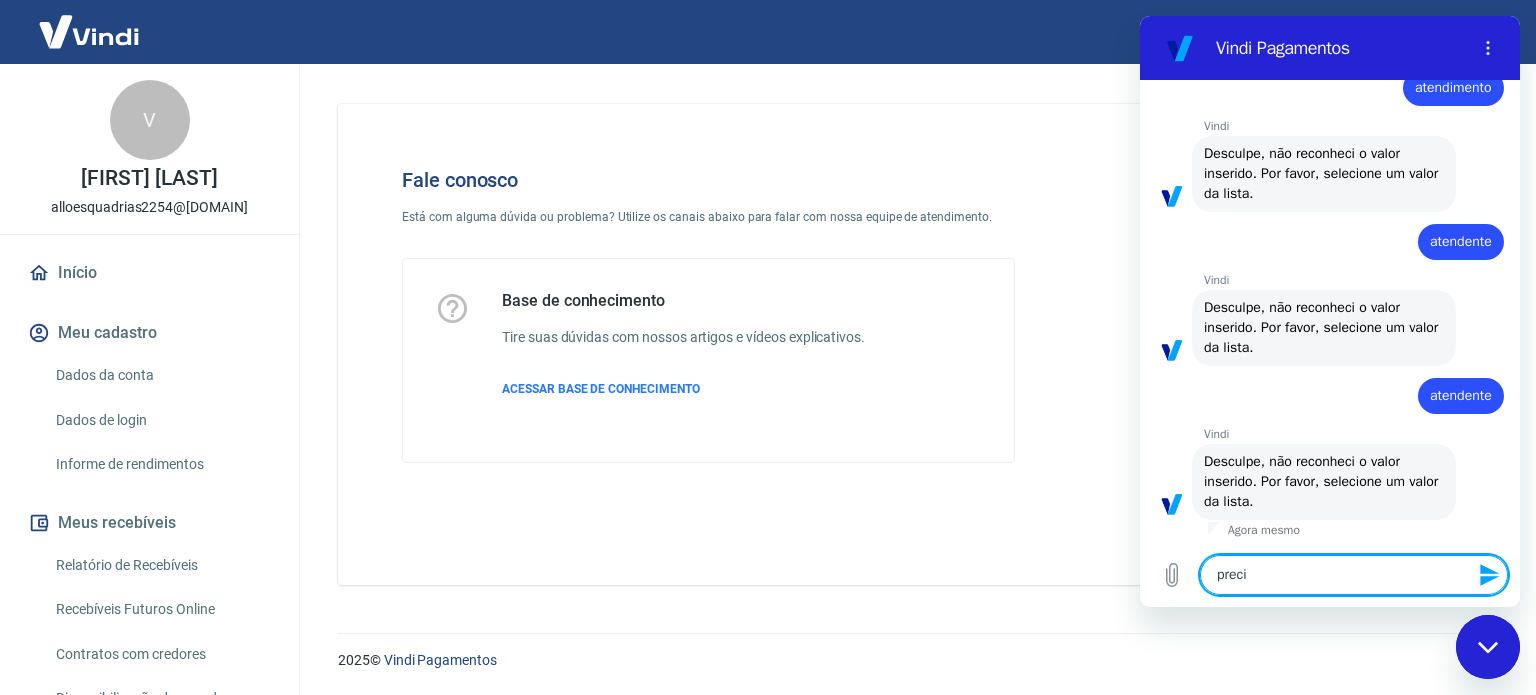 type on "x" 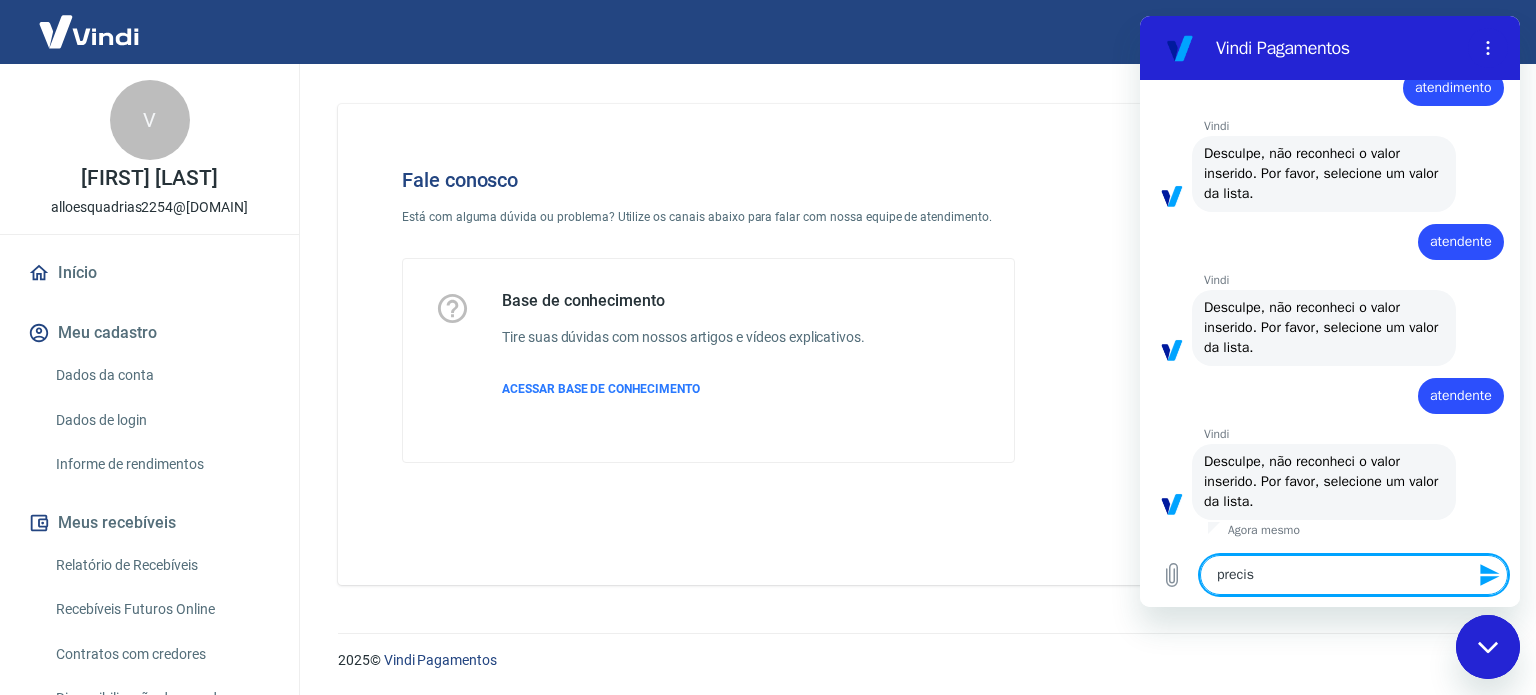 type on "x" 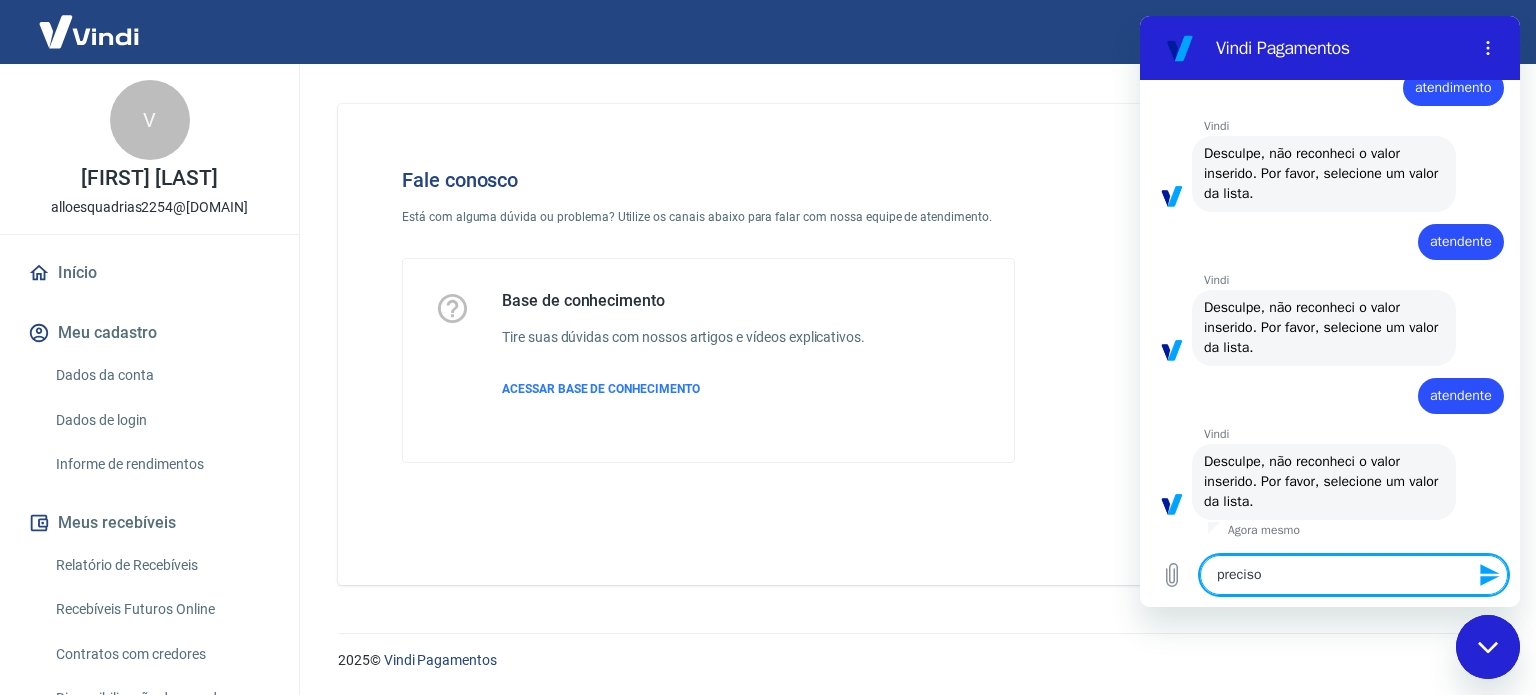 type on "preciso" 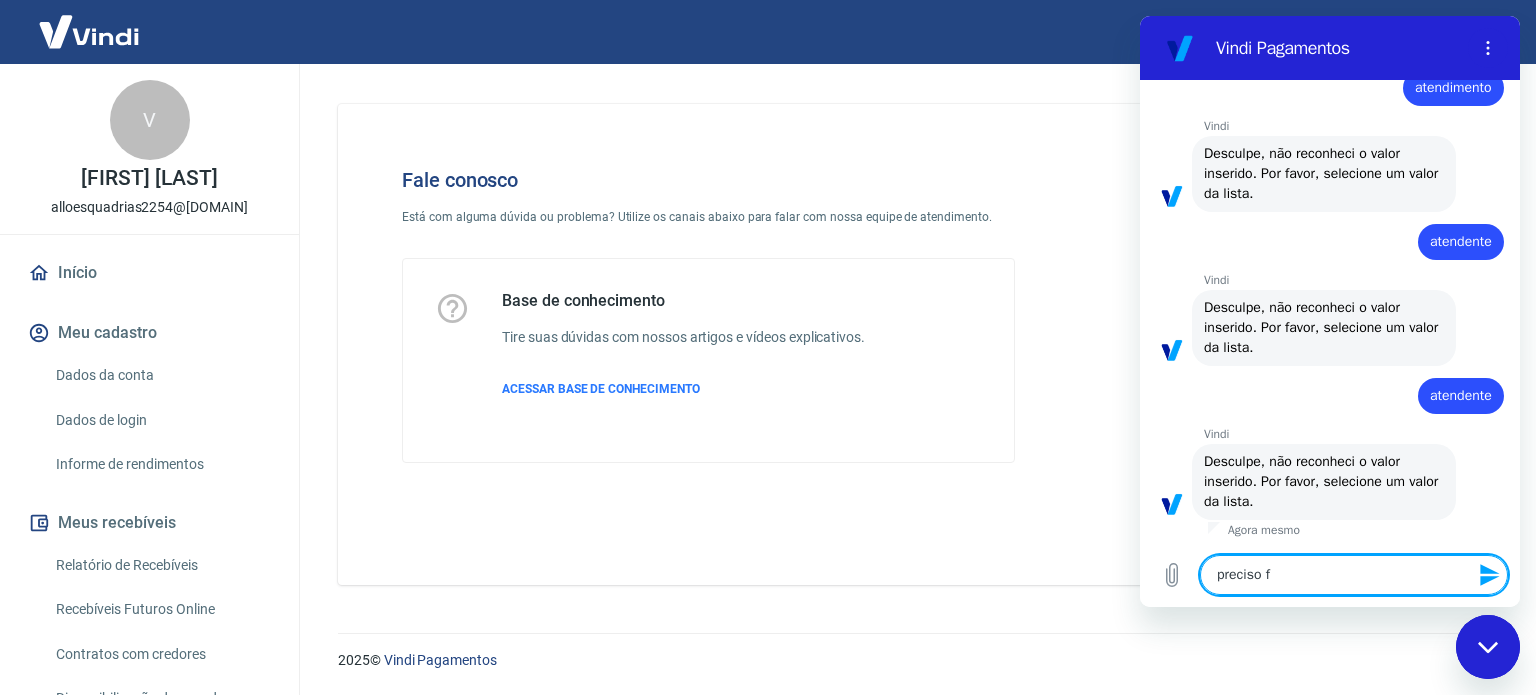 type on "preciso fa" 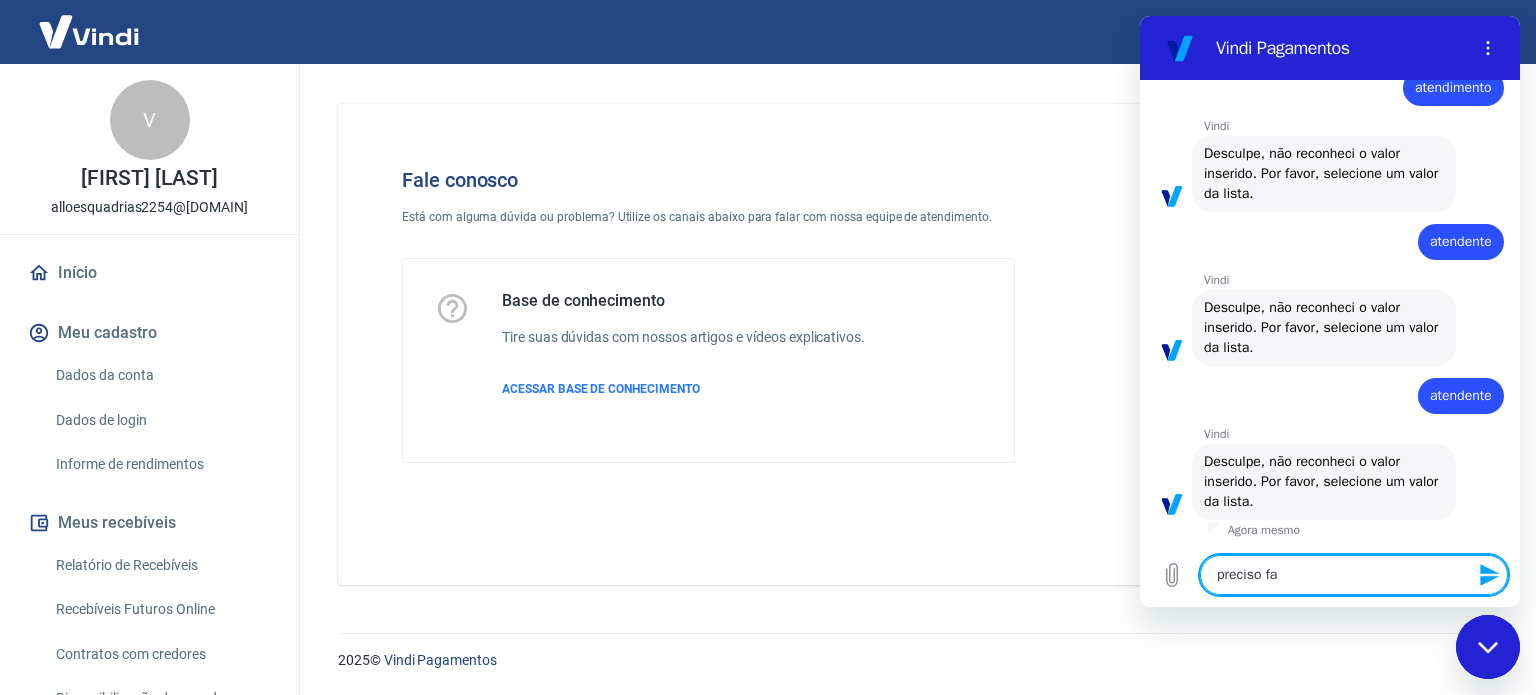 type on "preciso fal" 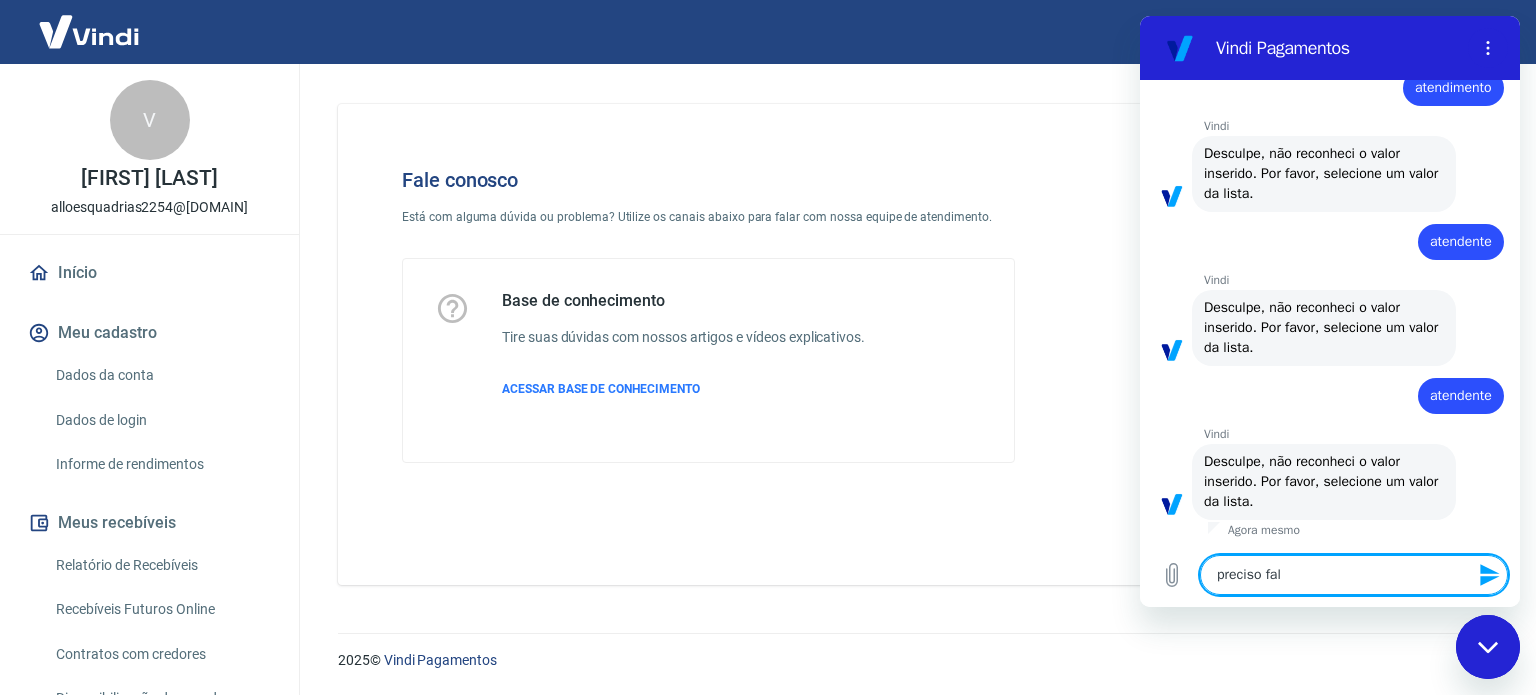 type on "preciso fala" 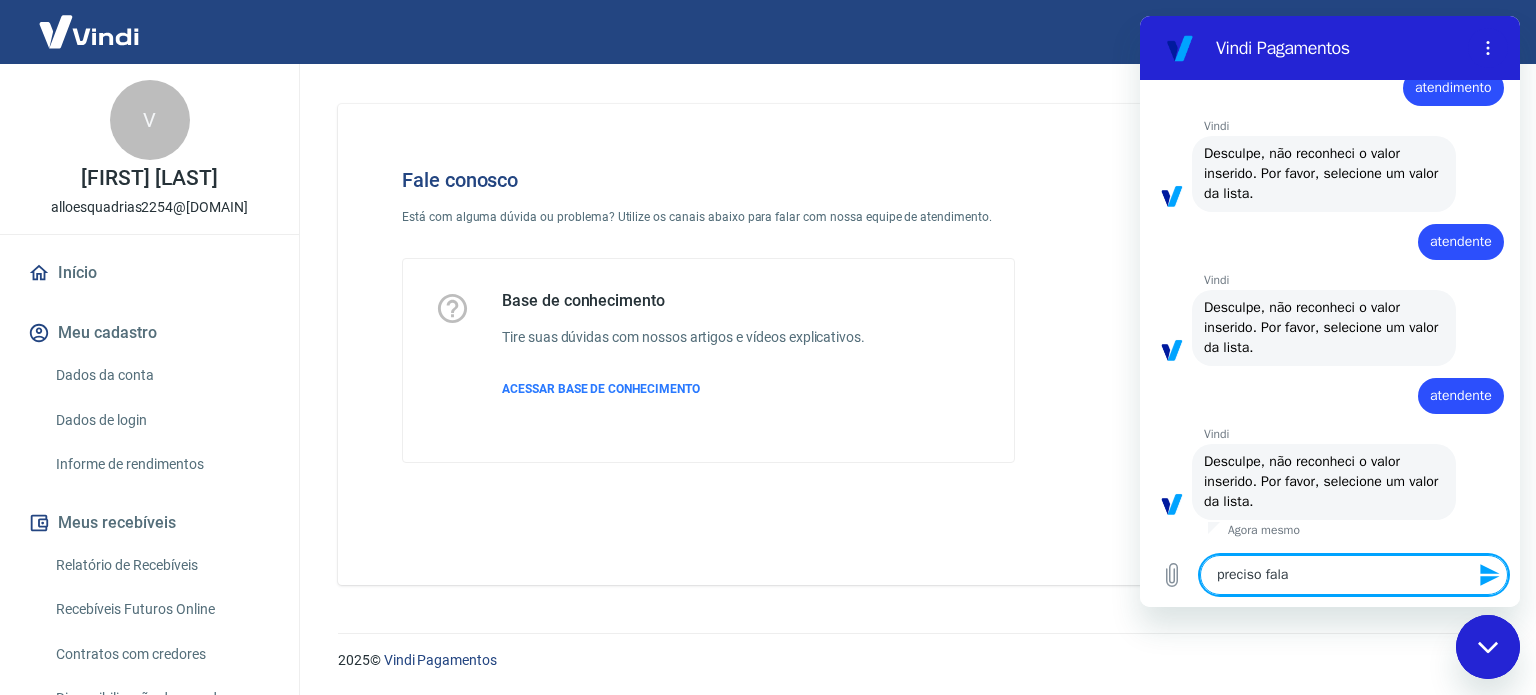 type on "x" 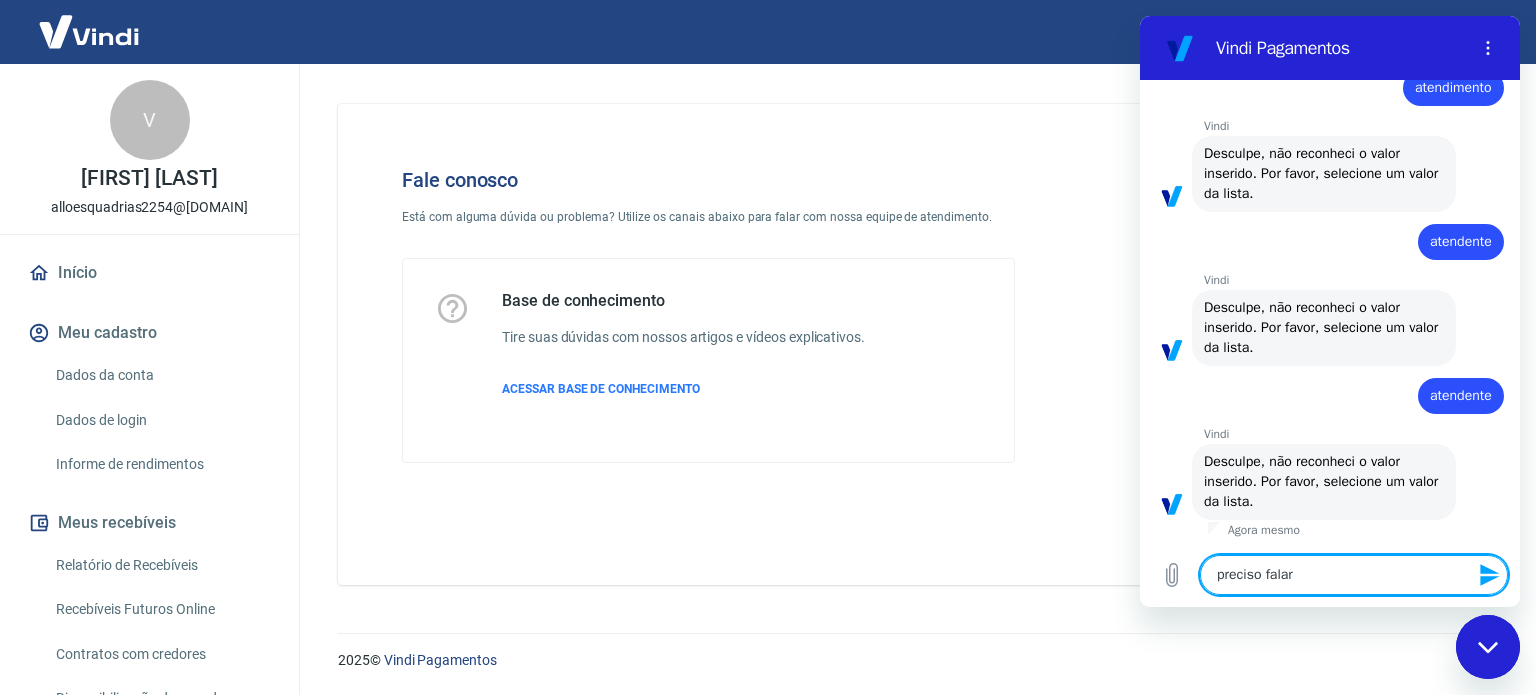 type on "preciso falar" 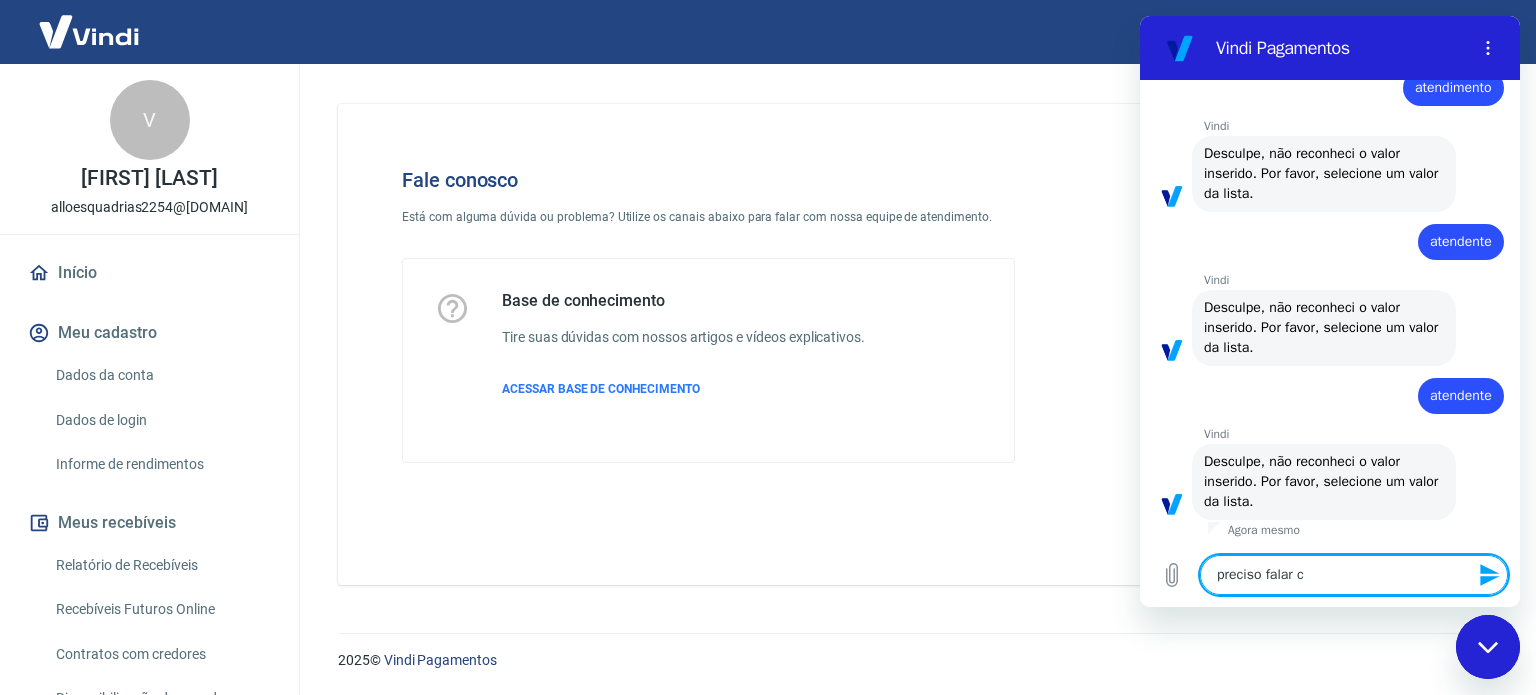 type on "preciso falar co" 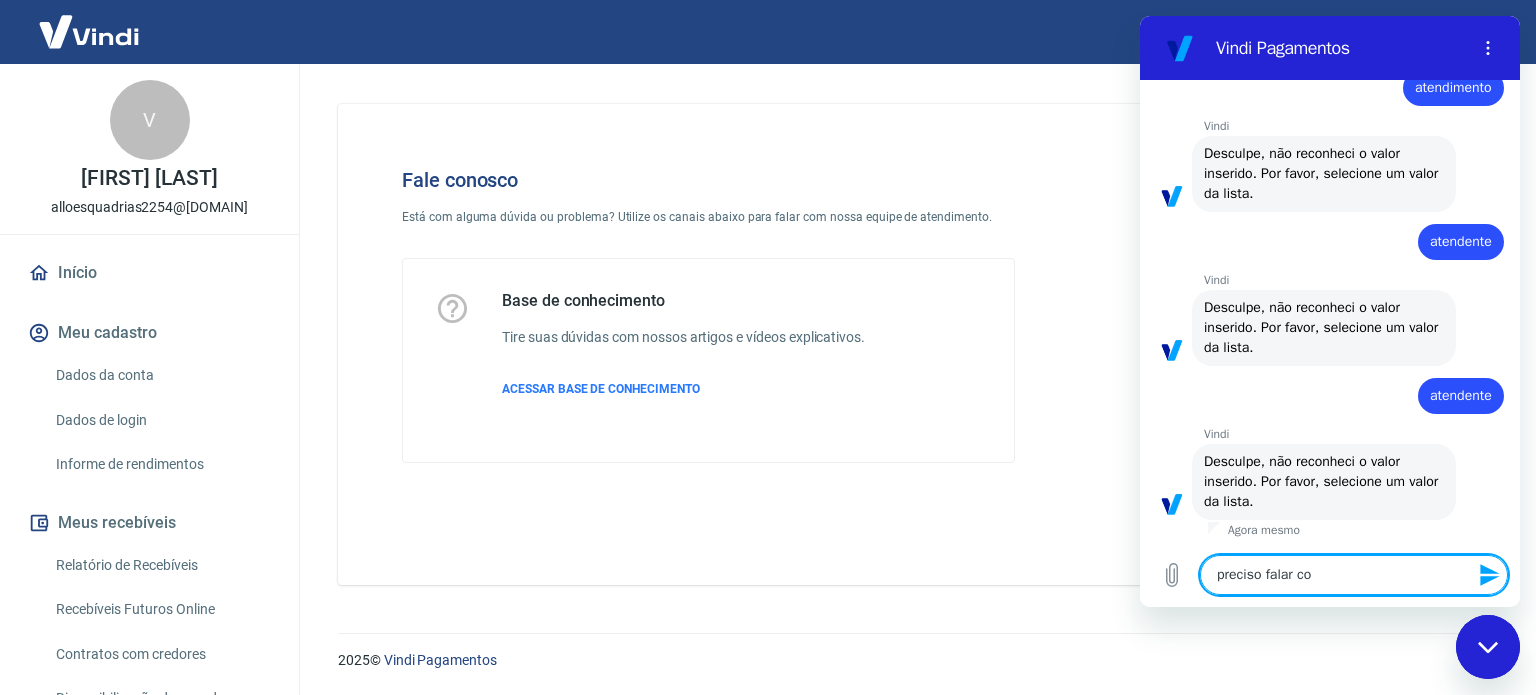 type on "preciso falar com" 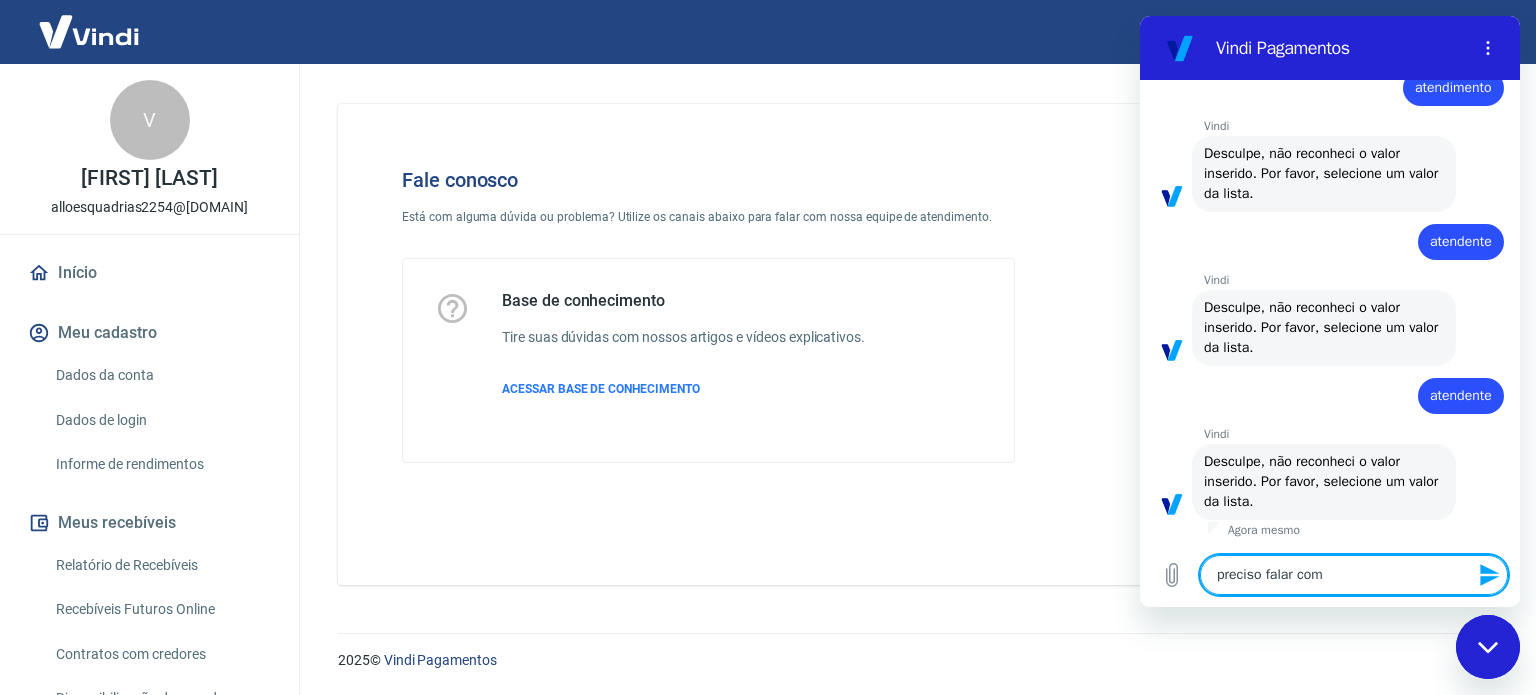 type on "preciso falar com" 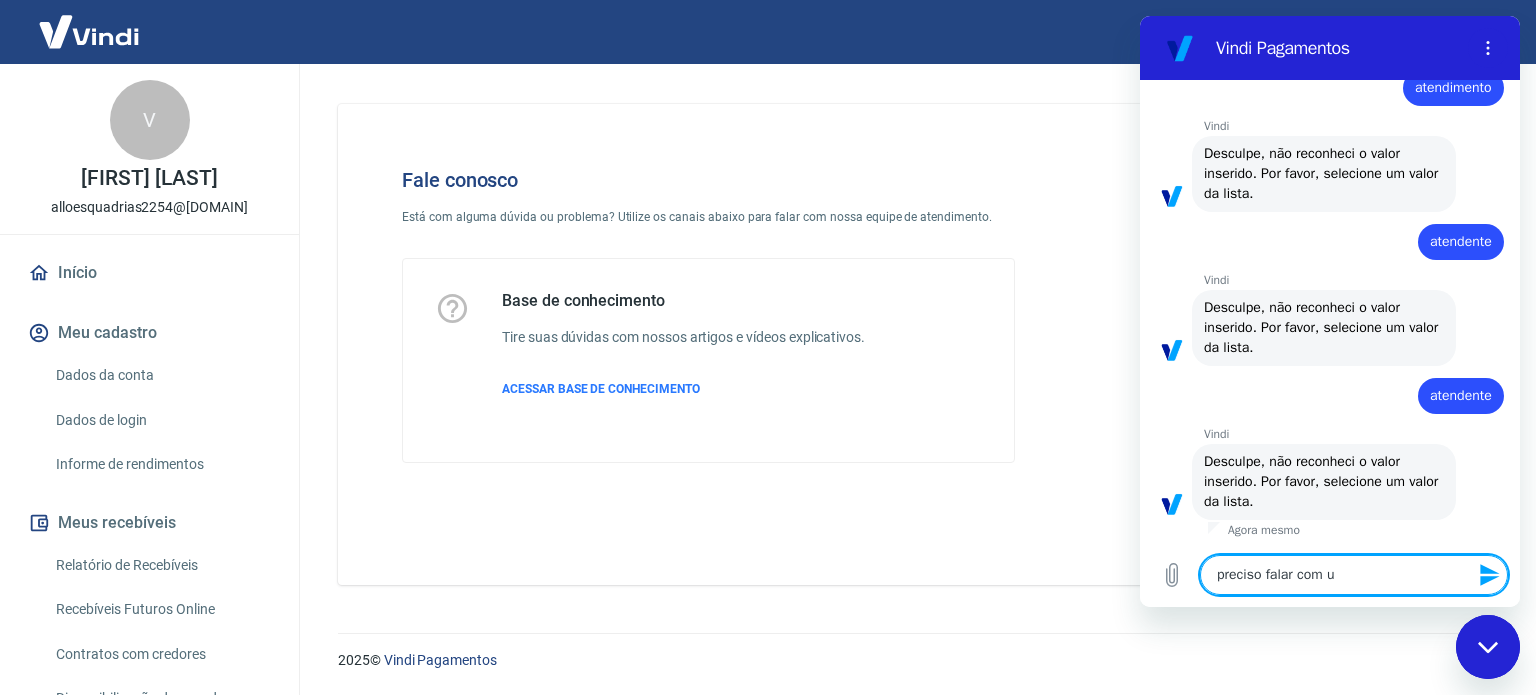 type on "x" 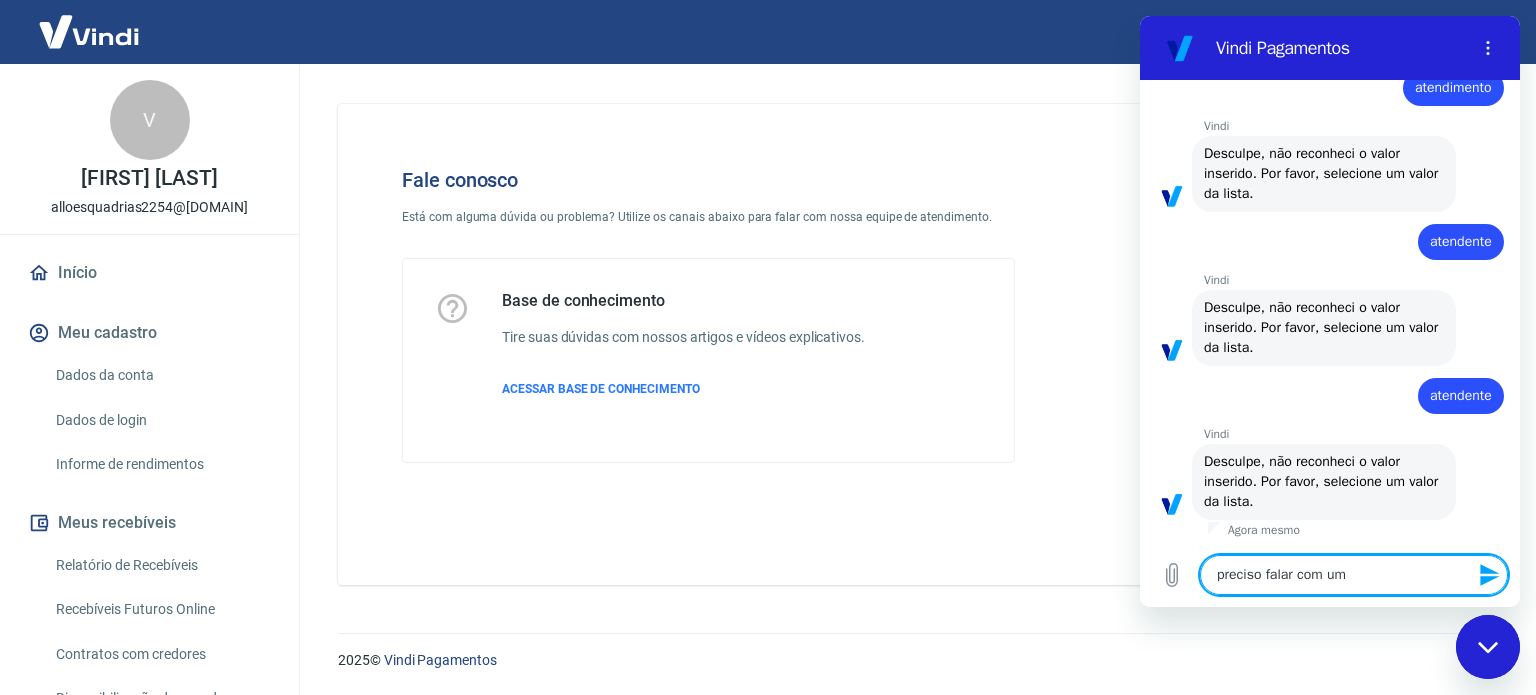 type on "preciso falar com um" 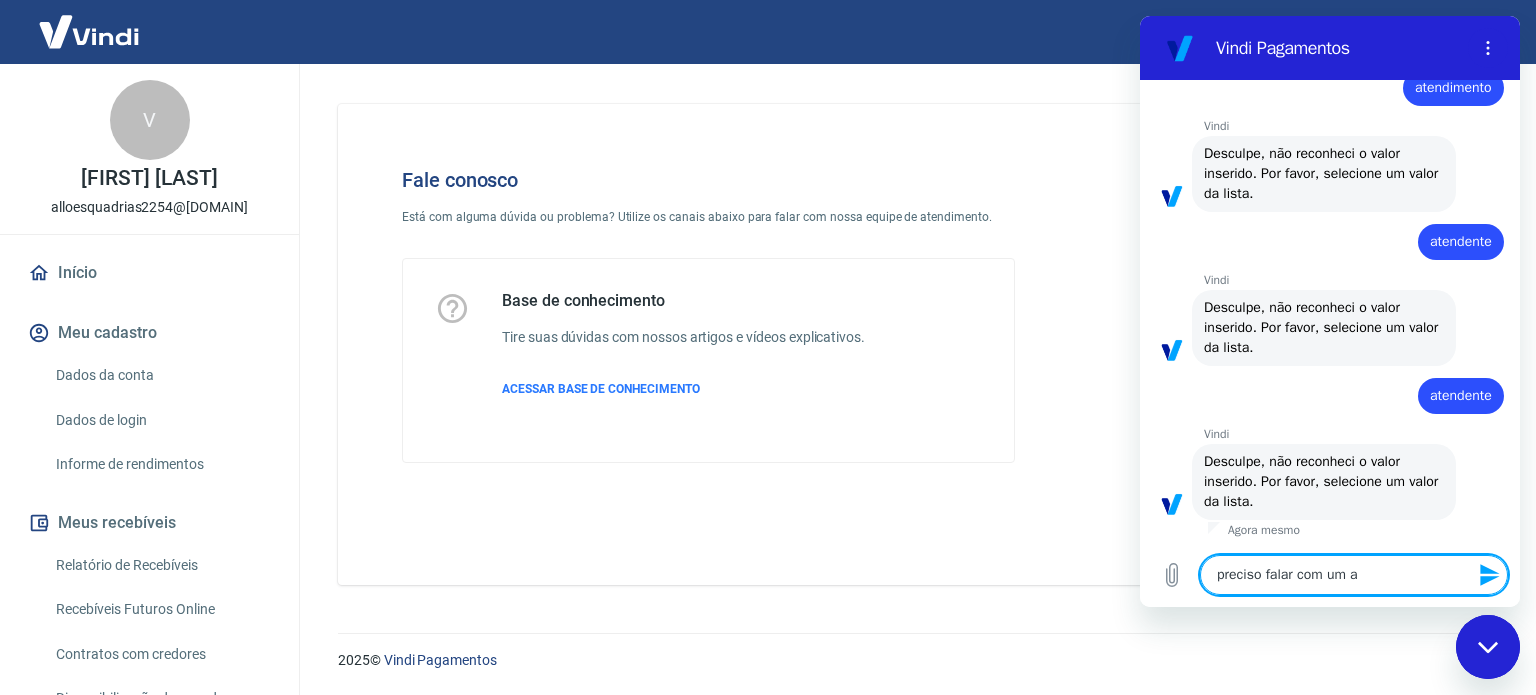 type on "preciso falar com um at" 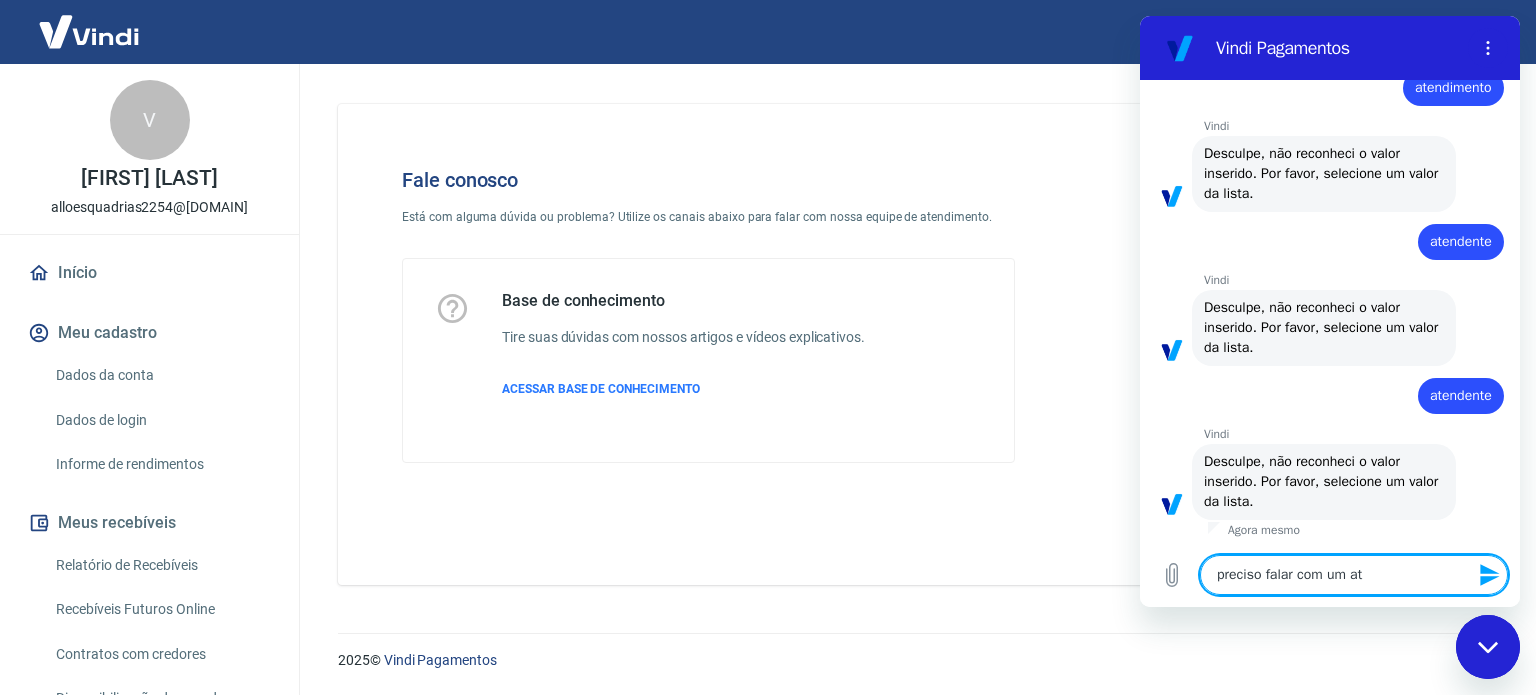 type on "preciso falar com um ate" 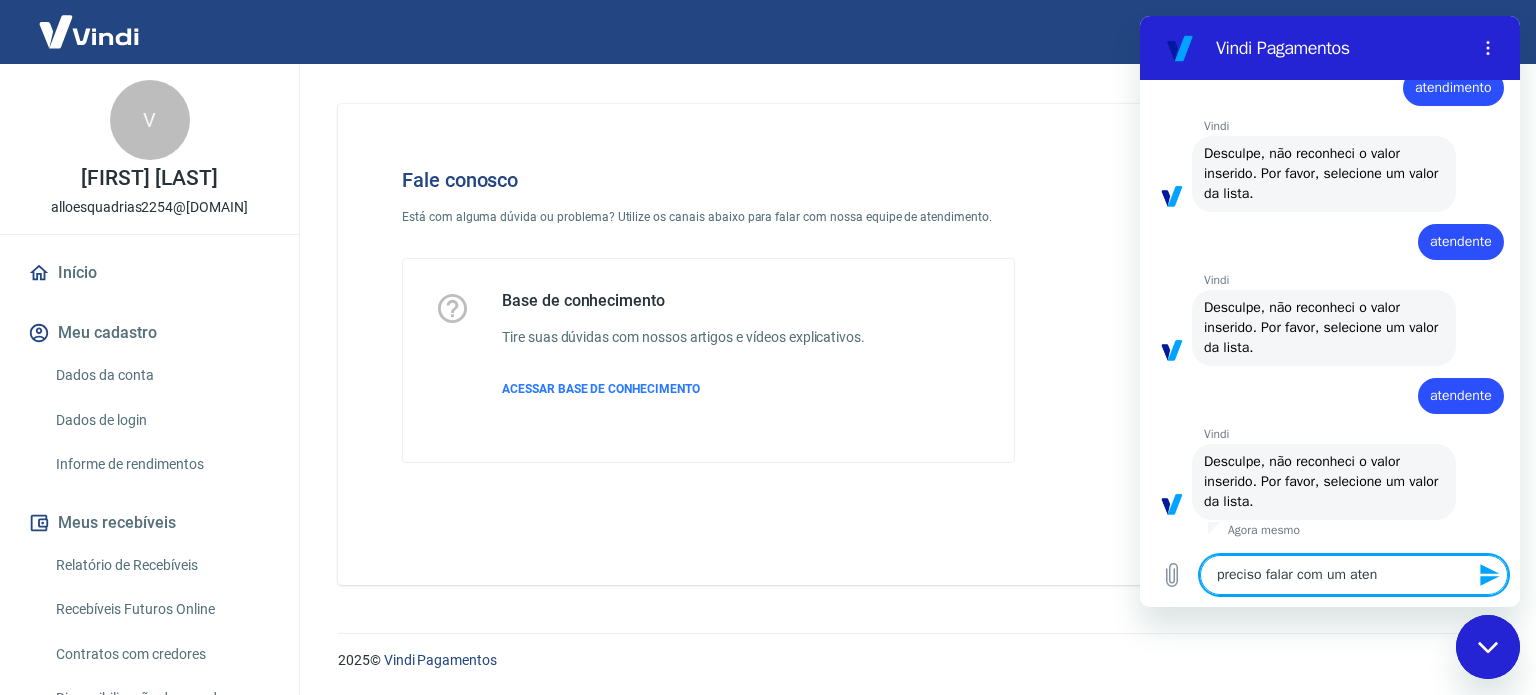 type on "preciso falar com um atend" 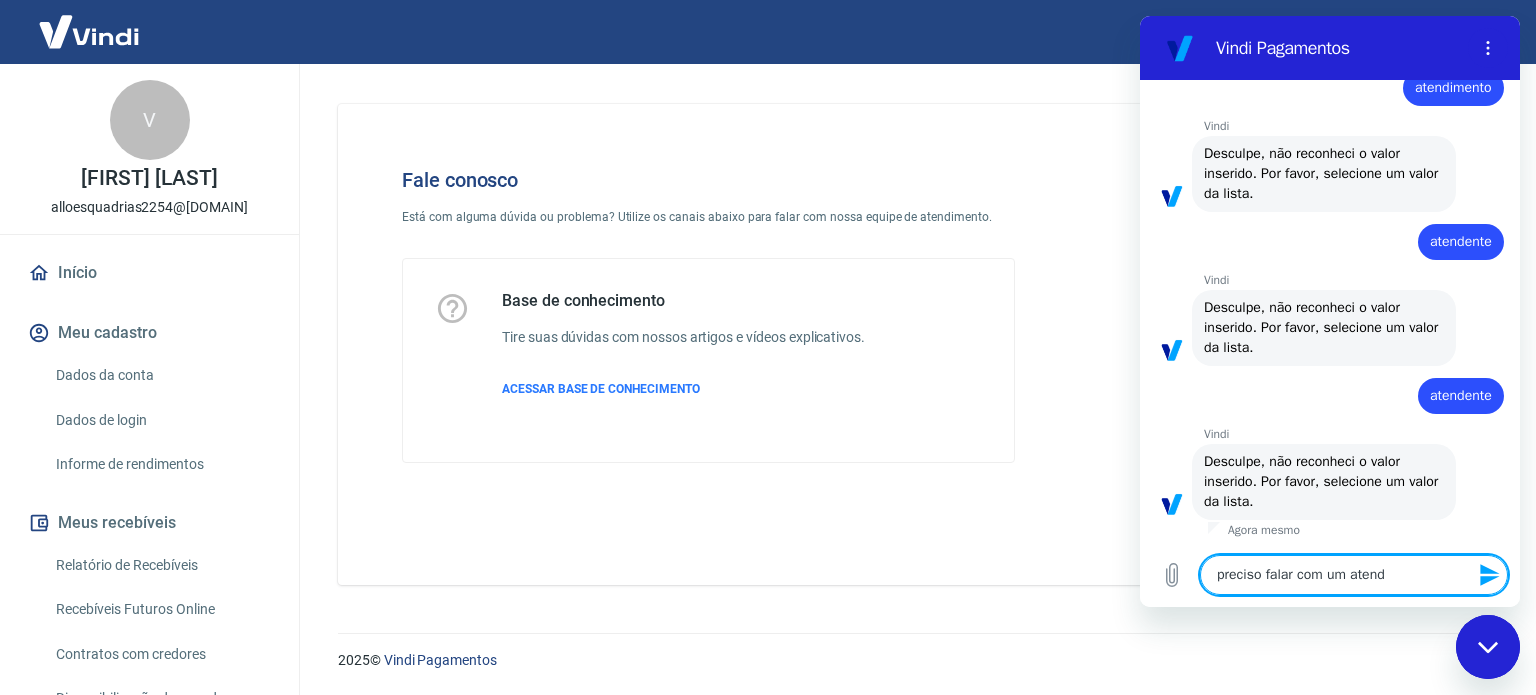type on "preciso falar com um atende" 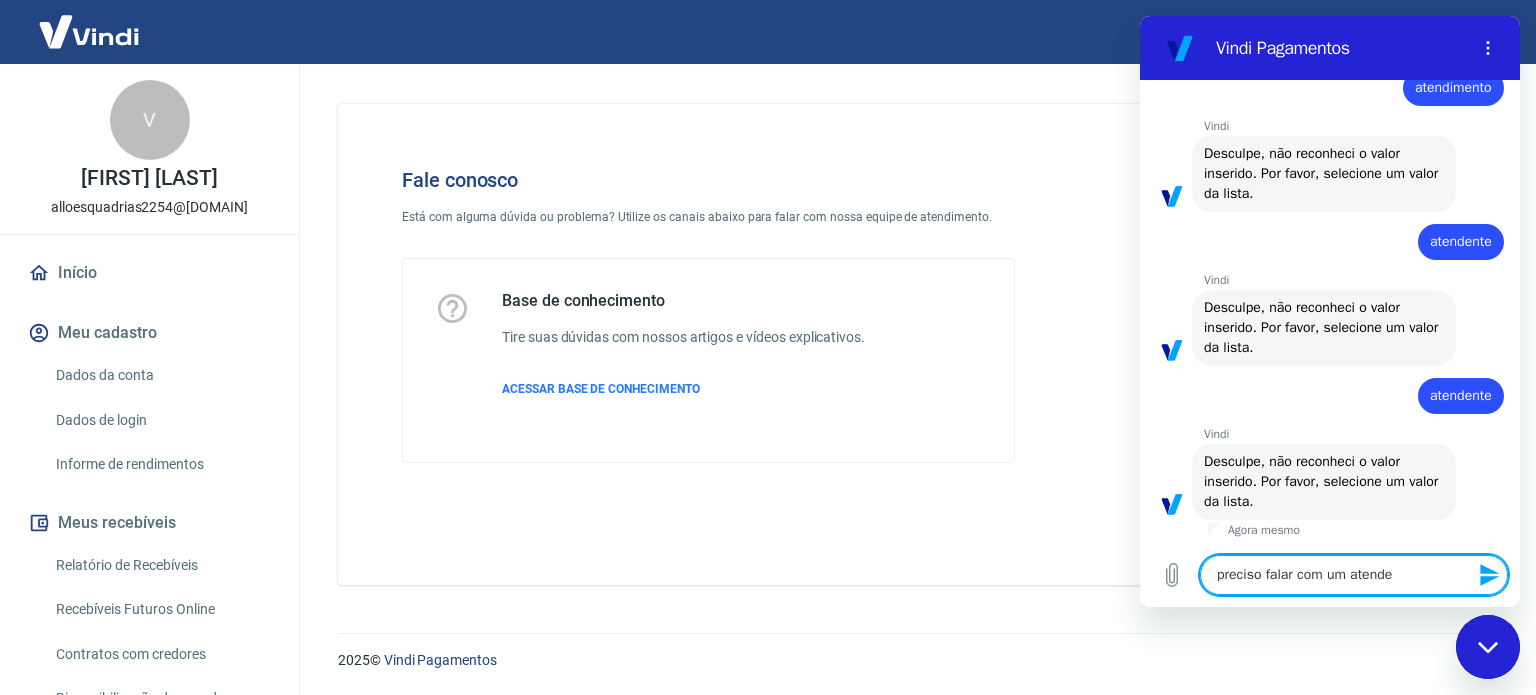 type on "x" 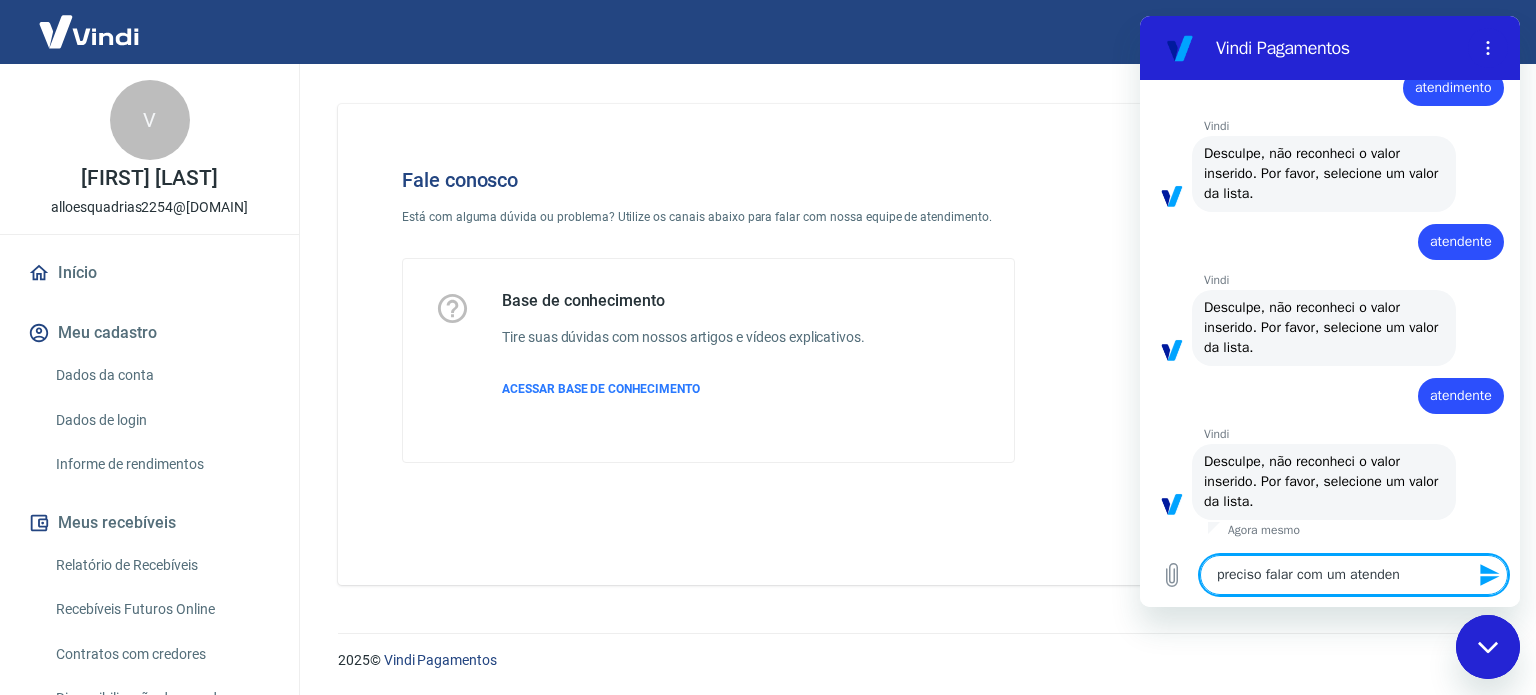 type on "preciso falar com um atendend" 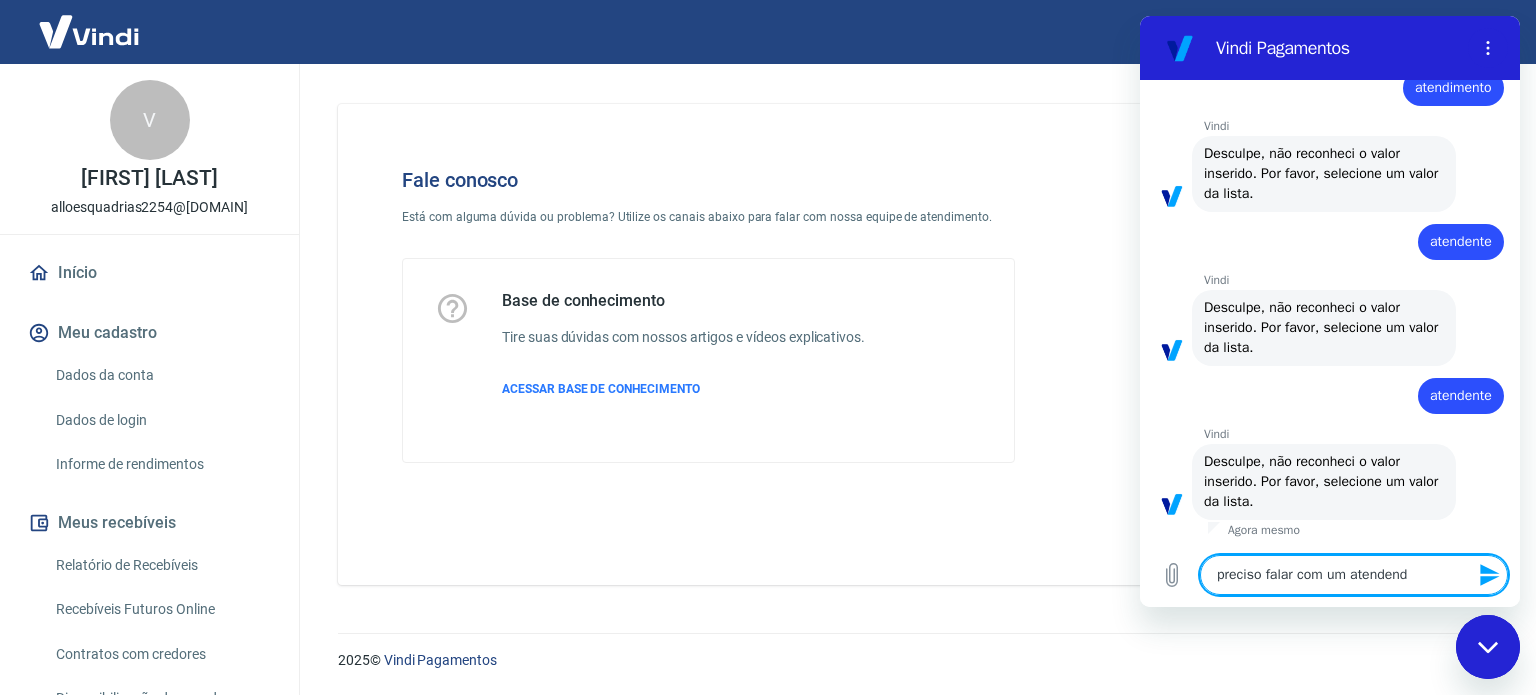 type on "x" 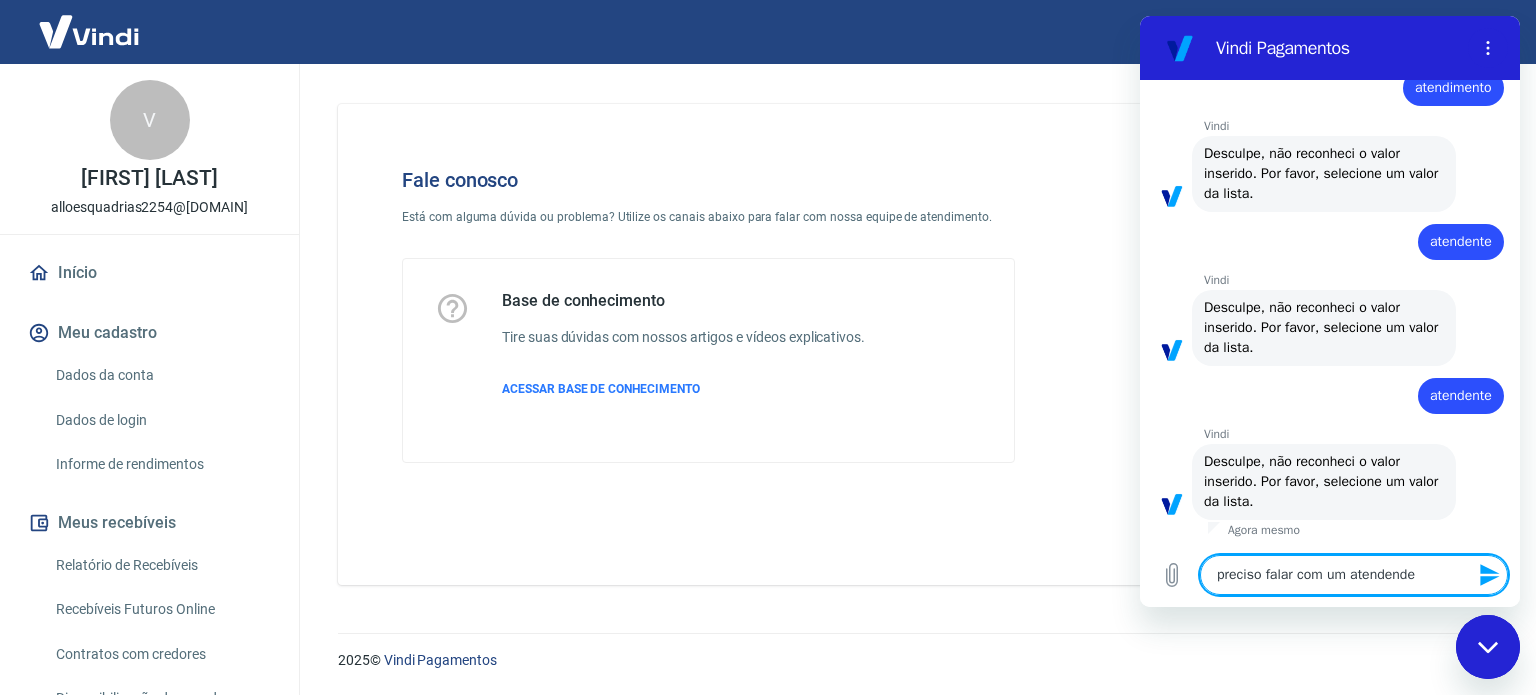 type on "x" 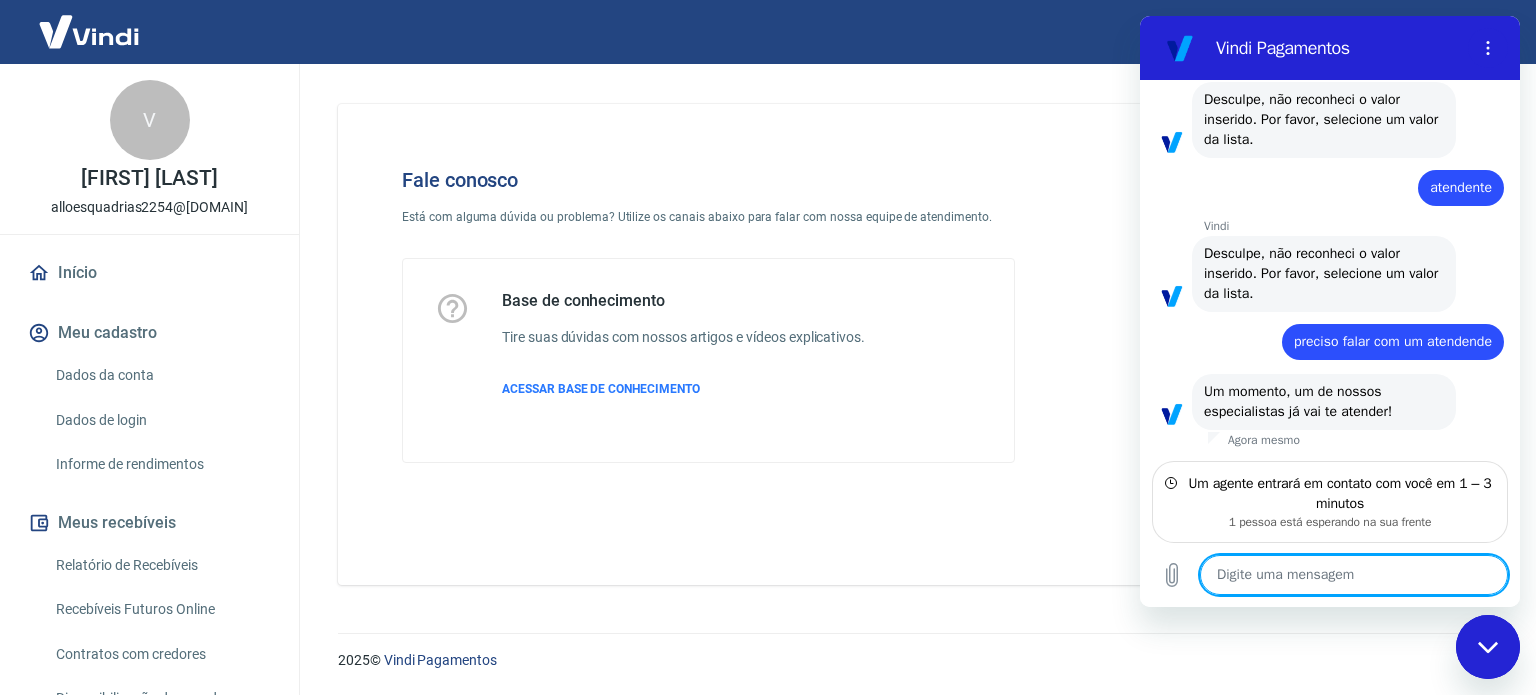 scroll, scrollTop: 2690, scrollLeft: 0, axis: vertical 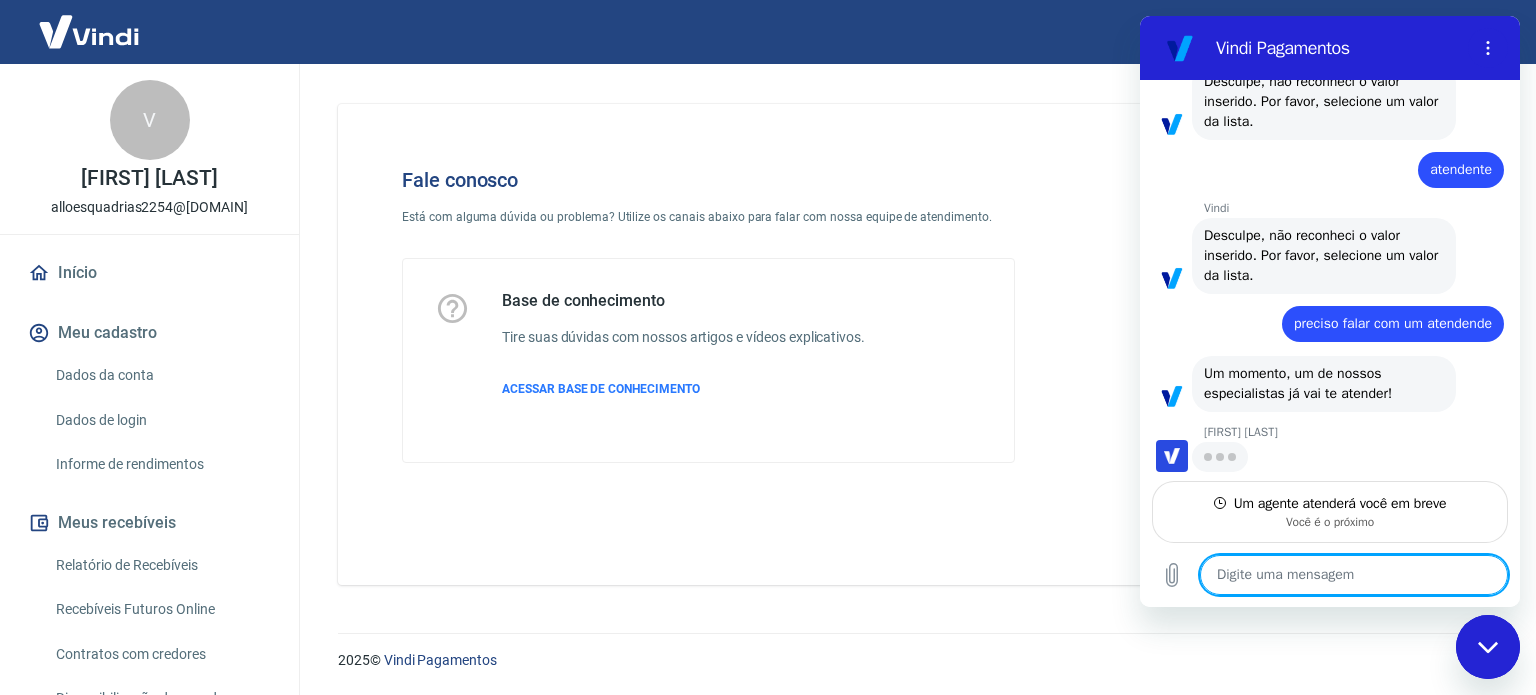 type on "x" 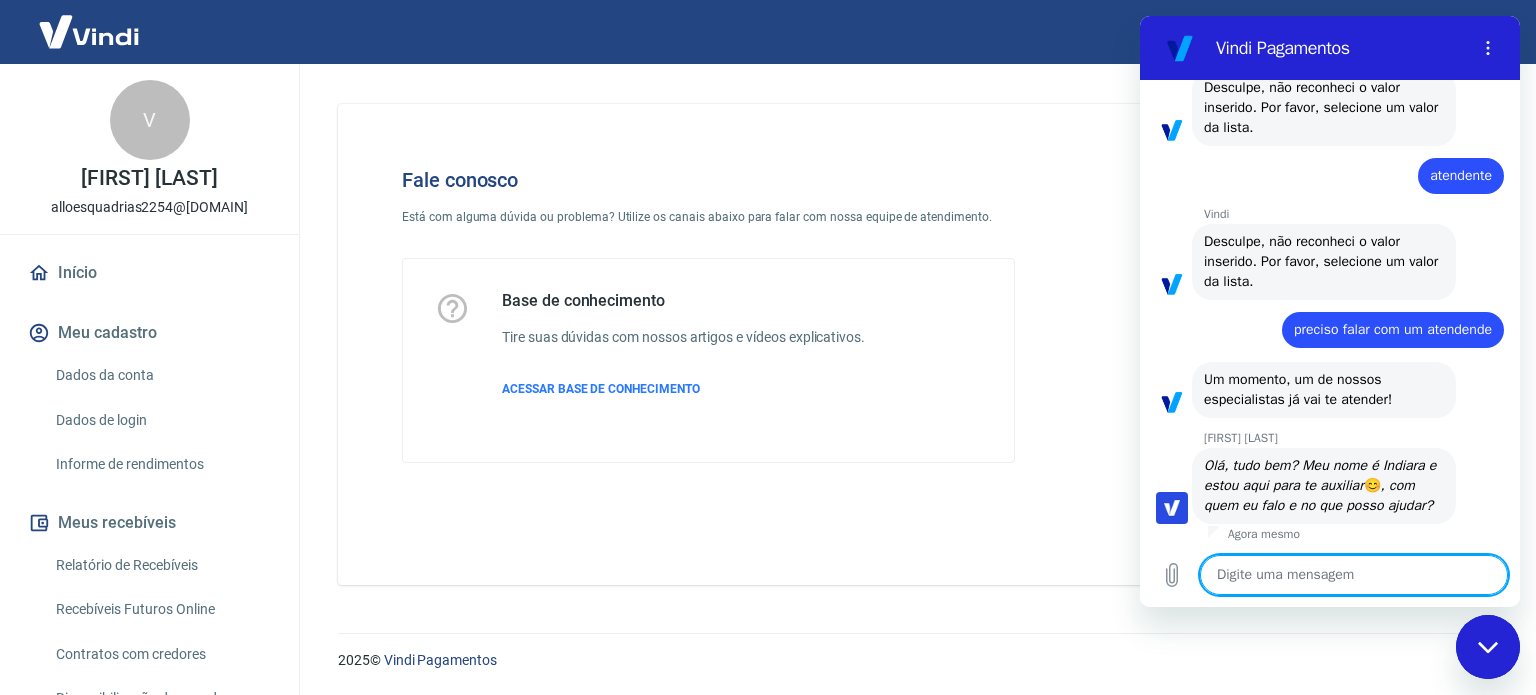 scroll, scrollTop: 2747, scrollLeft: 0, axis: vertical 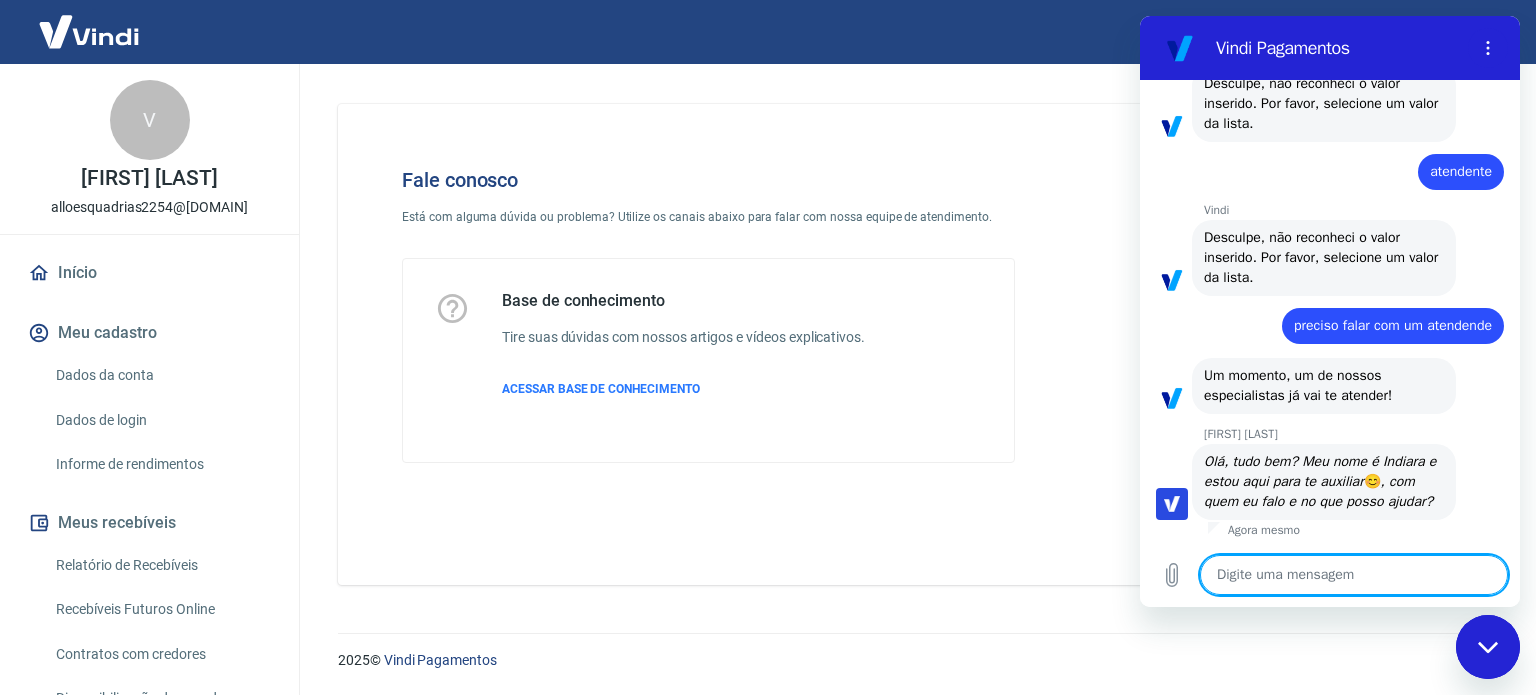 type on "E" 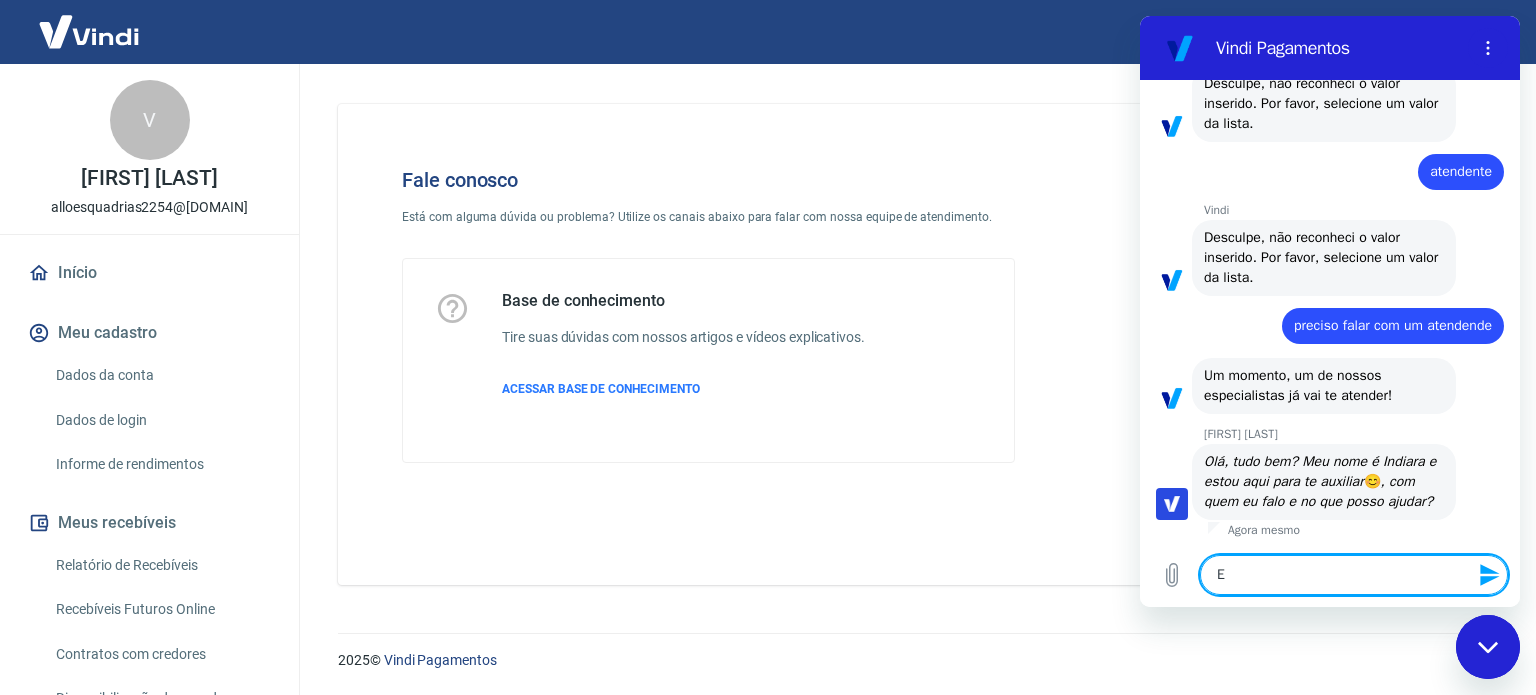 type on "El" 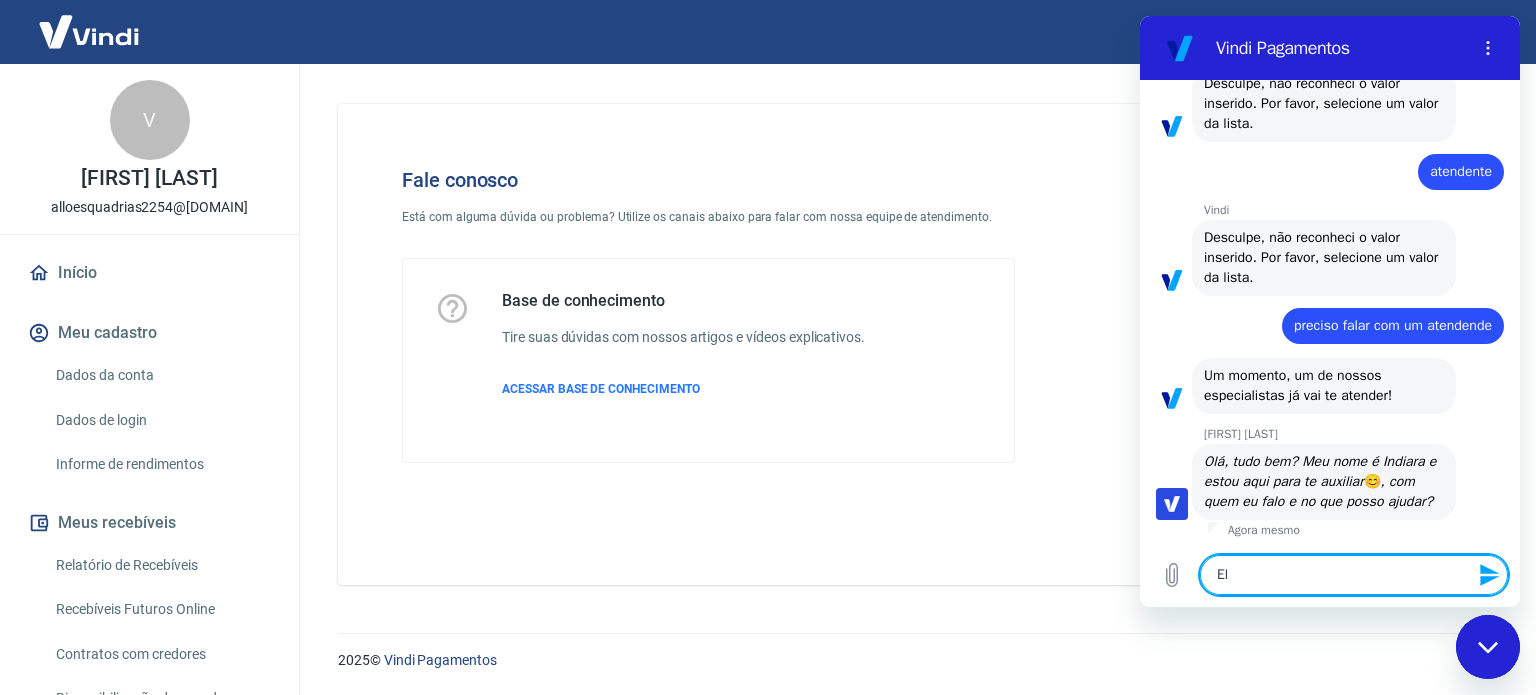 type on "Ell" 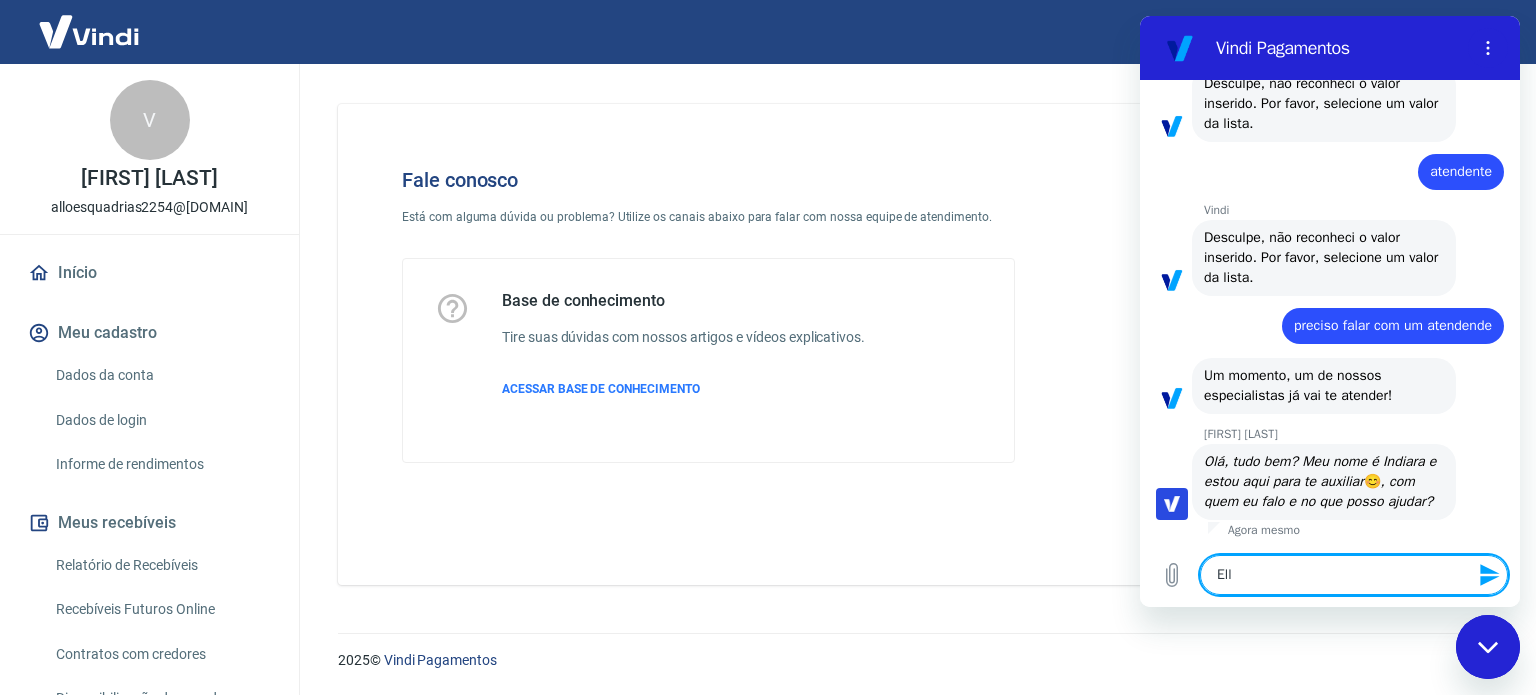 type on "Elle" 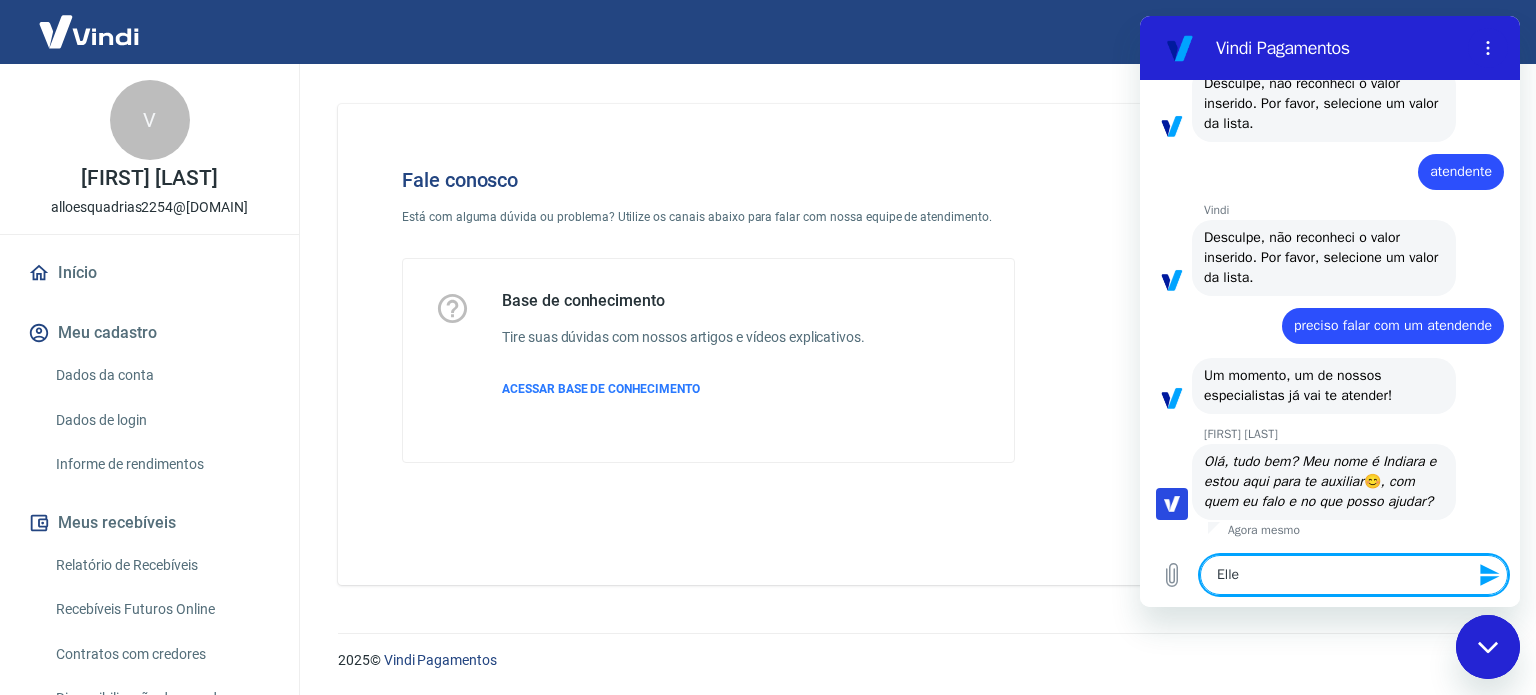 type on "[FIRST]" 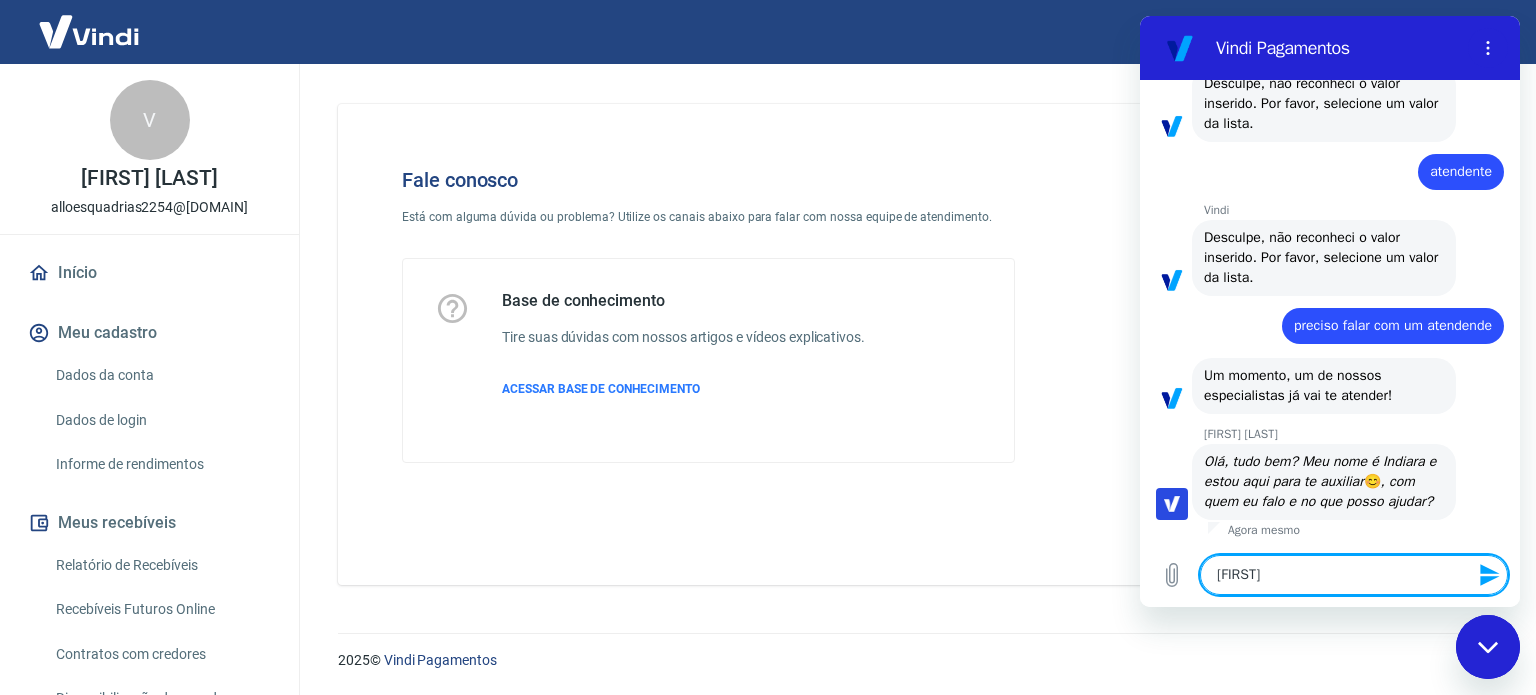 type on "[FIRST]" 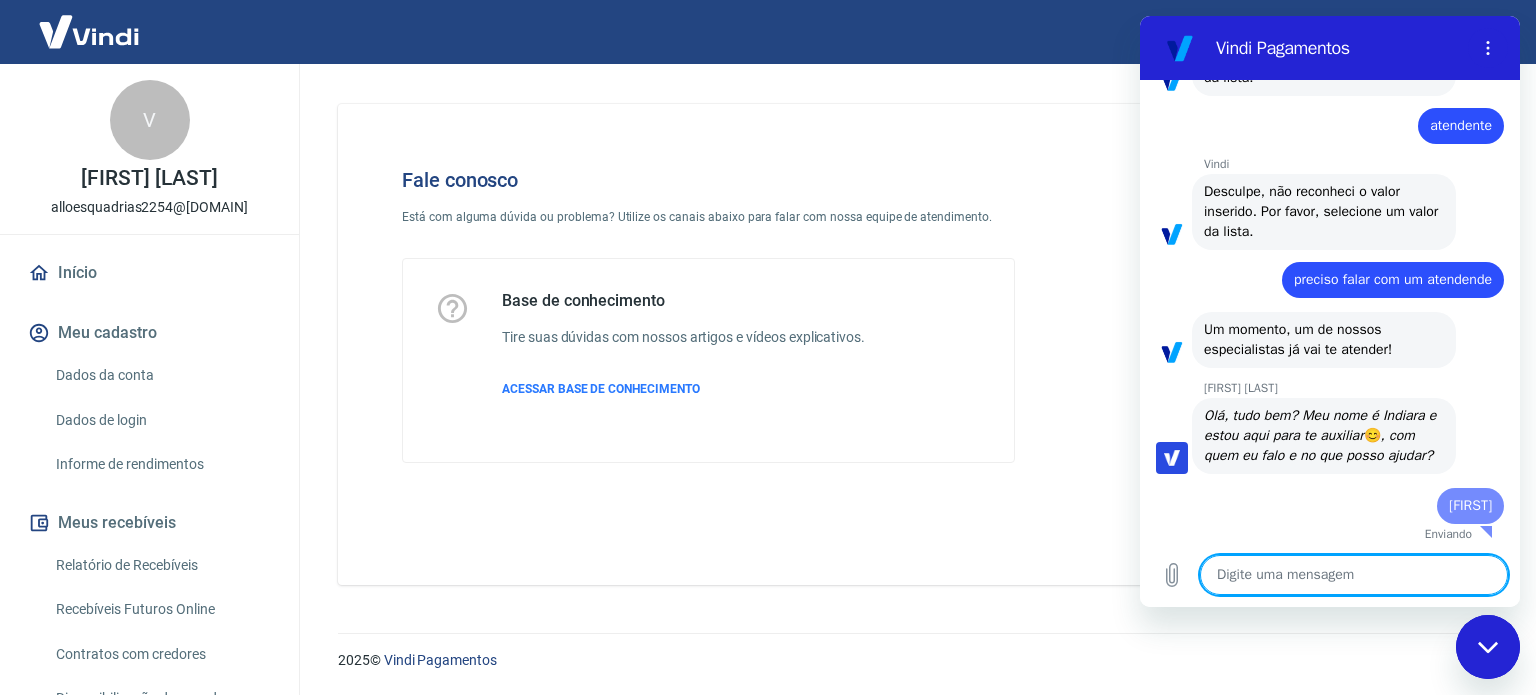 type on "x" 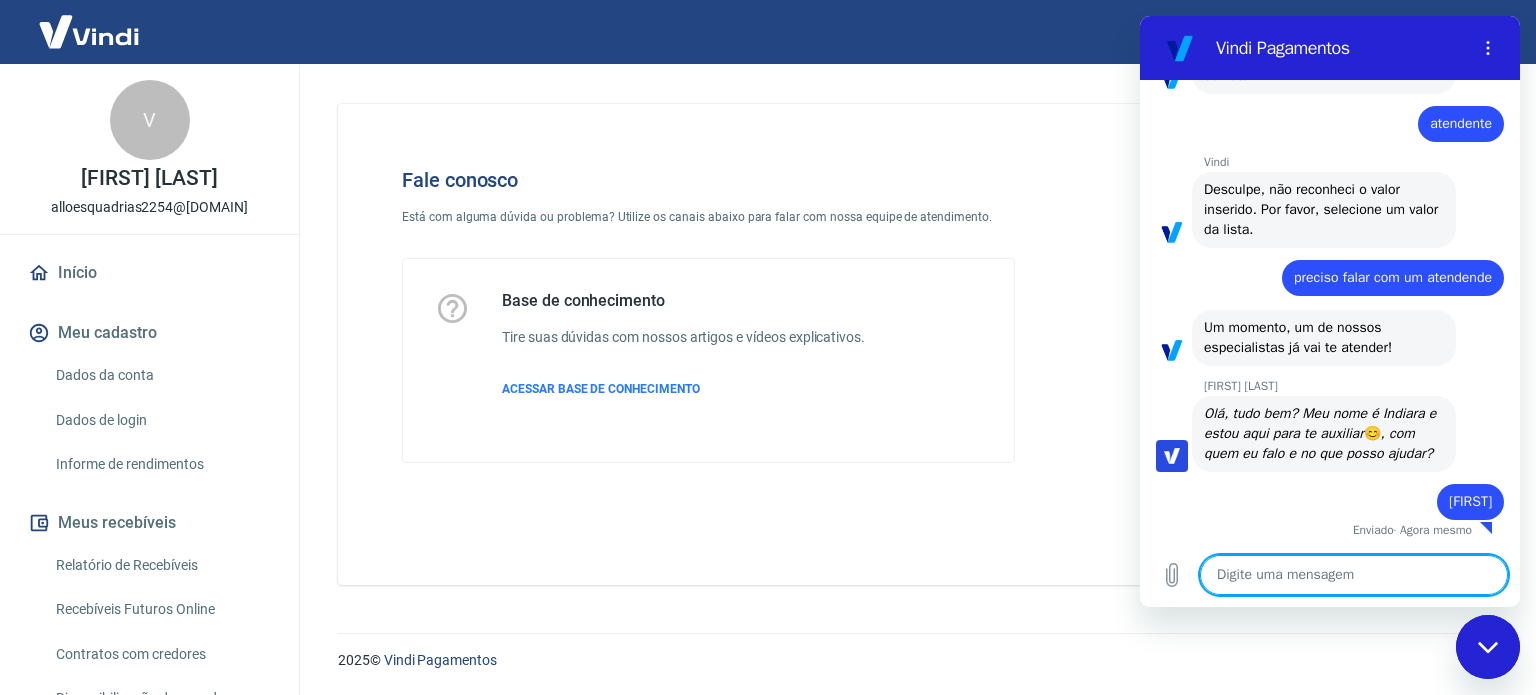 type on "S" 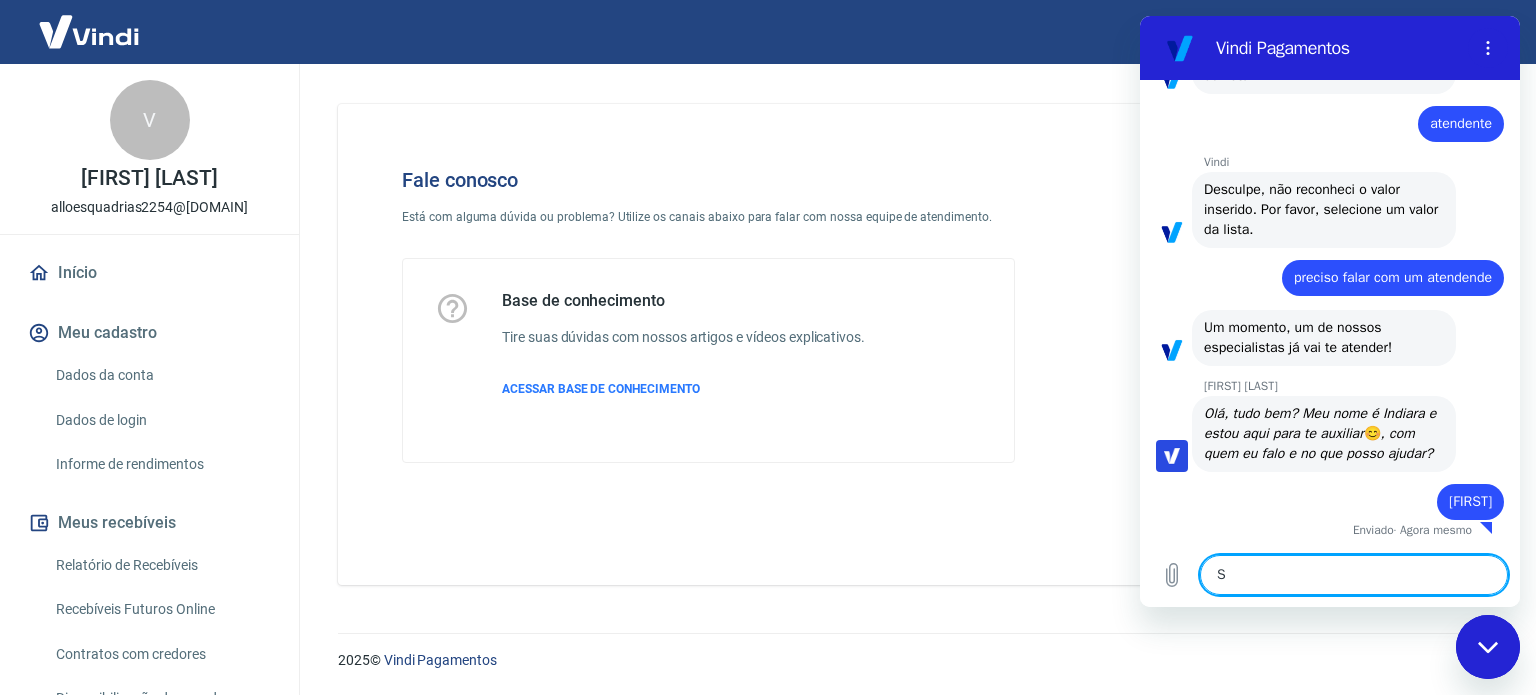 scroll, scrollTop: 2795, scrollLeft: 0, axis: vertical 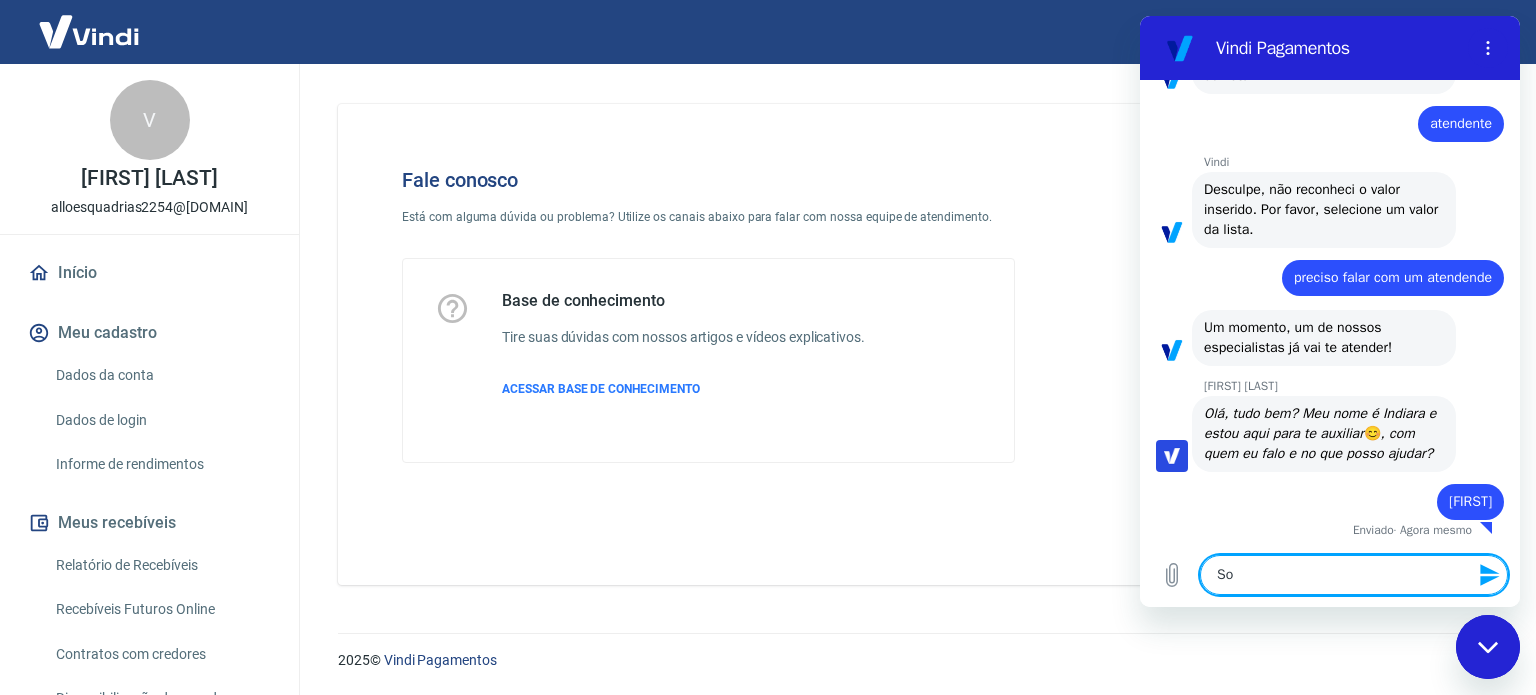 type on "Sob" 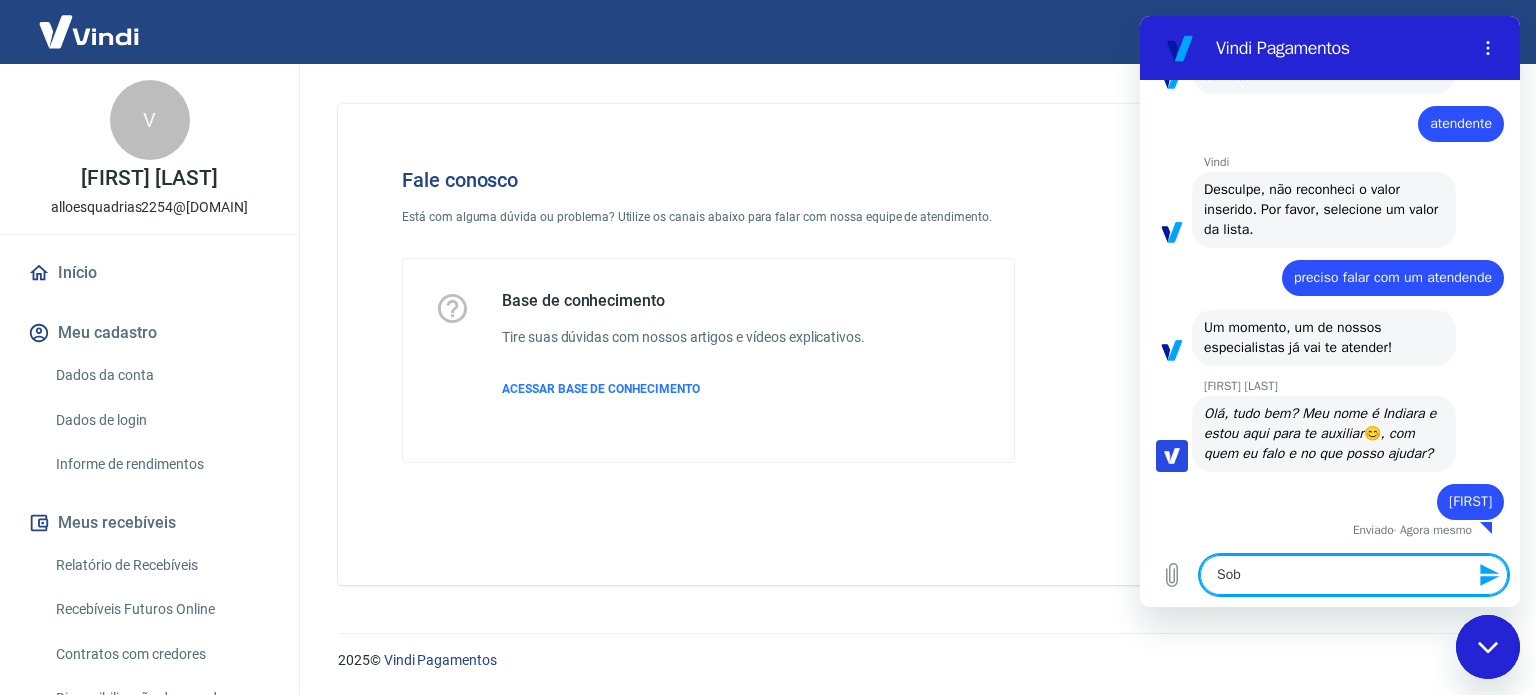 type on "Sobr" 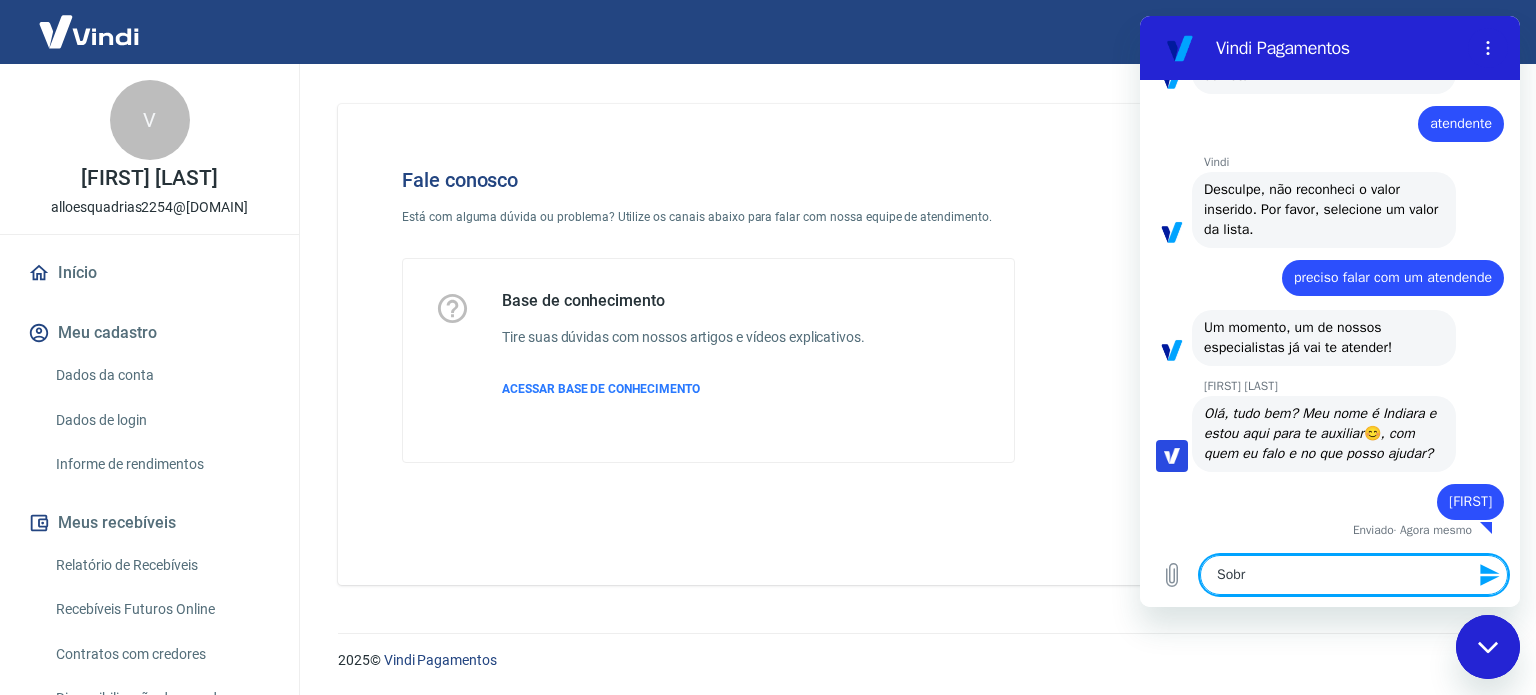 type on "Sobre" 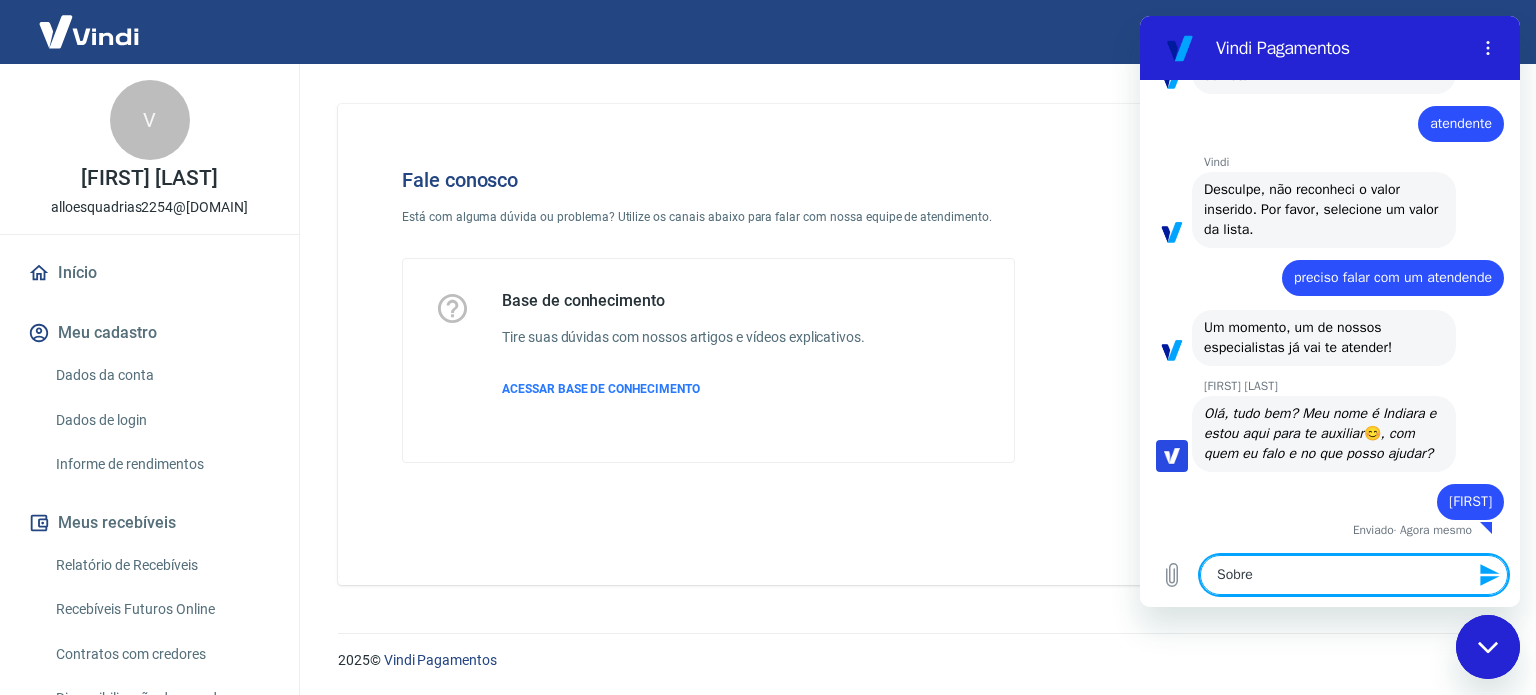 type on "Sobre" 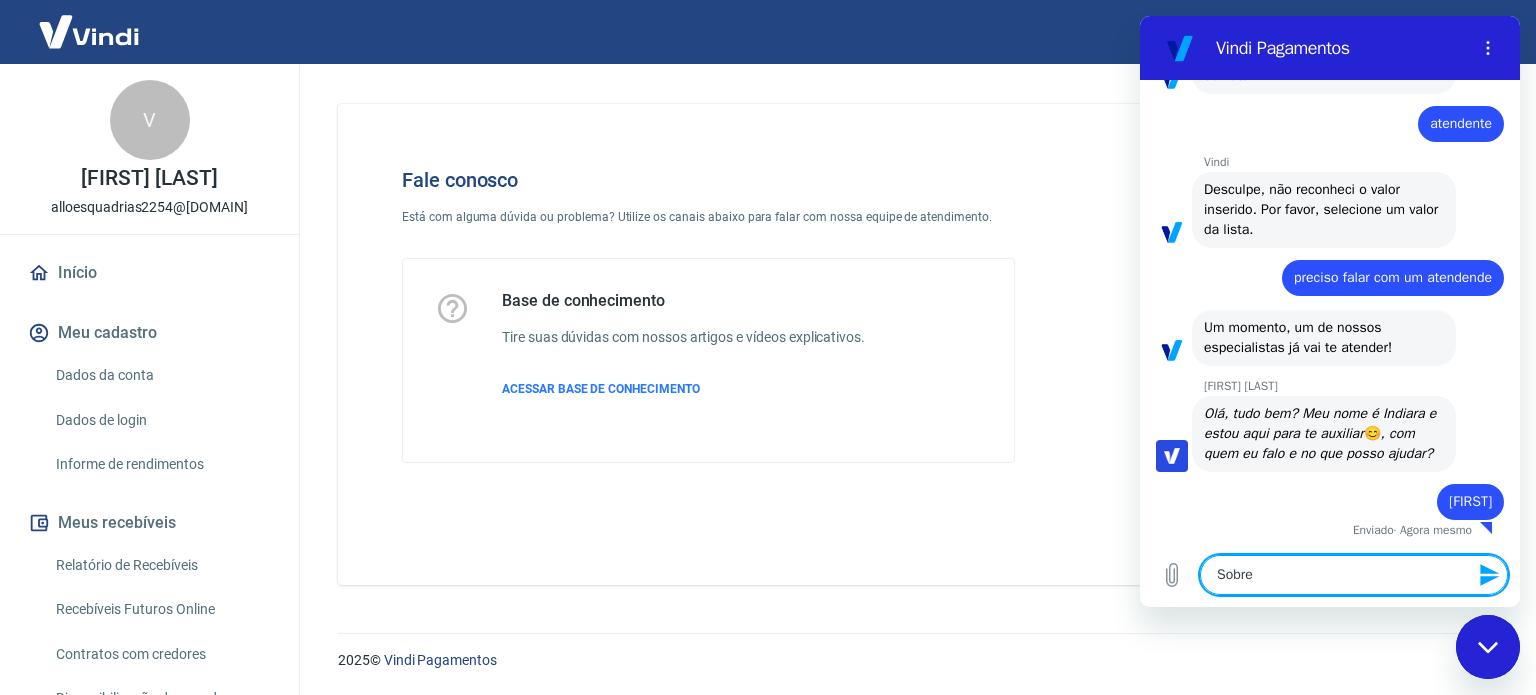 type on "x" 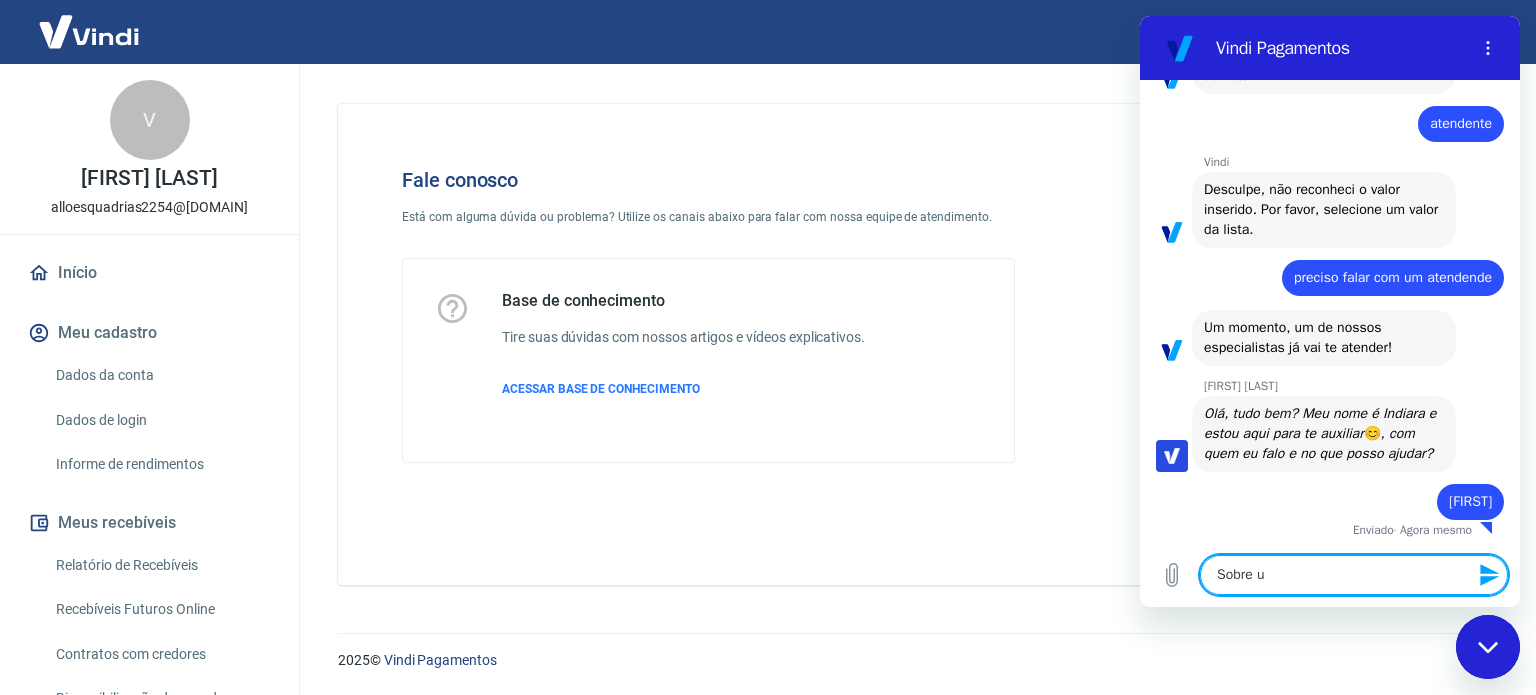 type on "Sobre um" 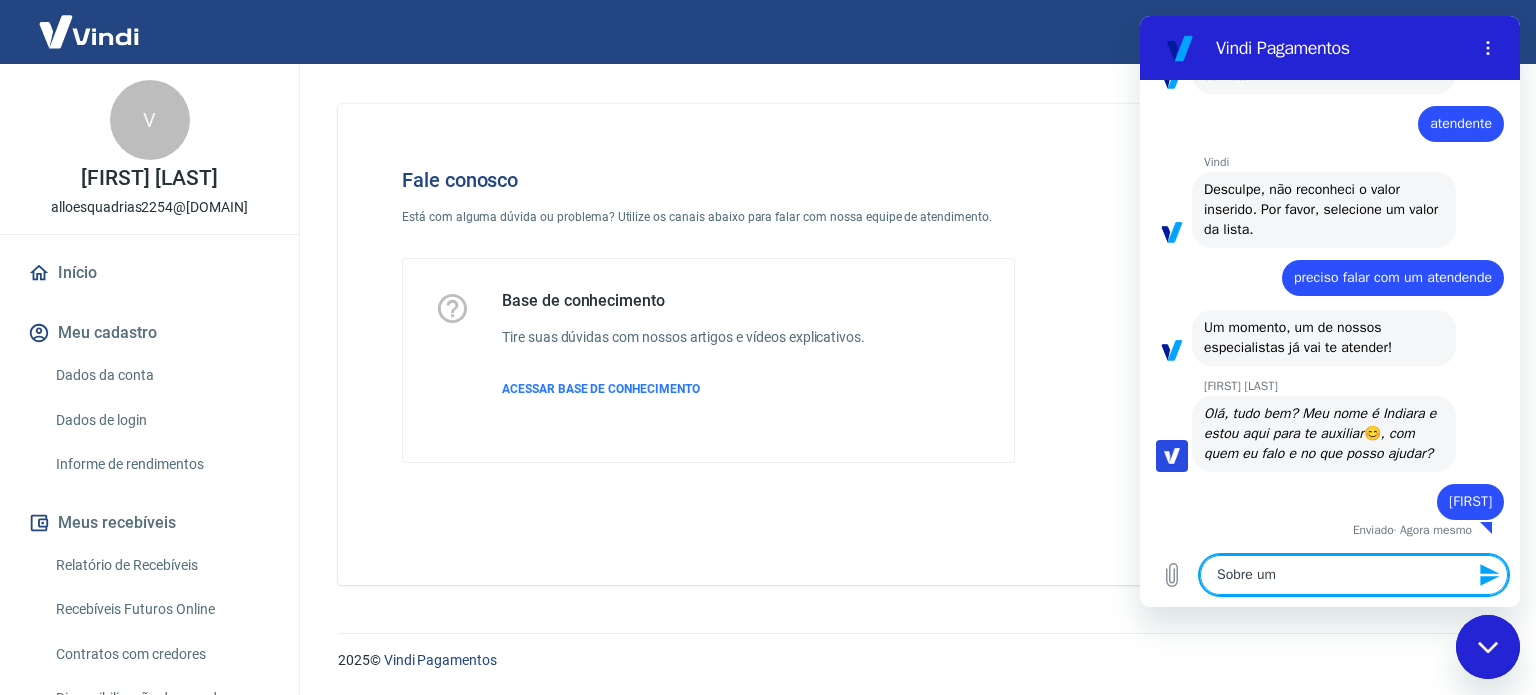type on "Sobre um" 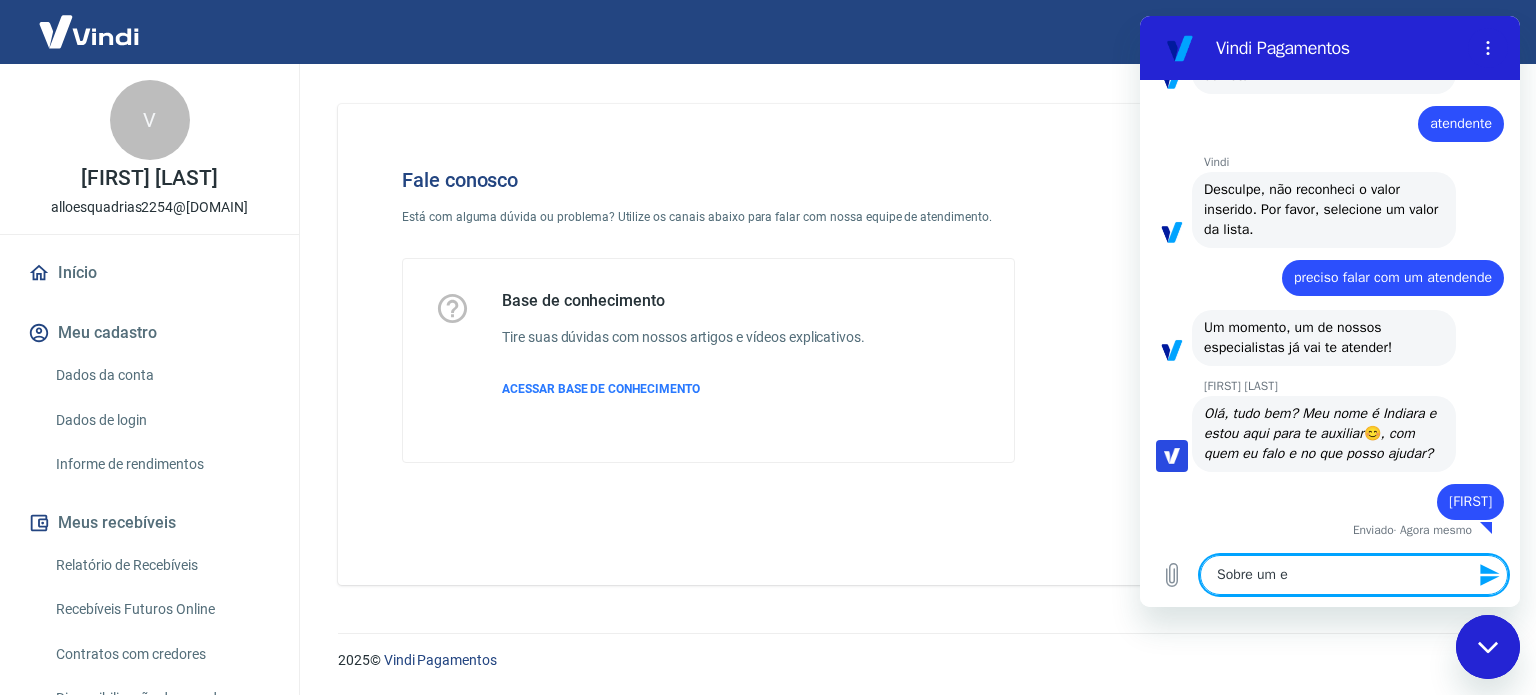 type on "x" 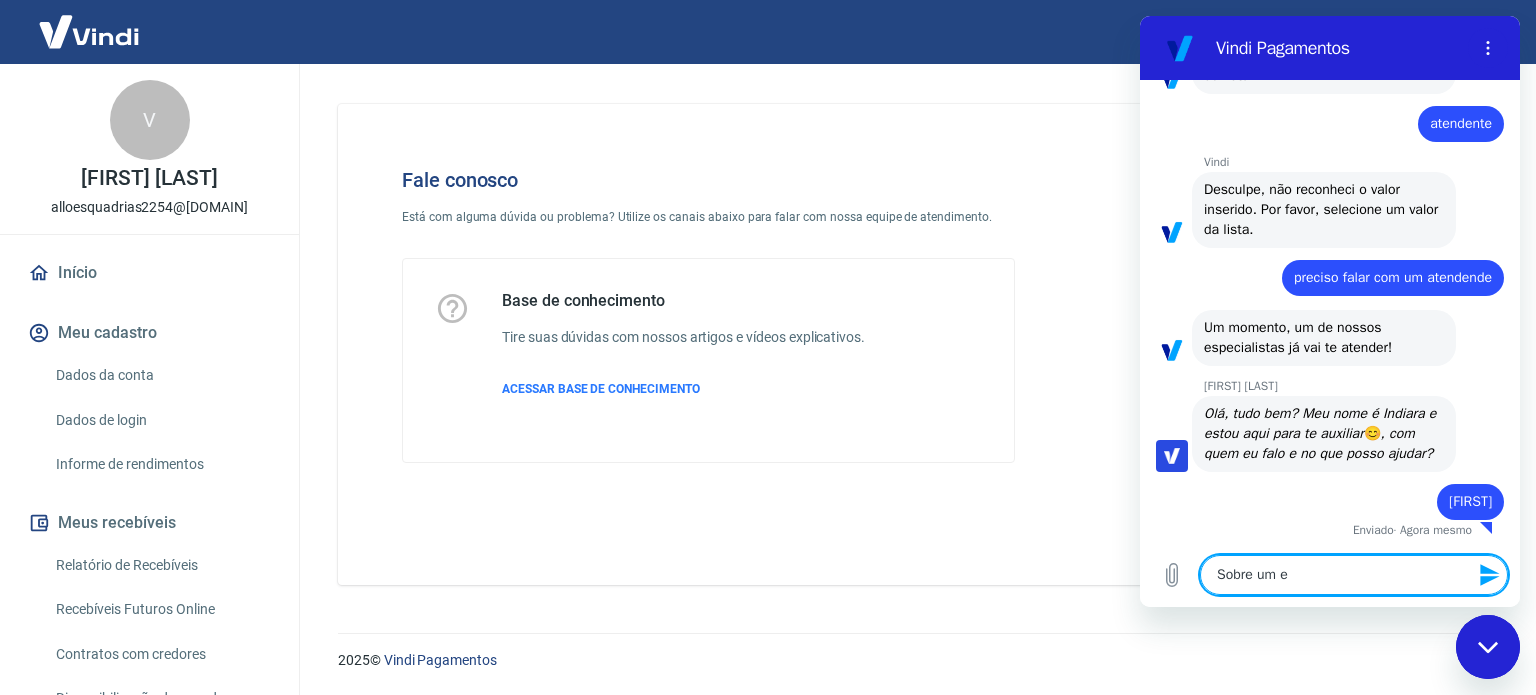 type on "x" 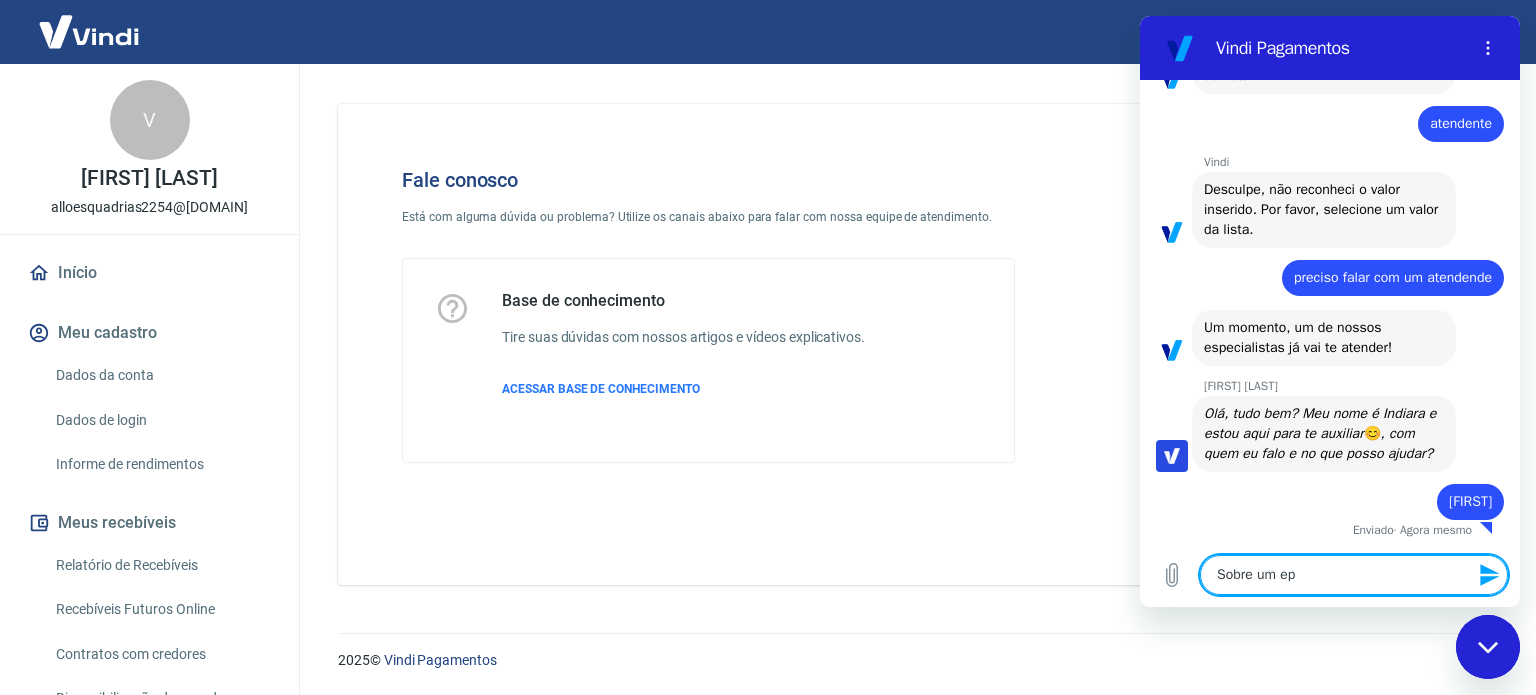 type on "Sobre um epd" 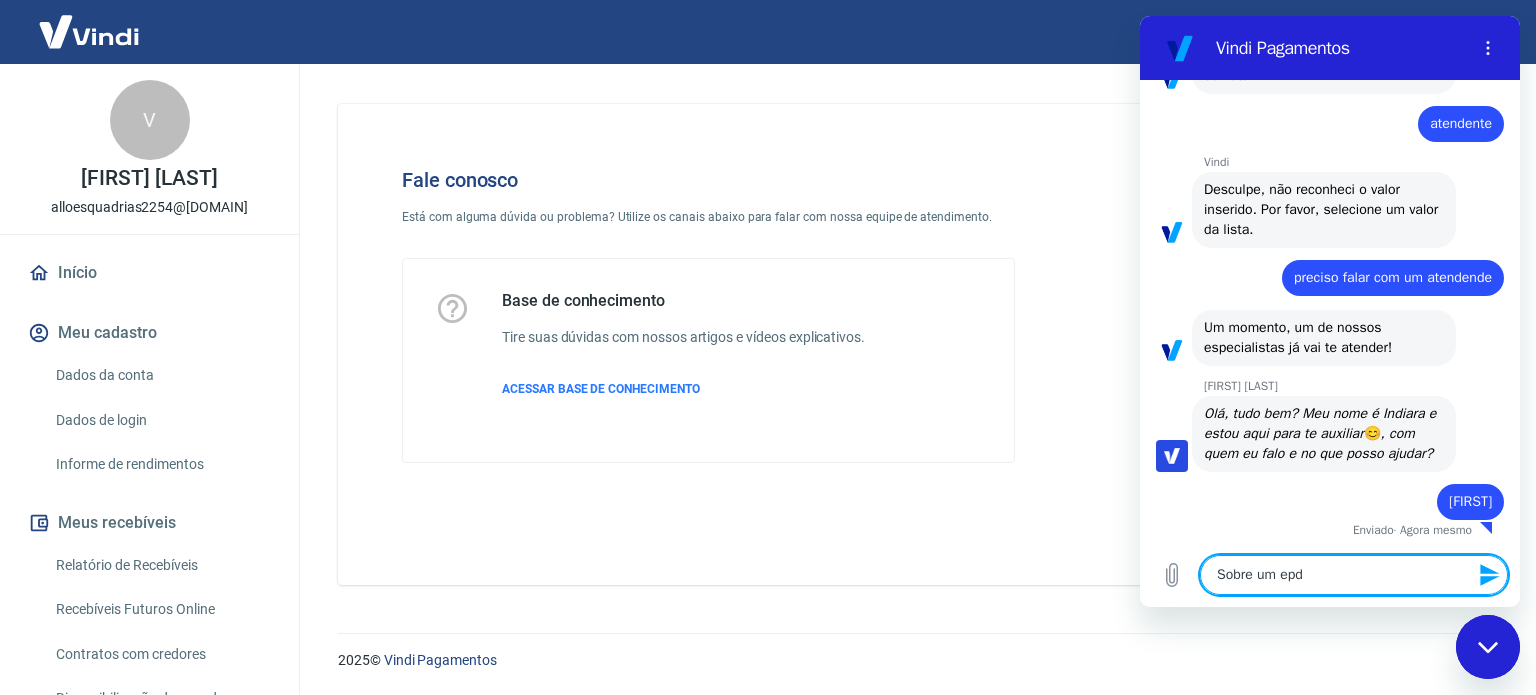 type on "Sobre um epde" 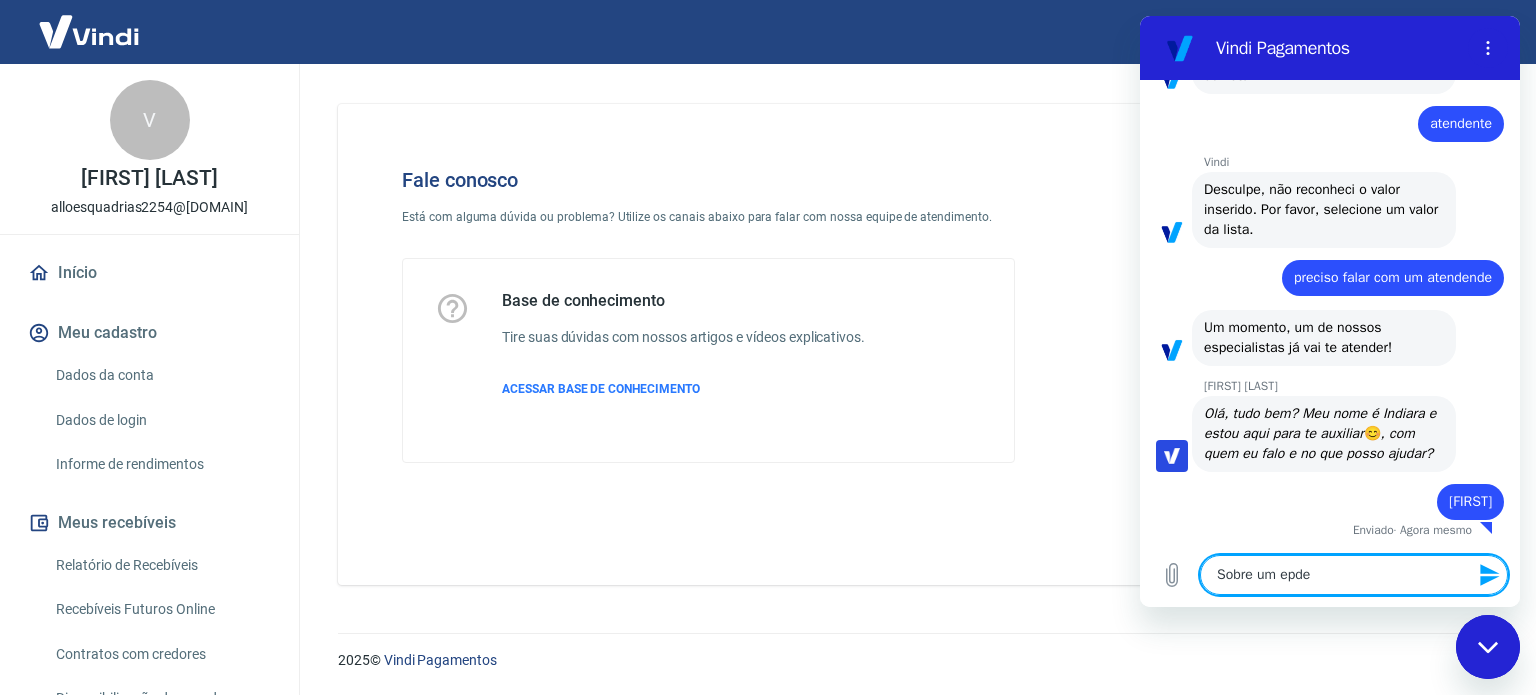 type 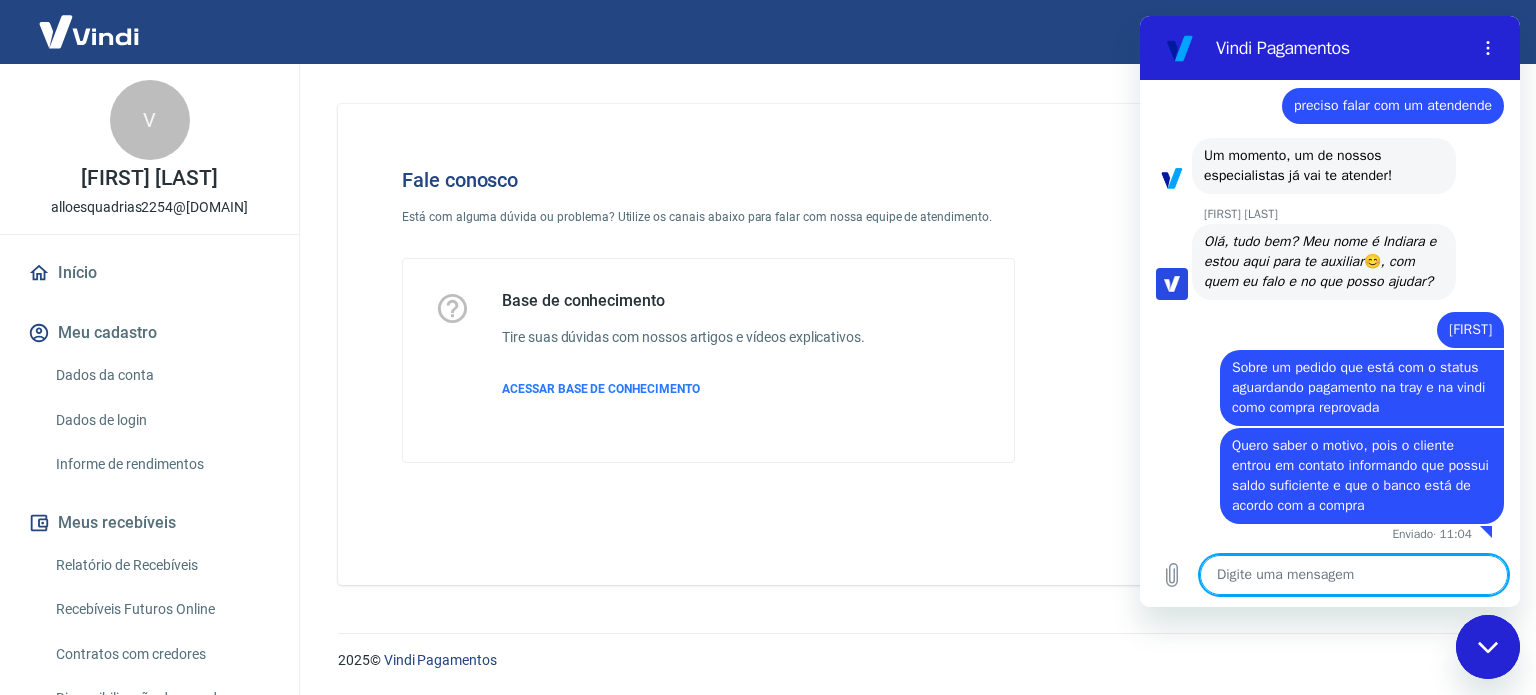 scroll, scrollTop: 2971, scrollLeft: 0, axis: vertical 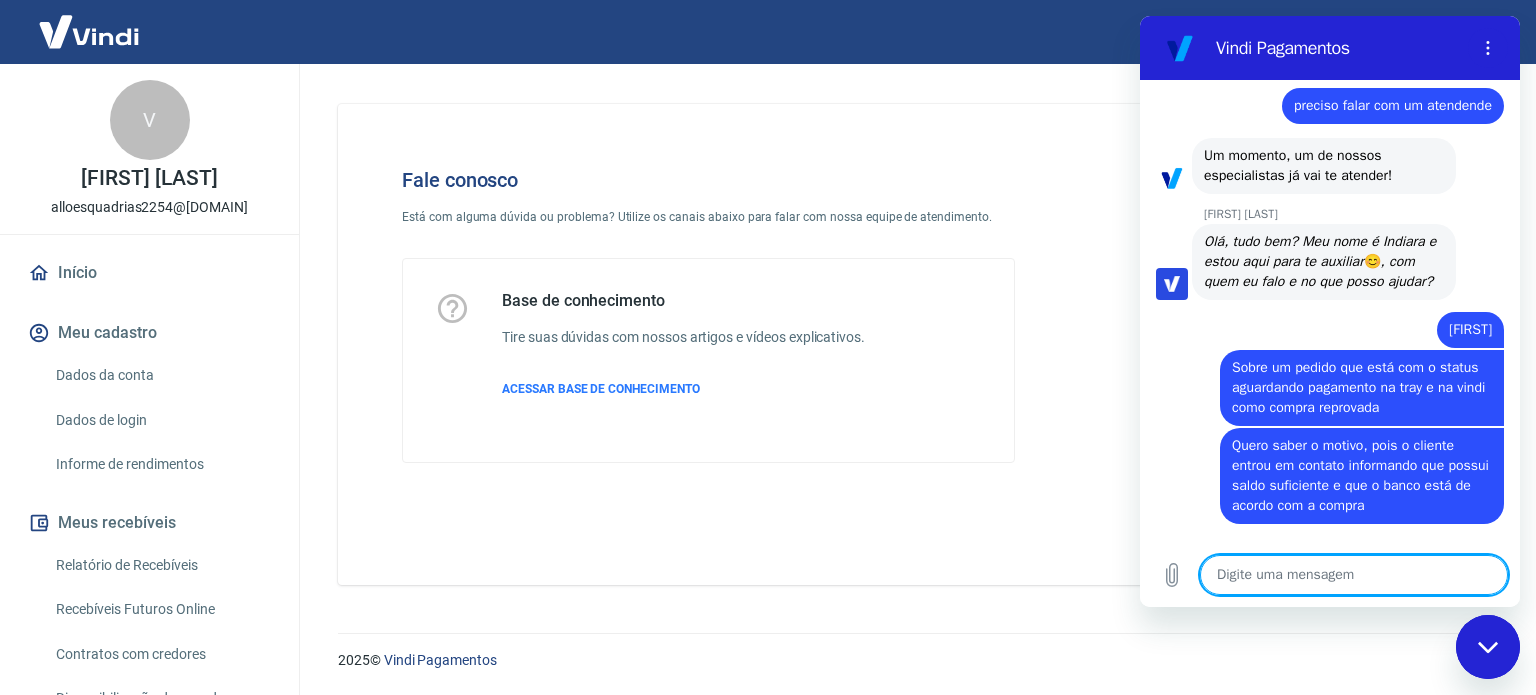 click at bounding box center (1354, 575) 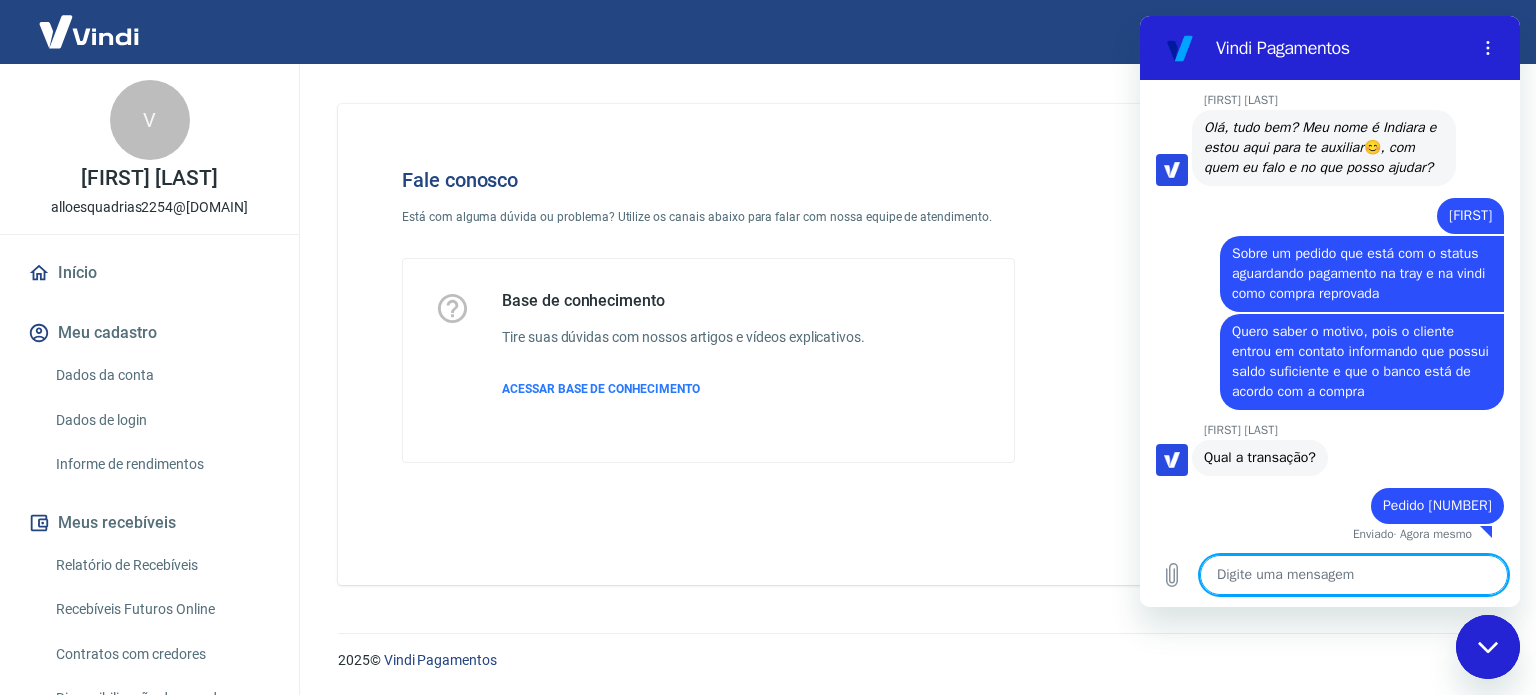 scroll, scrollTop: 3084, scrollLeft: 0, axis: vertical 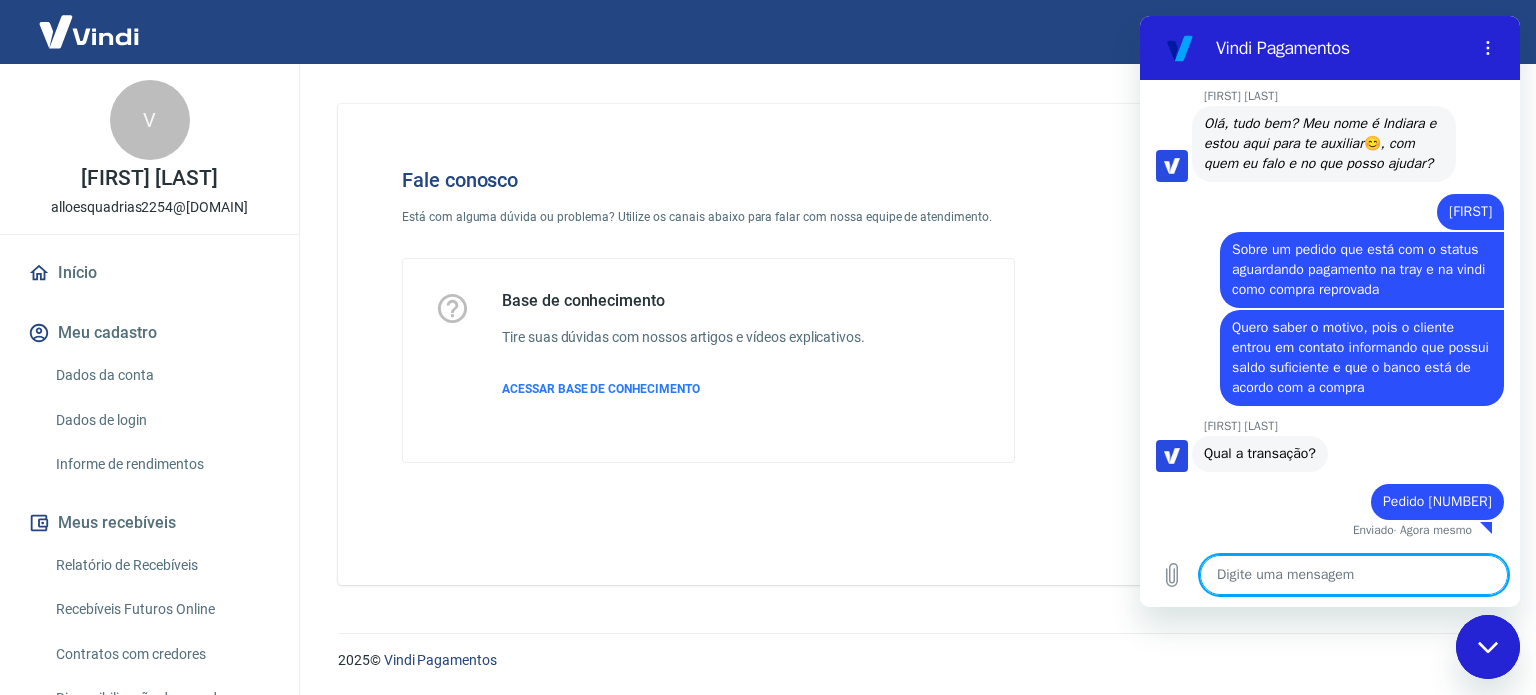 click on "Qual a transação?" at bounding box center (1260, 454) 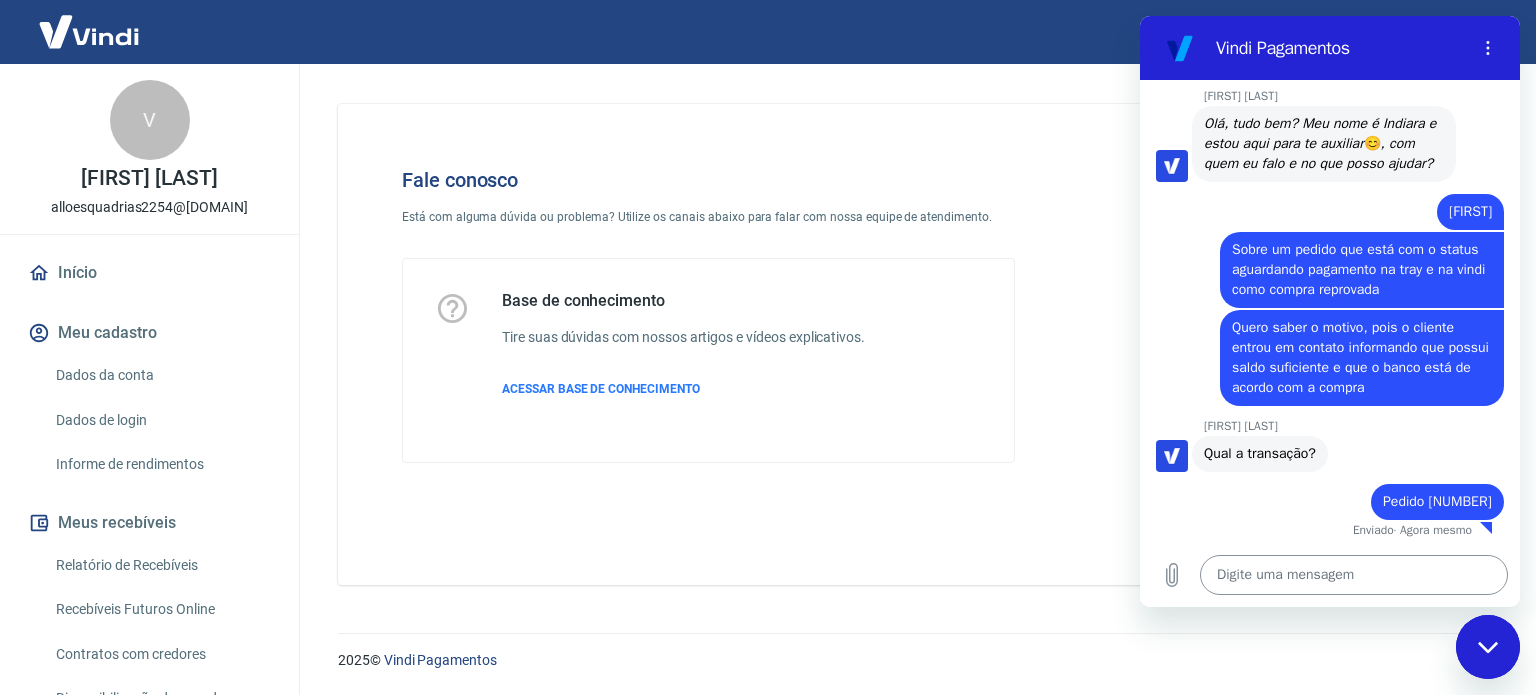 click at bounding box center [1354, 575] 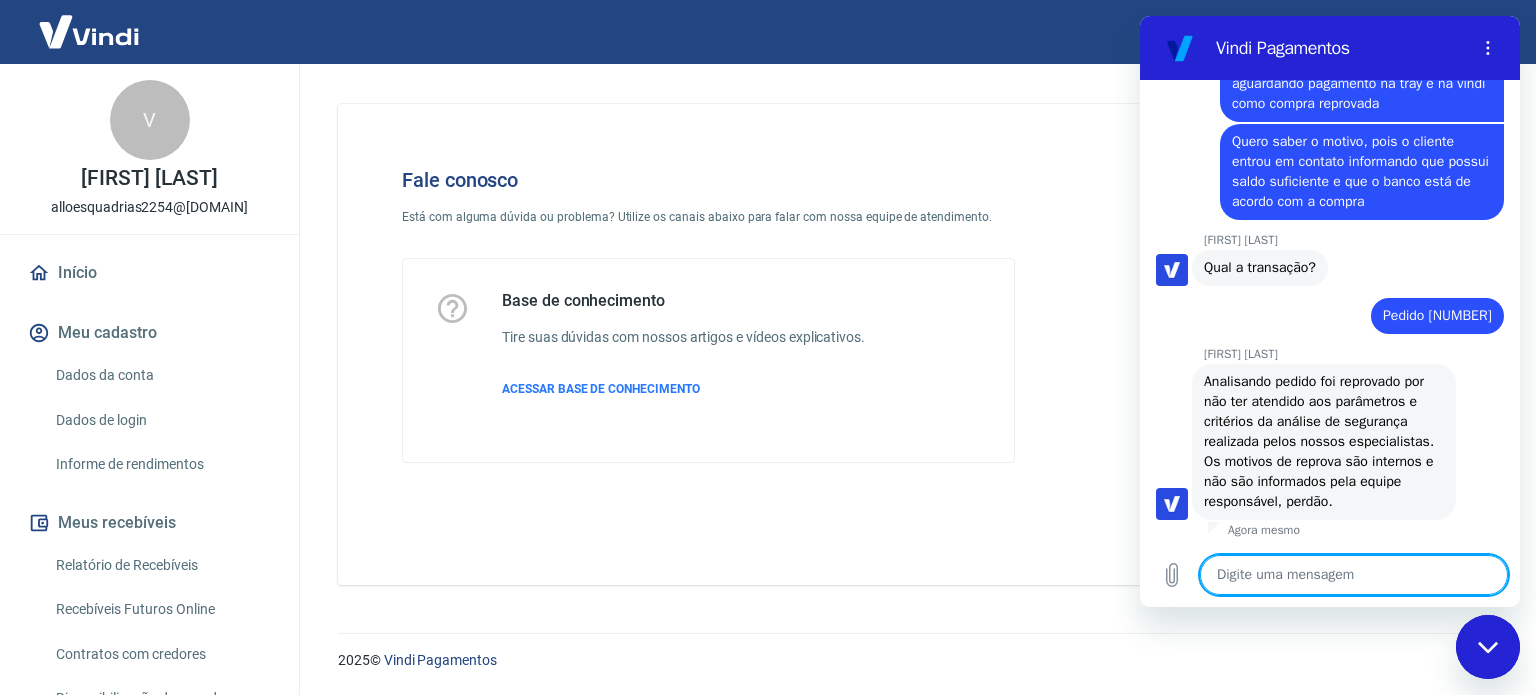 scroll, scrollTop: 3271, scrollLeft: 0, axis: vertical 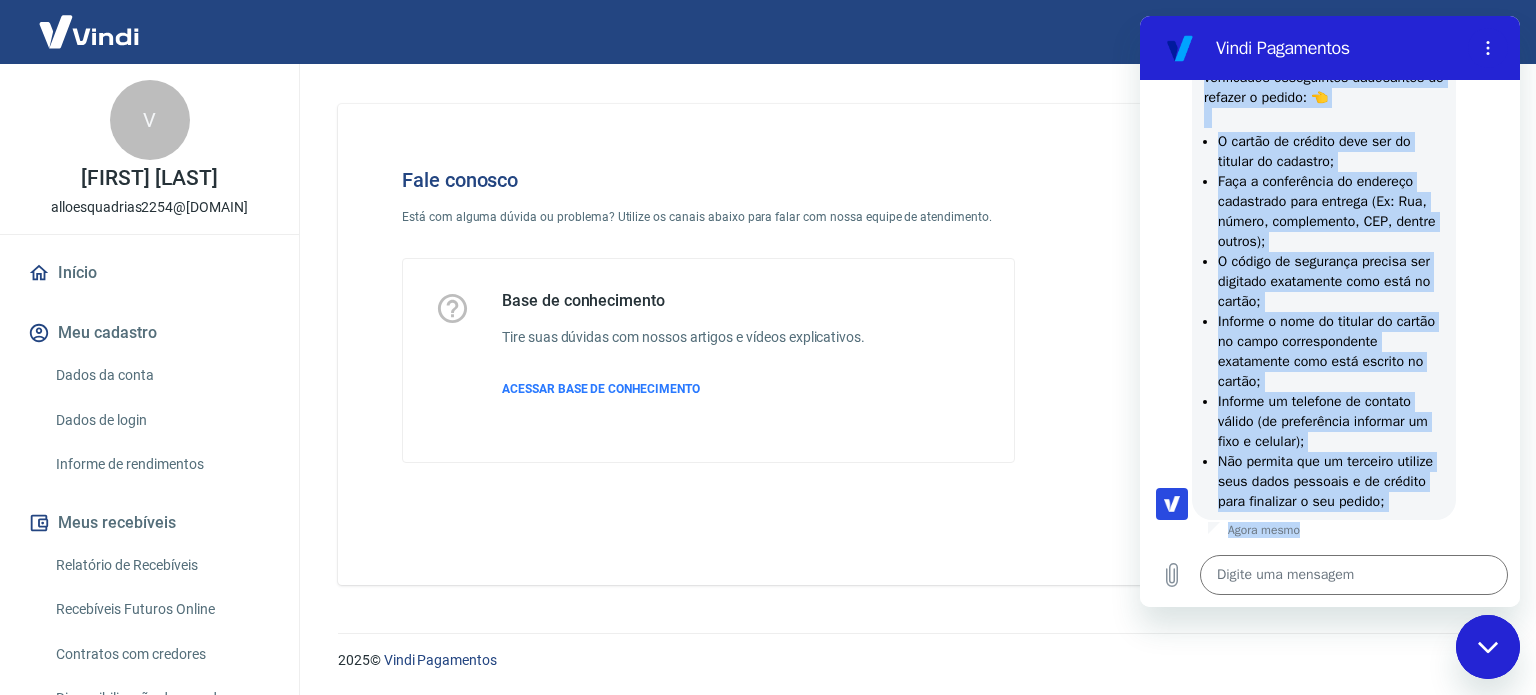 drag, startPoint x: 1200, startPoint y: 334, endPoint x: 1304, endPoint y: 545, distance: 235.23817 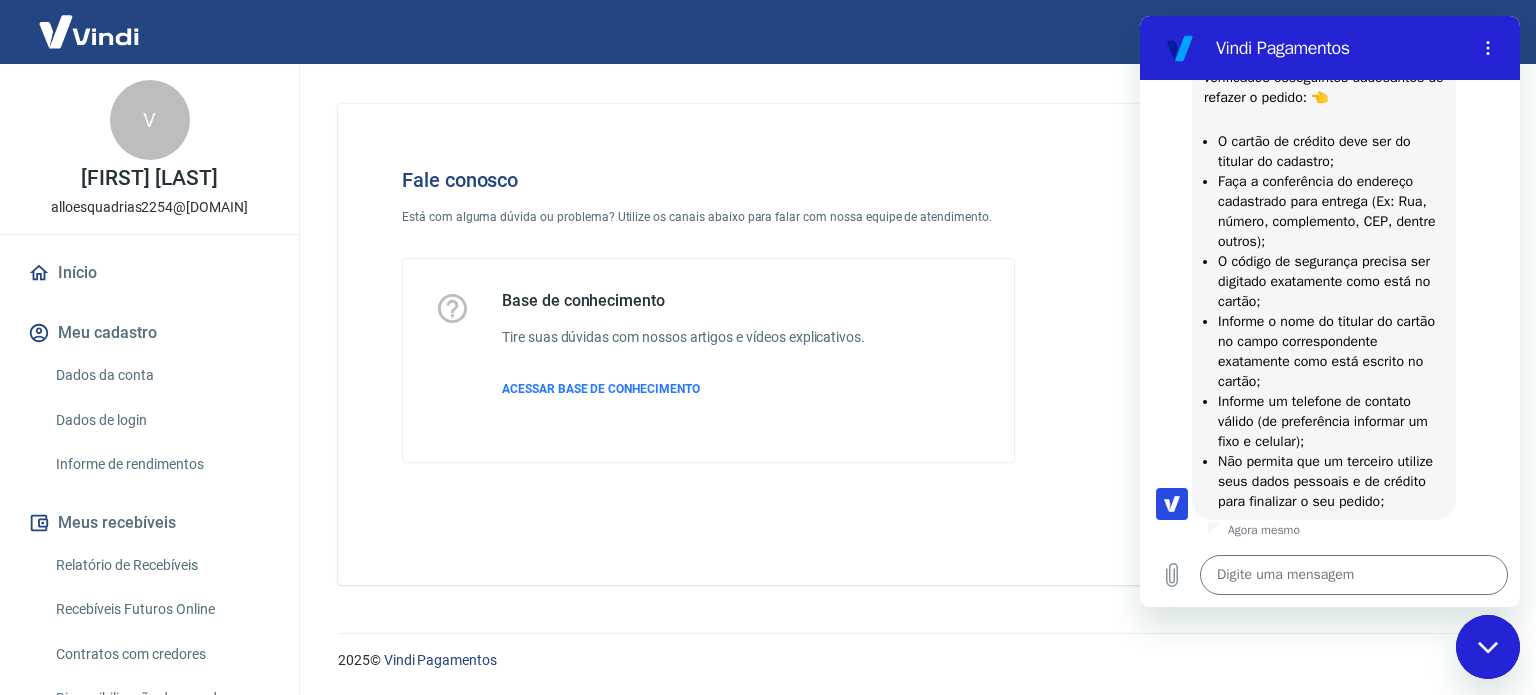 click on "11:01  diz:  Olá Enviado  · 11:01 Vindi Vindi diz:  Olá, VICTOR LORDEIRO!
Qual a sua dúvida? 🤔 11:01  diz:  Informações sobre o pedido Enviado  · 11:01 Vindi Vindi diz:  Para que possamos te auxiliar, pedimos que nos informe o status atual do seu pedido.
Para visualizar o status, o processo é bem simples:
1. Clique no campo "Transações" do lado esquerdo do seu painel
2. No campo "Pedido" insira o número do seu Pedido. Caso queira, também poderá consultar pelo número da Transação.
Ao encontrar o pedido, o status pode ser Aprovado, Aguardando Pagamento, Cancelado, Em Monitoramento ou Reprovado. Para saber mais detalhes desse processo, acesse o artigo. Exibir artigo 11:01 Vindi diz:  Verifique qual o status atual e selecione a opção correta. 11:01  diz:  Aguardando Pagamento Enviado  · 11:01 Vindi Vindi diz:  Em geral, um pedido fica com o status de 'Aguardando Pagamento' quando ainda não recebemos o pagamento ou confirmação do valor pago.
11:01 Vindi diz:" at bounding box center (1330, 343) 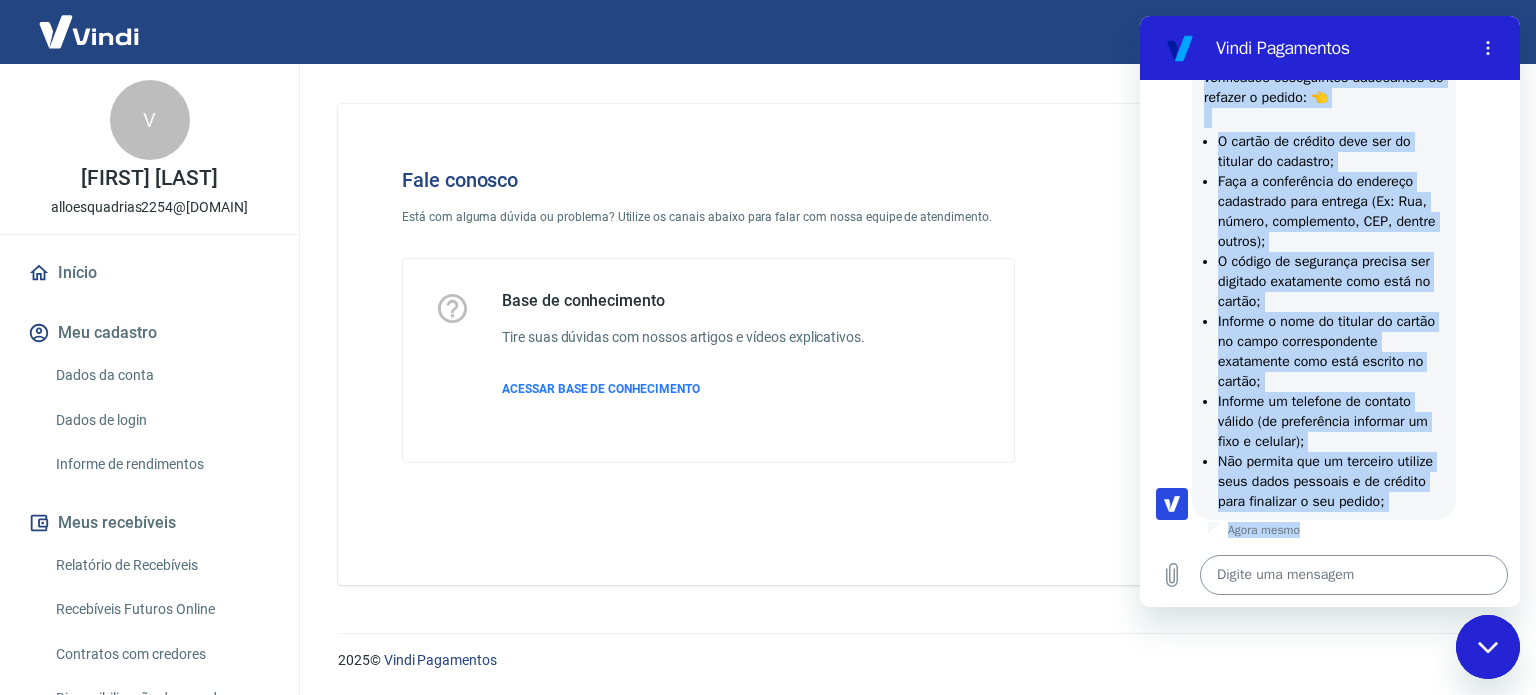 scroll, scrollTop: 3772, scrollLeft: 0, axis: vertical 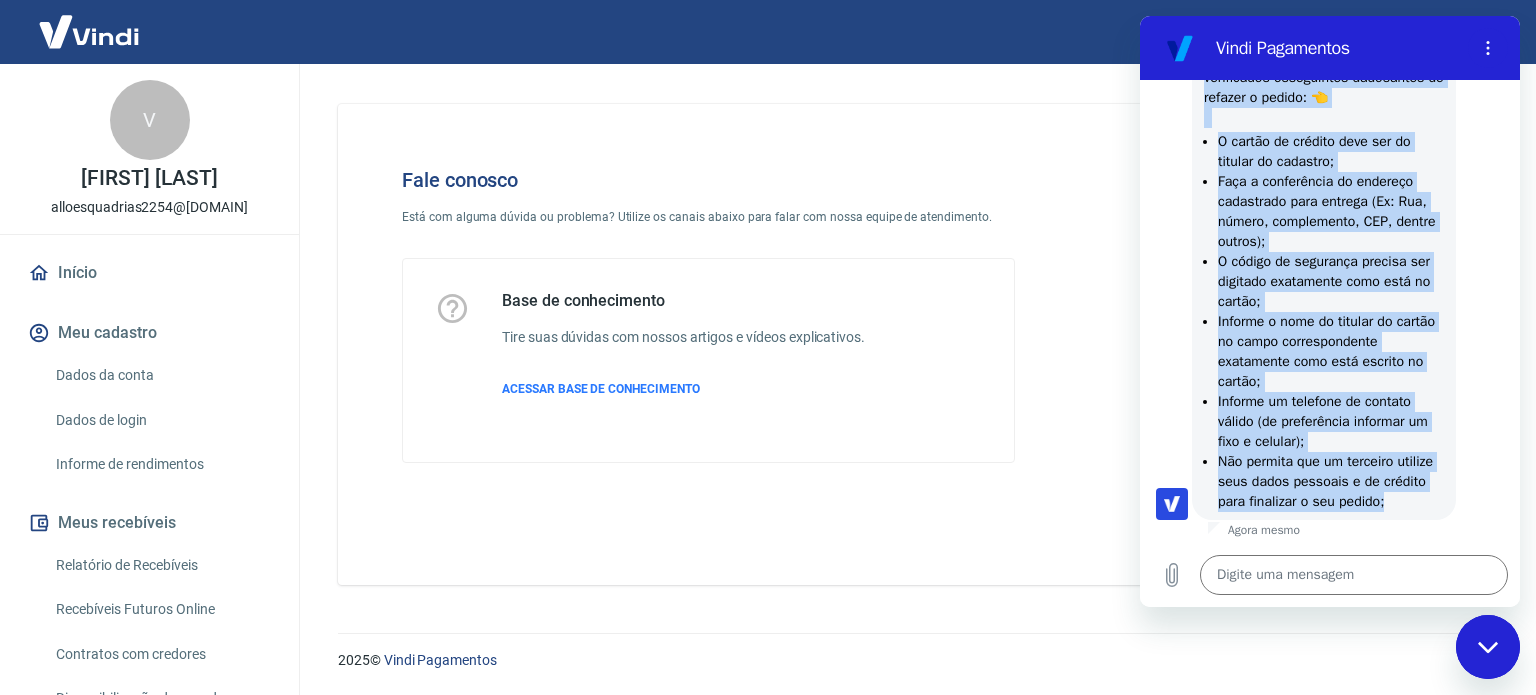 drag, startPoint x: 1203, startPoint y: 242, endPoint x: 1350, endPoint y: 495, distance: 292.60553 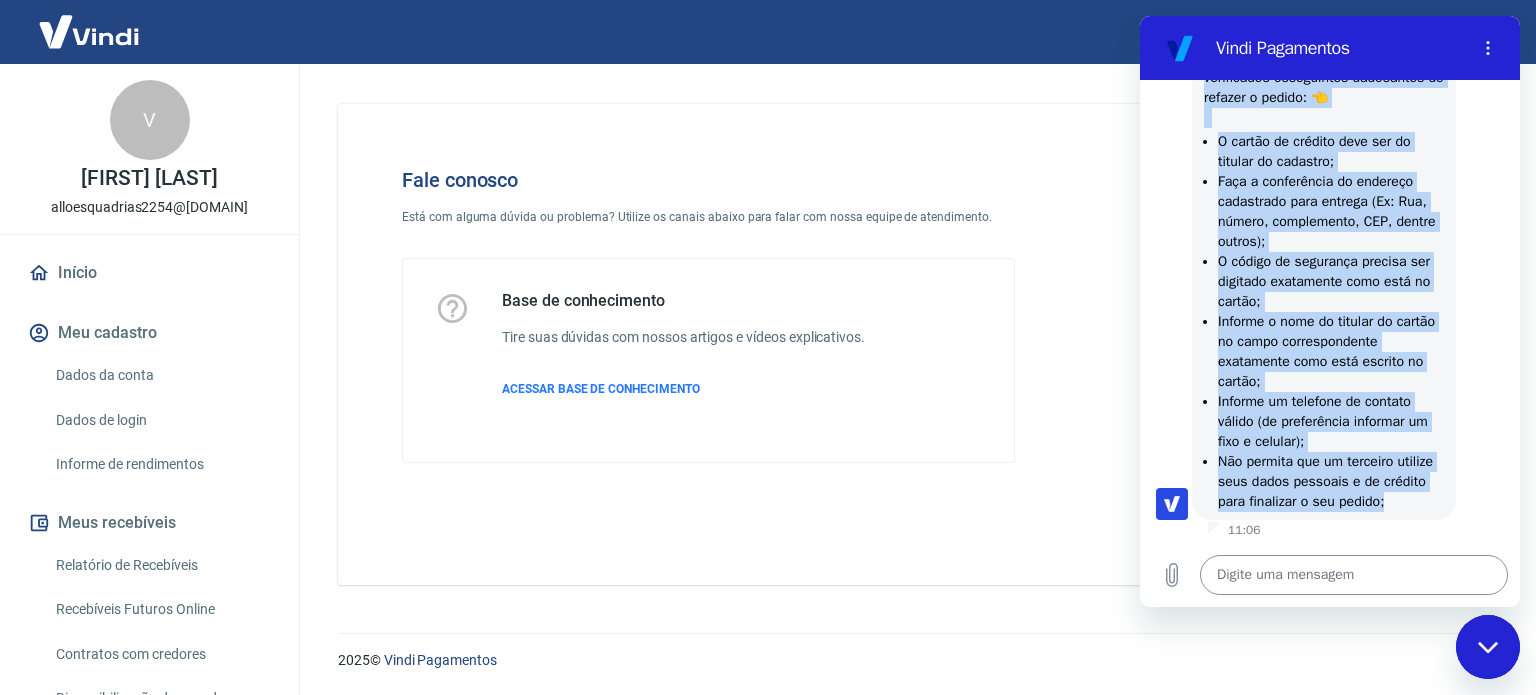 click at bounding box center [1354, 575] 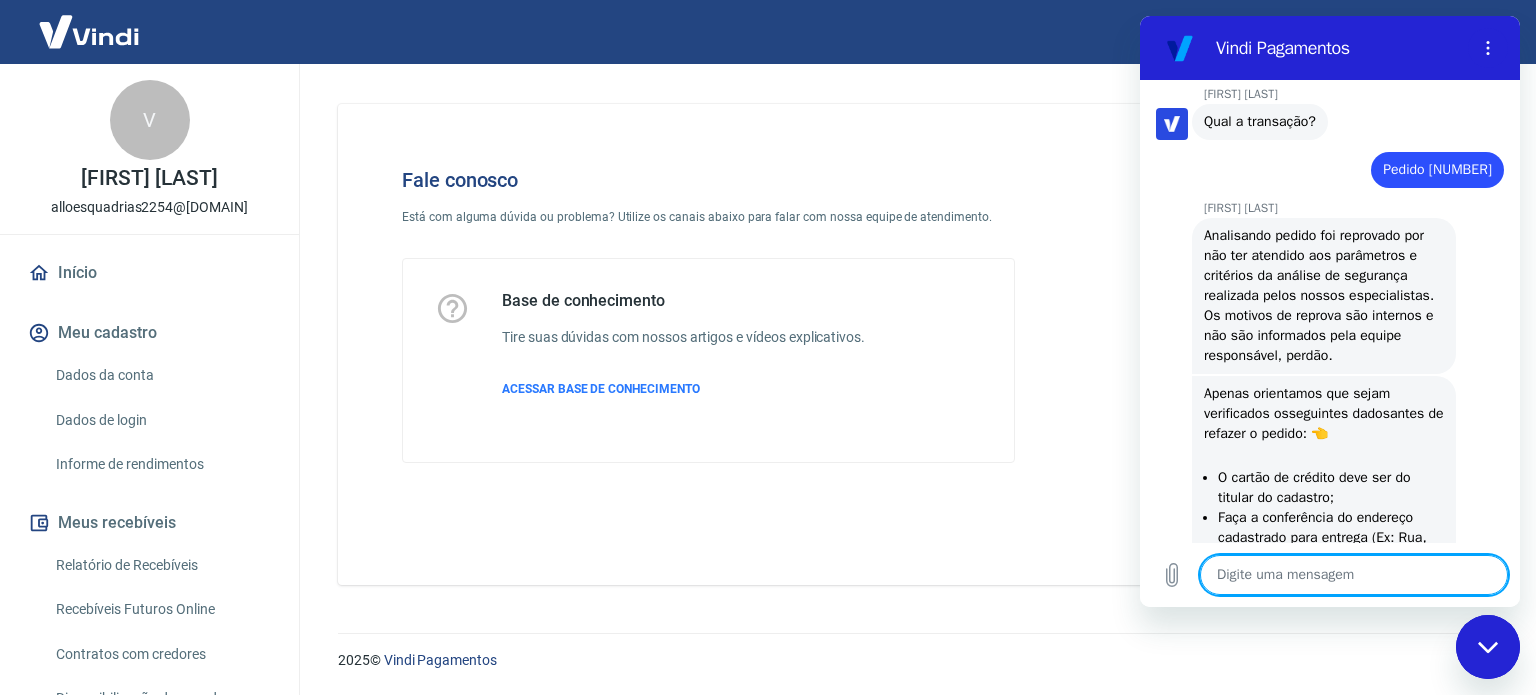 scroll, scrollTop: 3372, scrollLeft: 0, axis: vertical 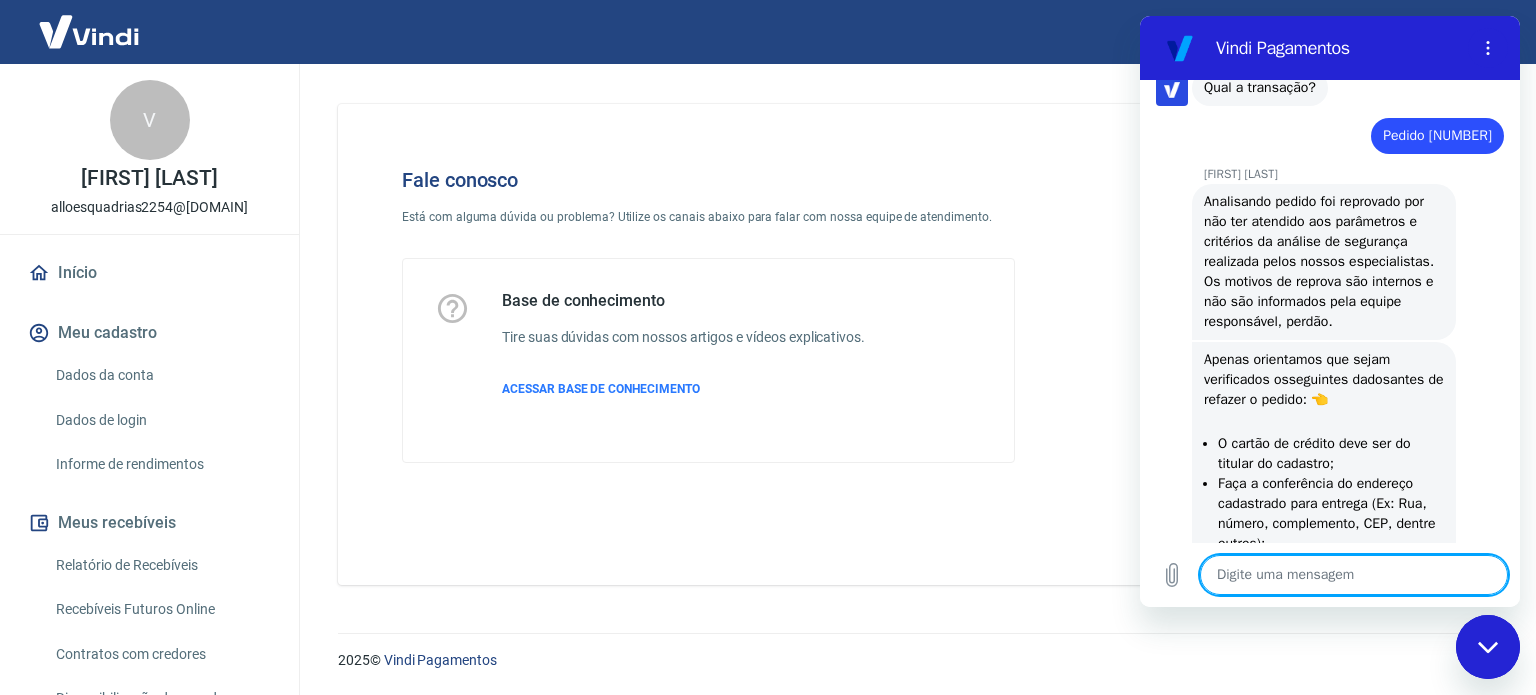 click at bounding box center (1354, 575) 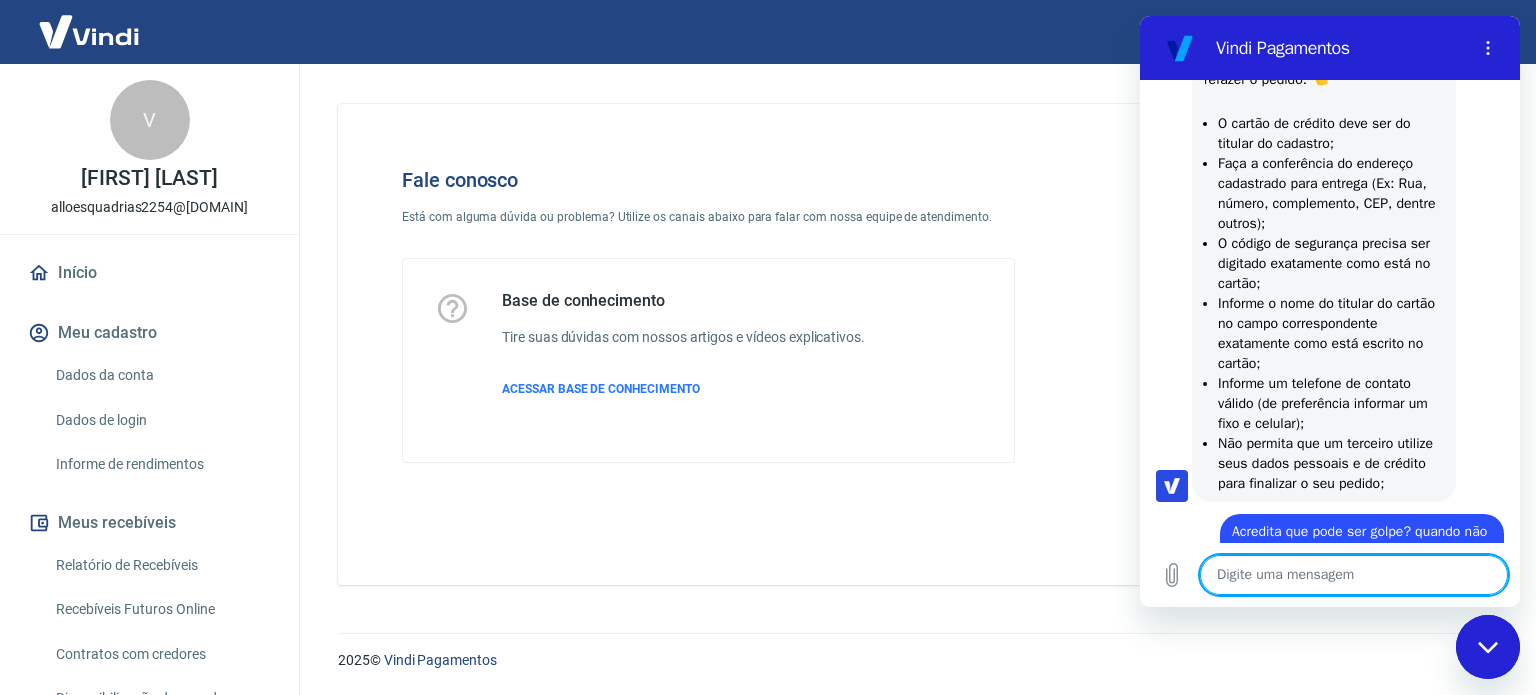 scroll, scrollTop: 3840, scrollLeft: 0, axis: vertical 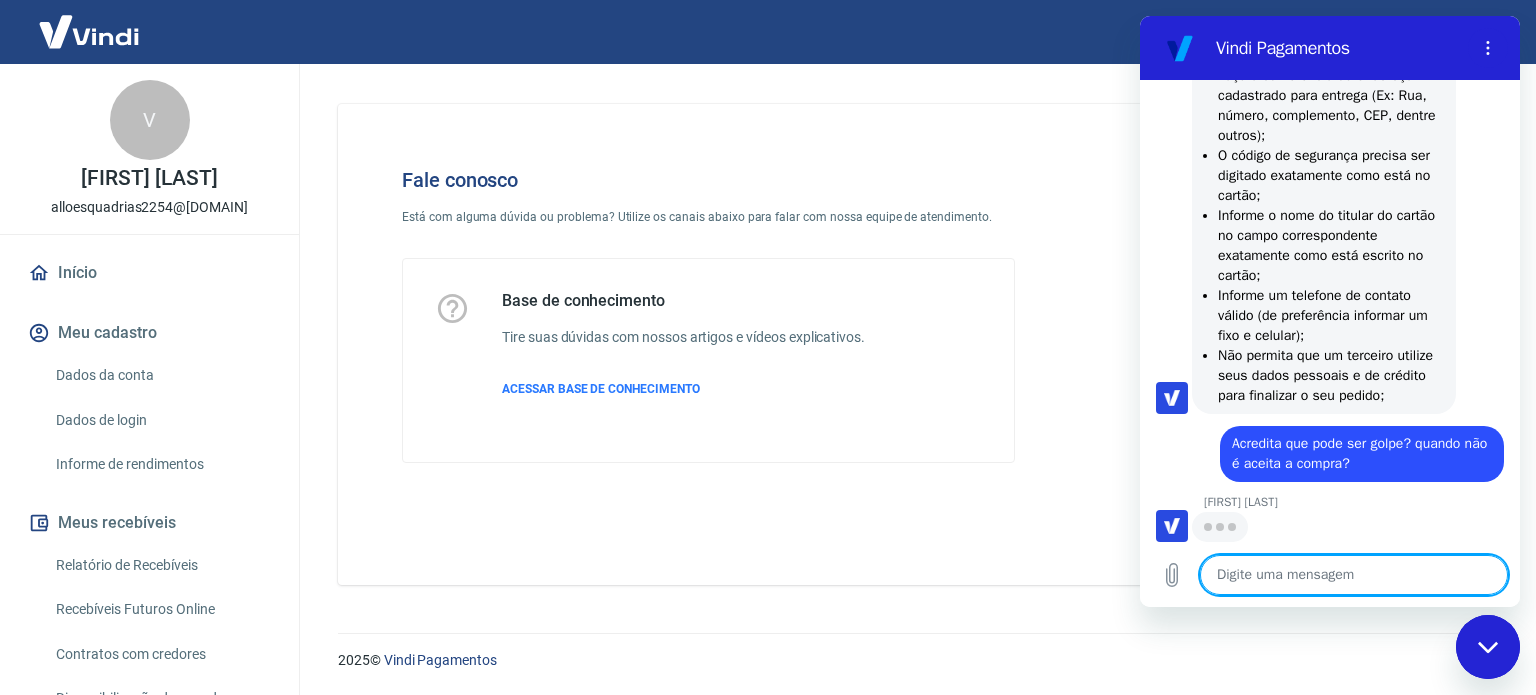 click at bounding box center [1354, 575] 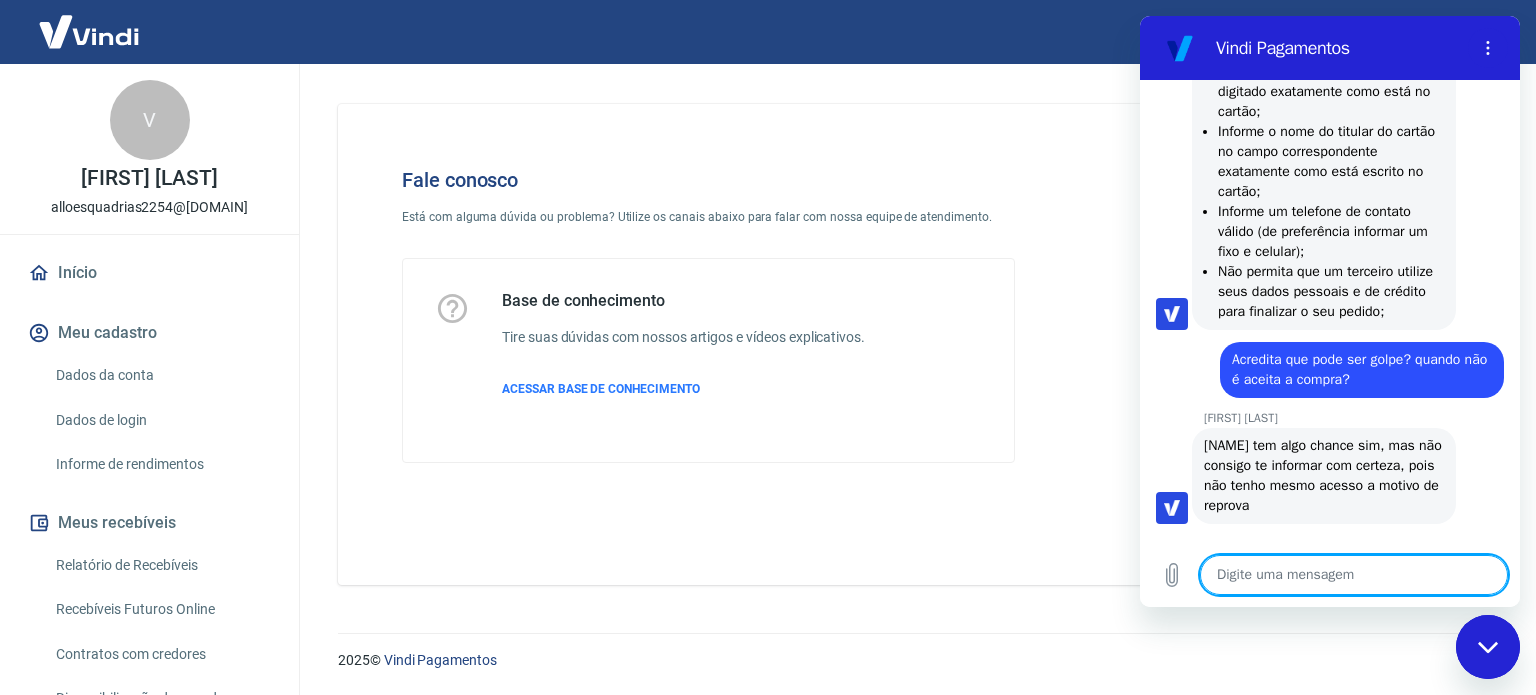 scroll, scrollTop: 3967, scrollLeft: 0, axis: vertical 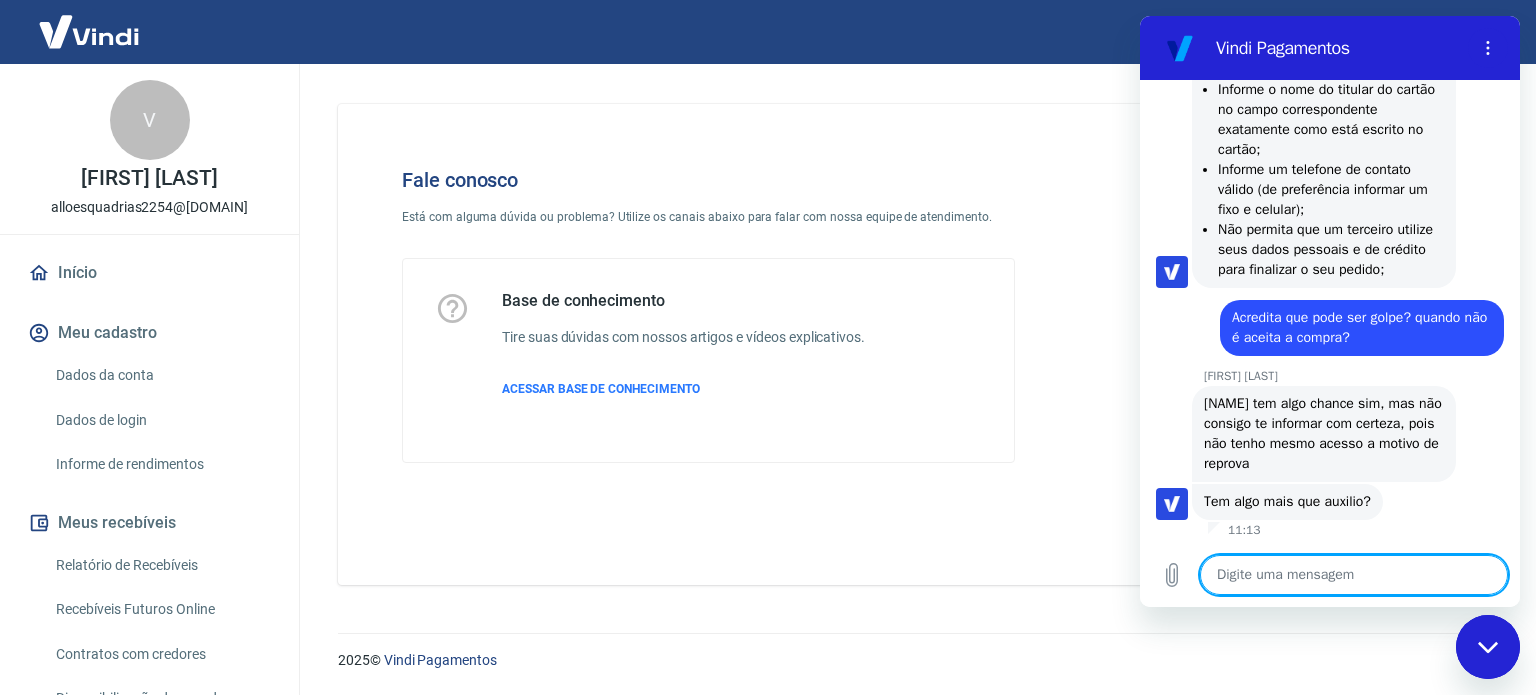 click at bounding box center (1354, 575) 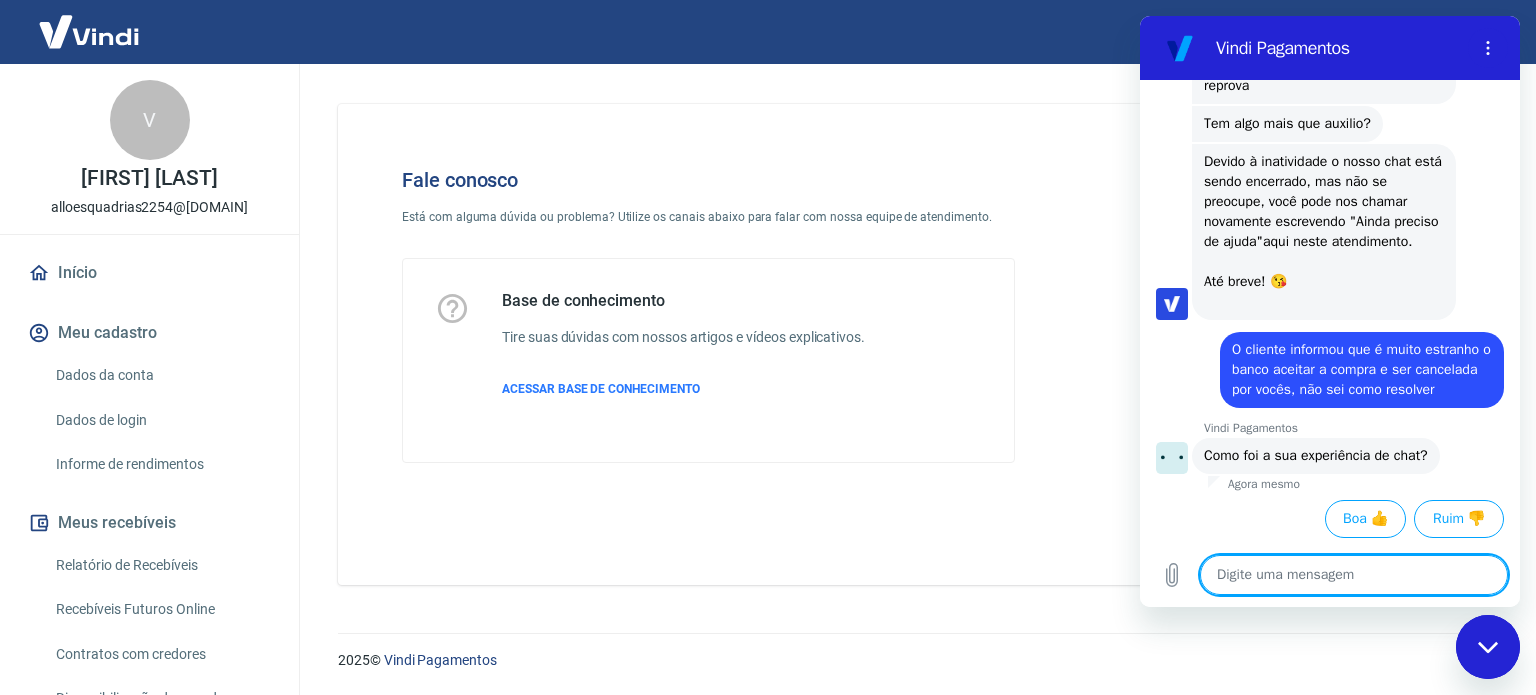 scroll, scrollTop: 4422, scrollLeft: 0, axis: vertical 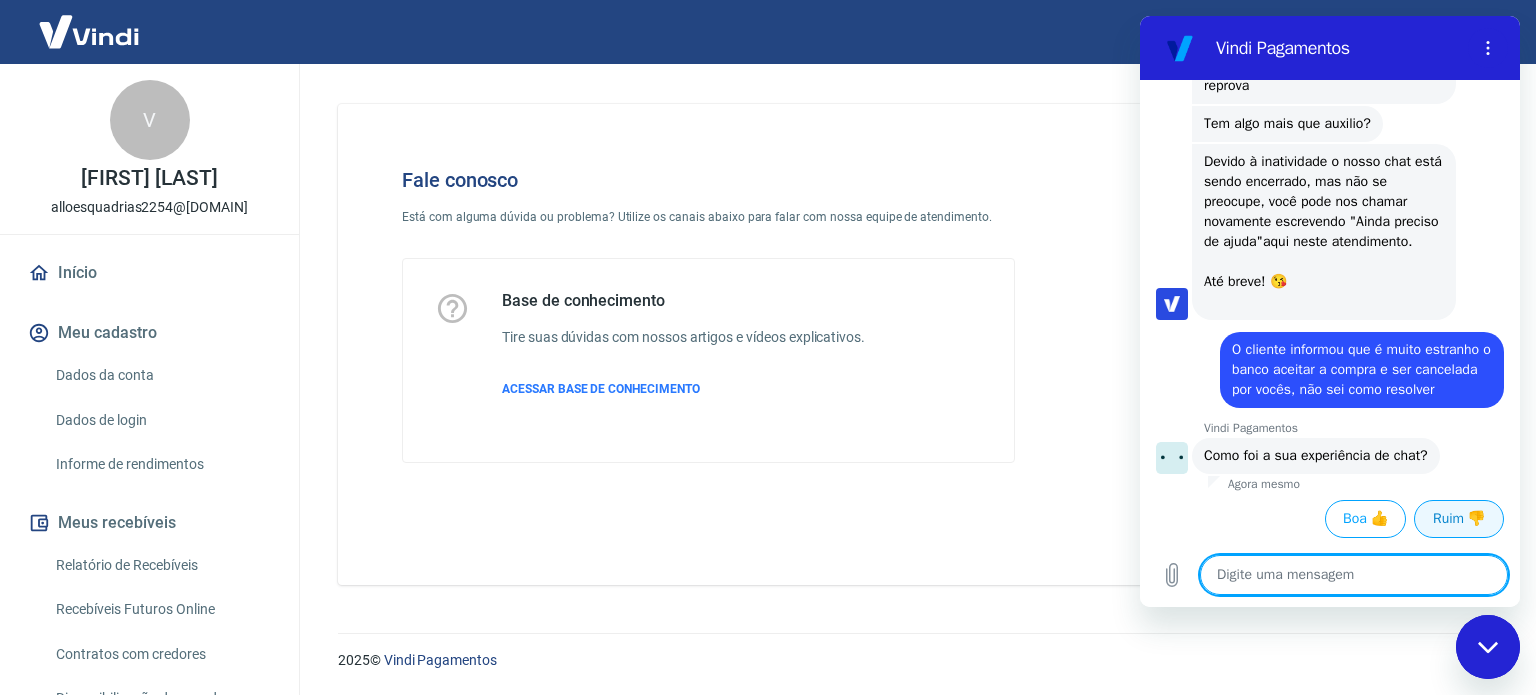 click on "Ruim 👎" at bounding box center (1459, 519) 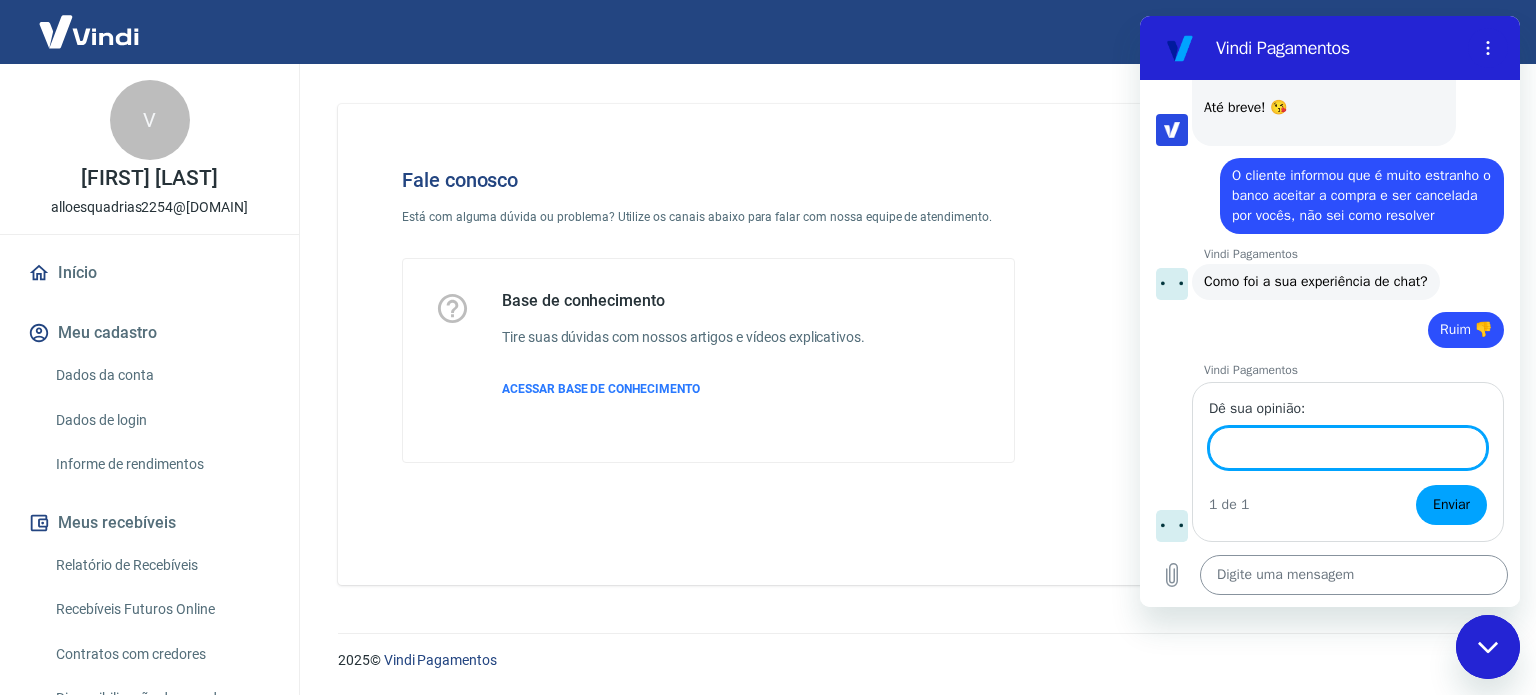 scroll, scrollTop: 4594, scrollLeft: 0, axis: vertical 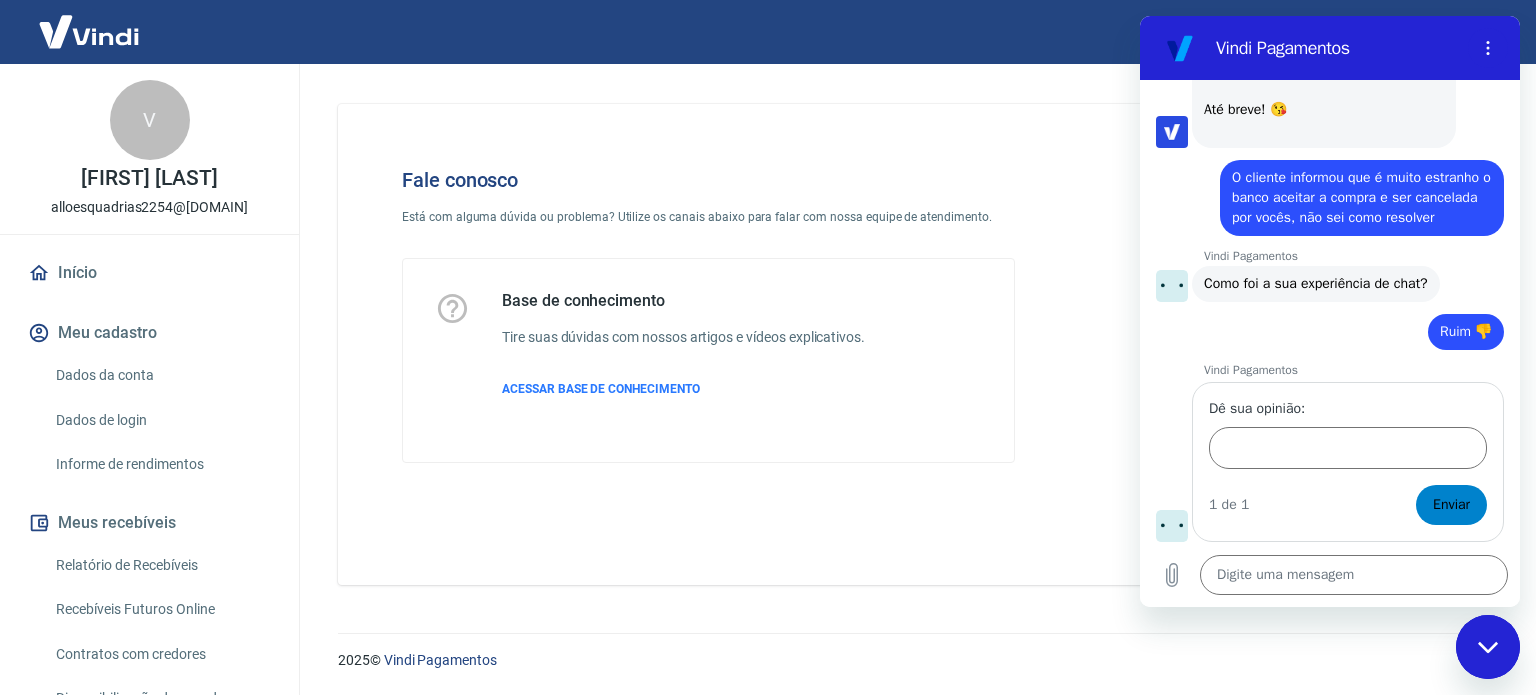 click on "Enviar" at bounding box center (1451, 505) 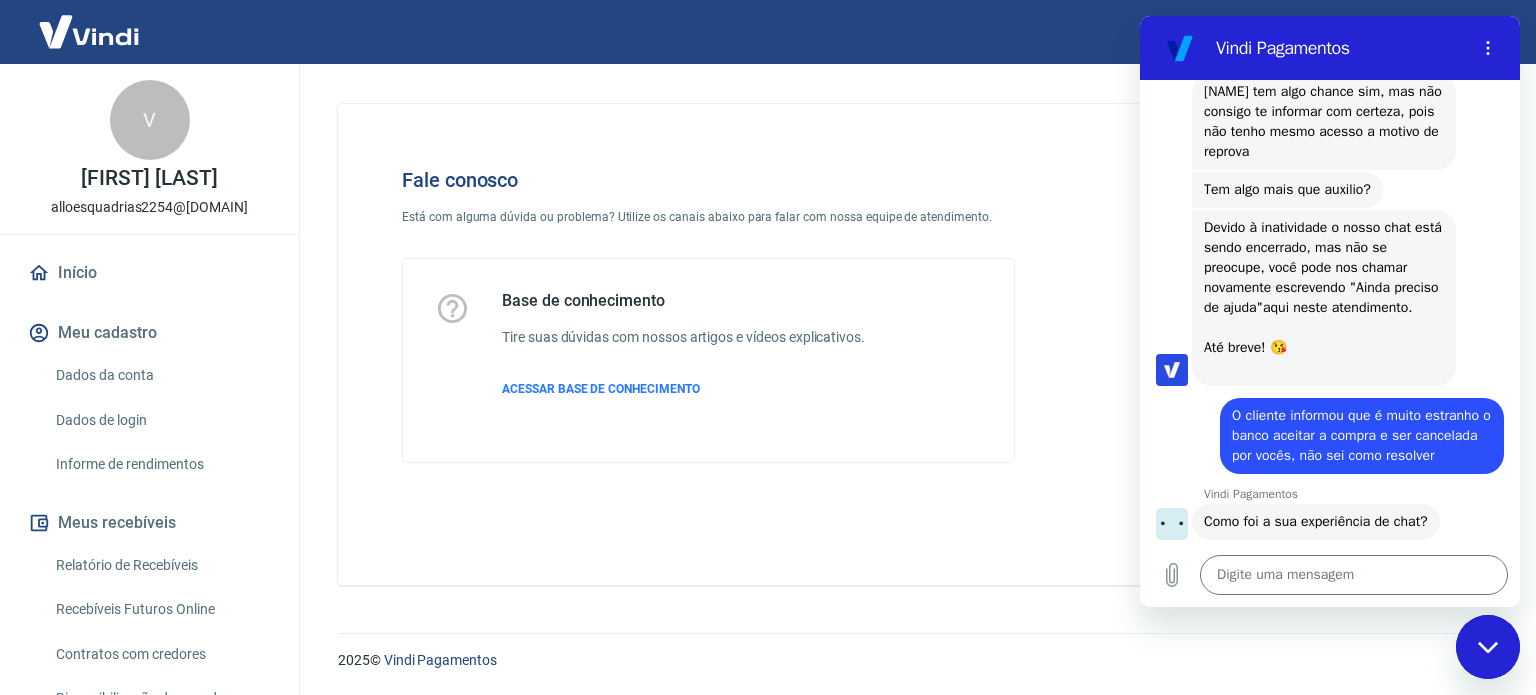 scroll, scrollTop: 4678, scrollLeft: 0, axis: vertical 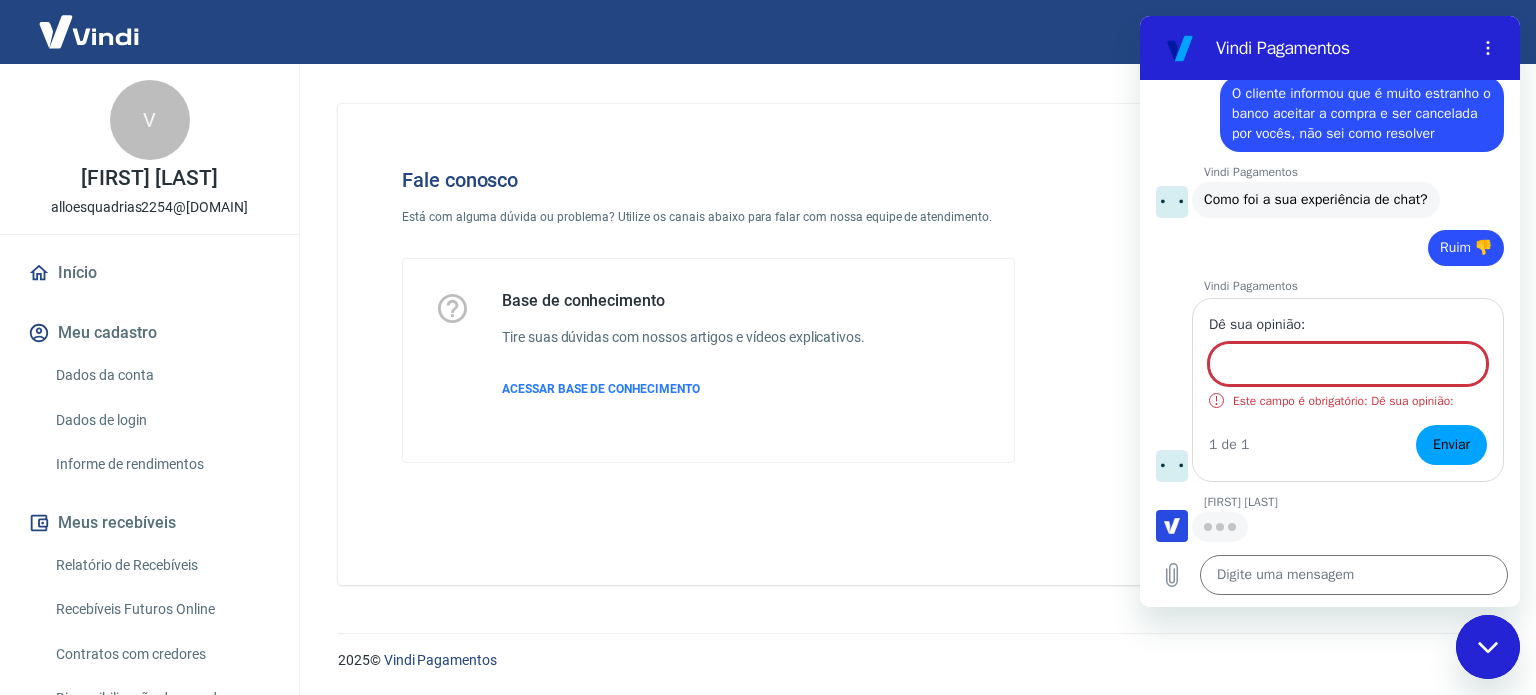 click on "Ruim 👎" at bounding box center [1466, 247] 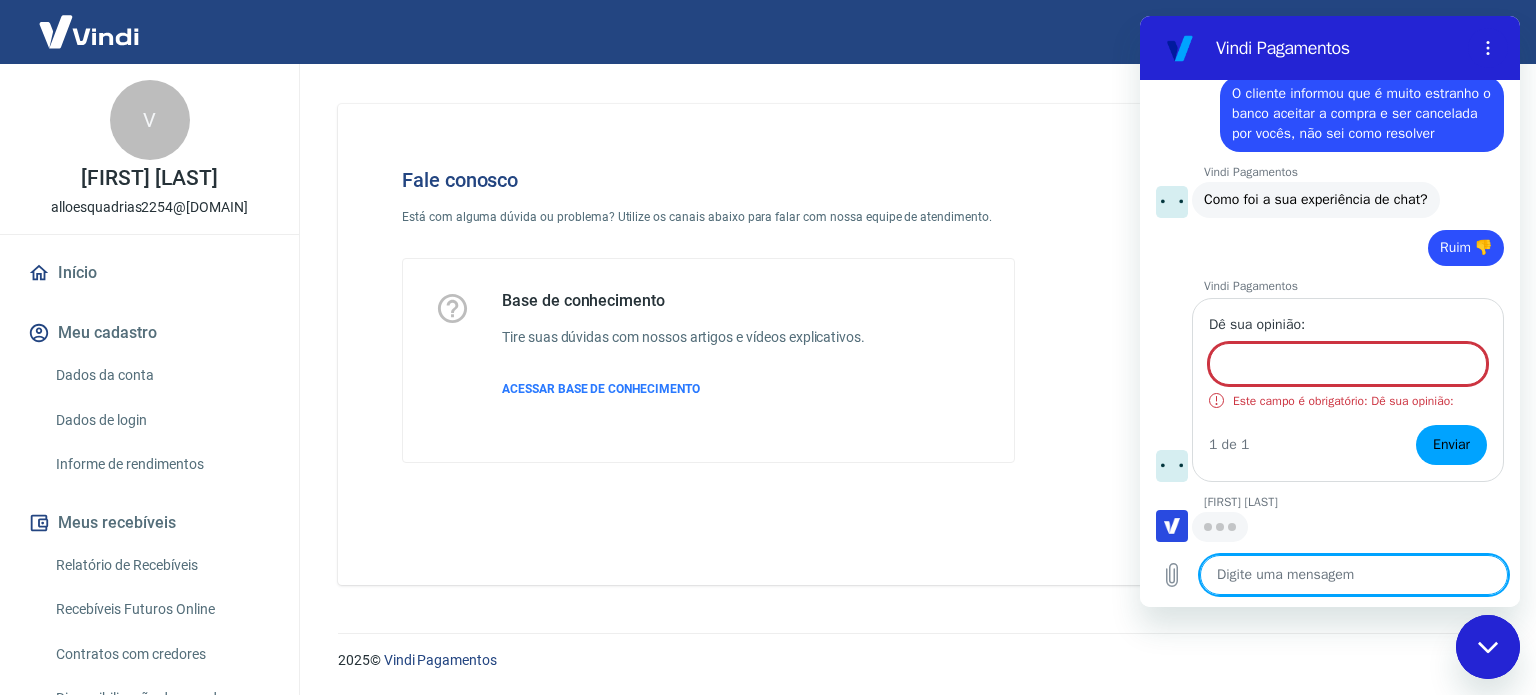 click at bounding box center (1354, 575) 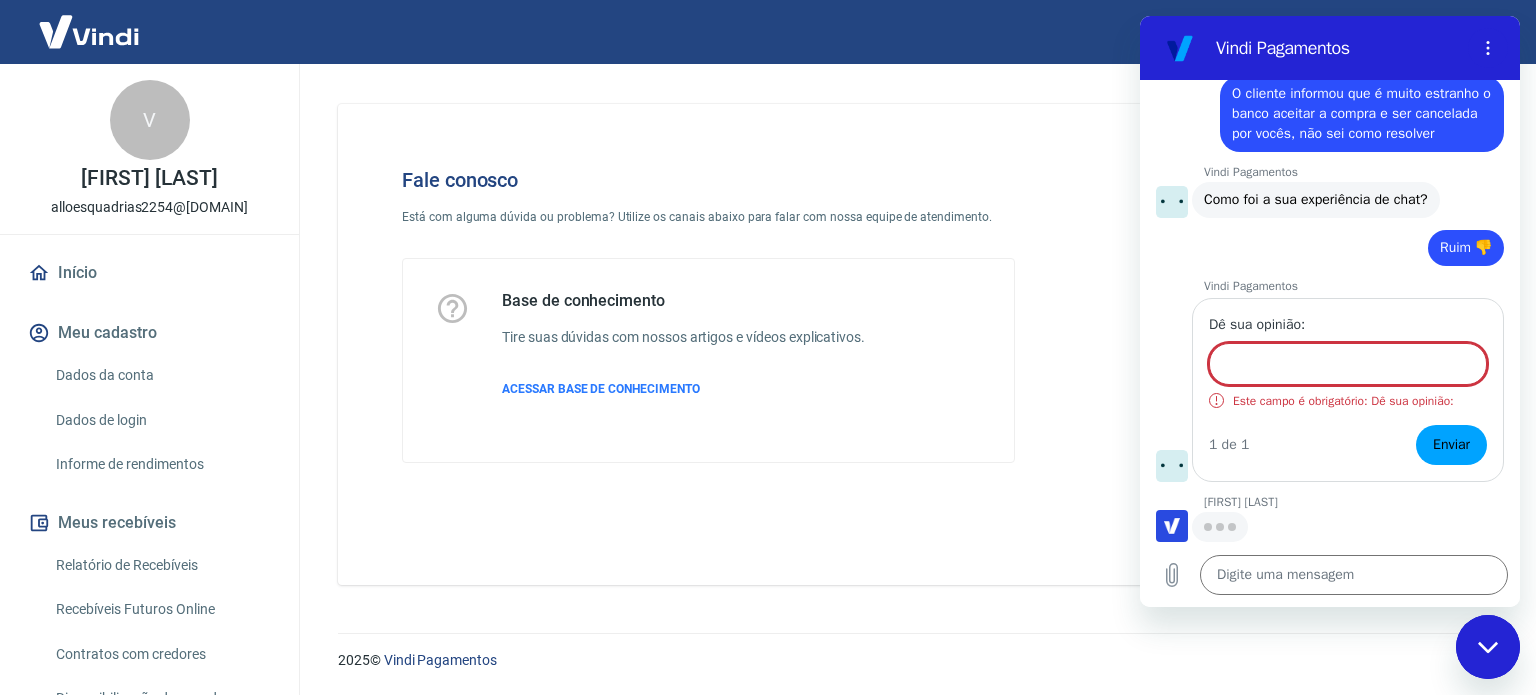 drag, startPoint x: 1208, startPoint y: 371, endPoint x: 1108, endPoint y: 370, distance: 100.005 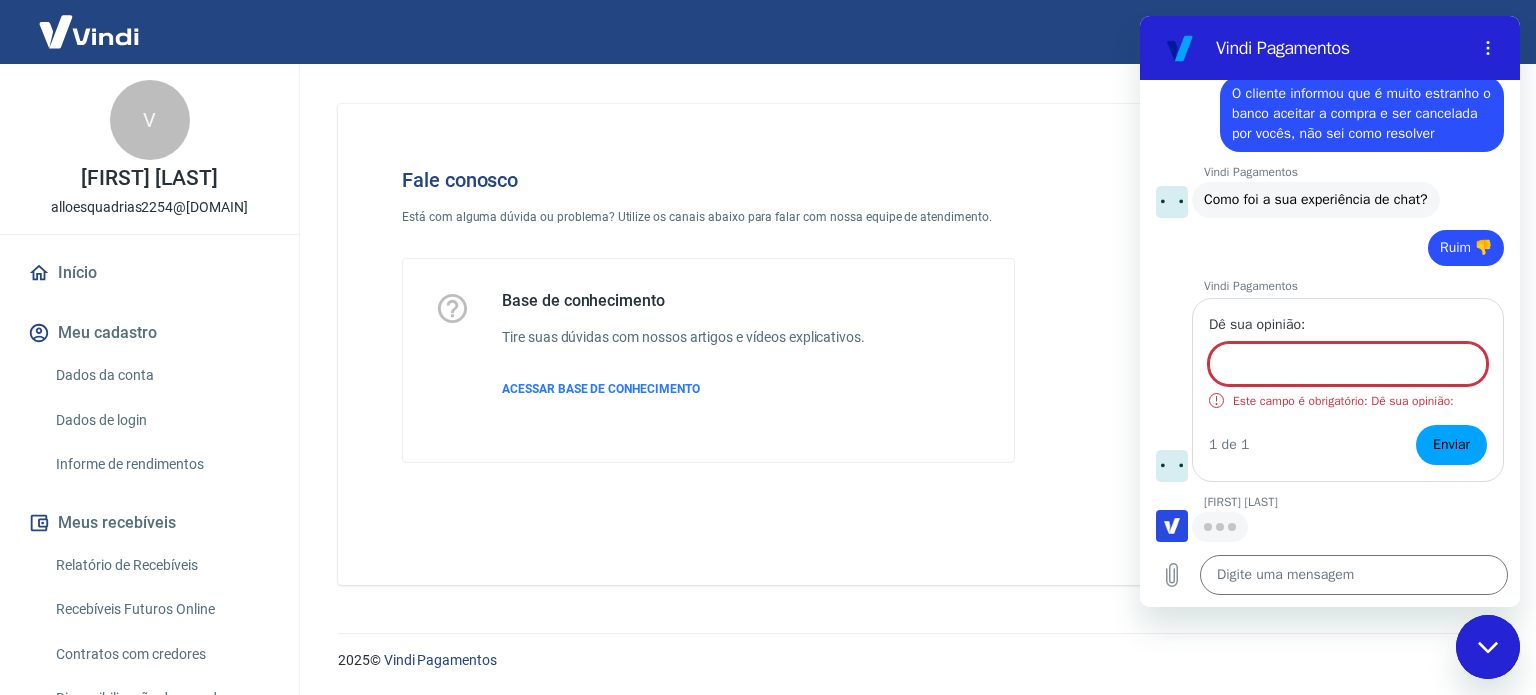 drag, startPoint x: 1182, startPoint y: 467, endPoint x: 1152, endPoint y: 469, distance: 30.066593 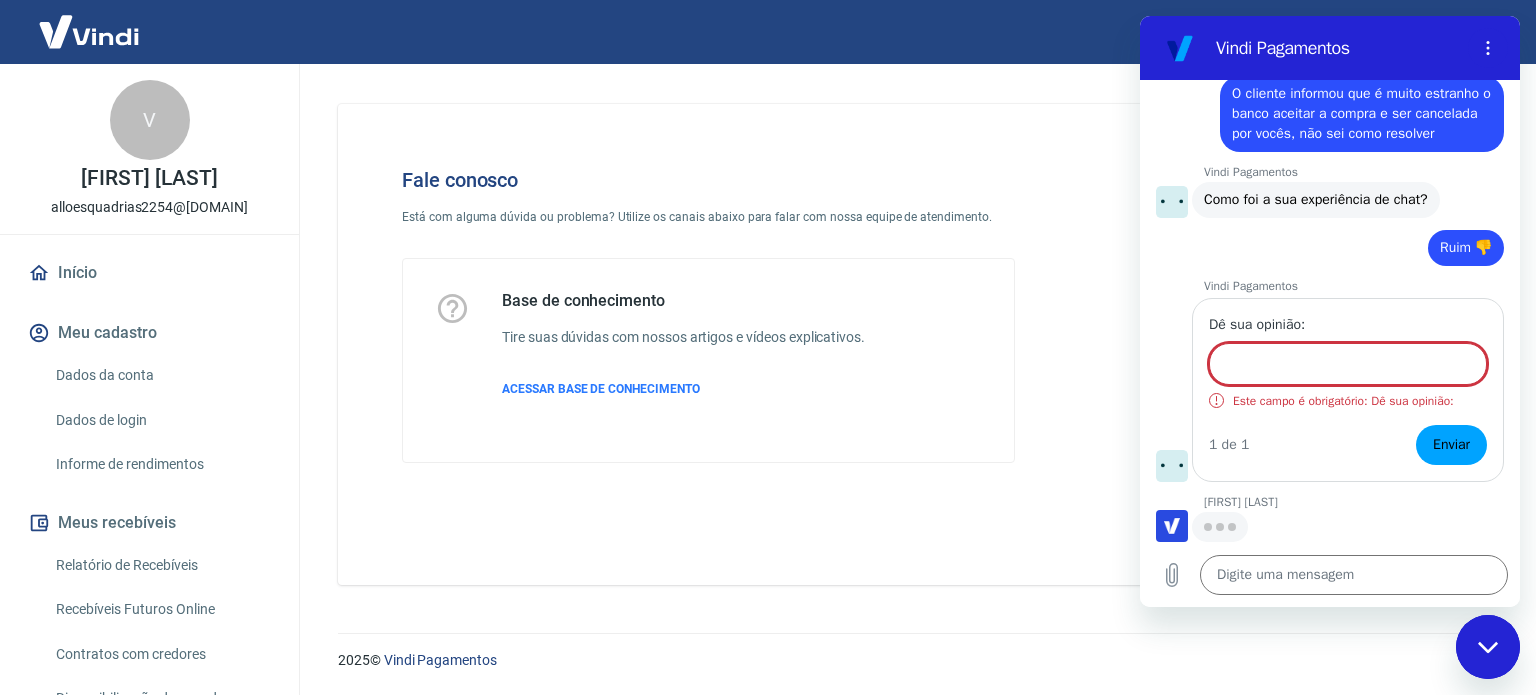 scroll, scrollTop: 4678, scrollLeft: 0, axis: vertical 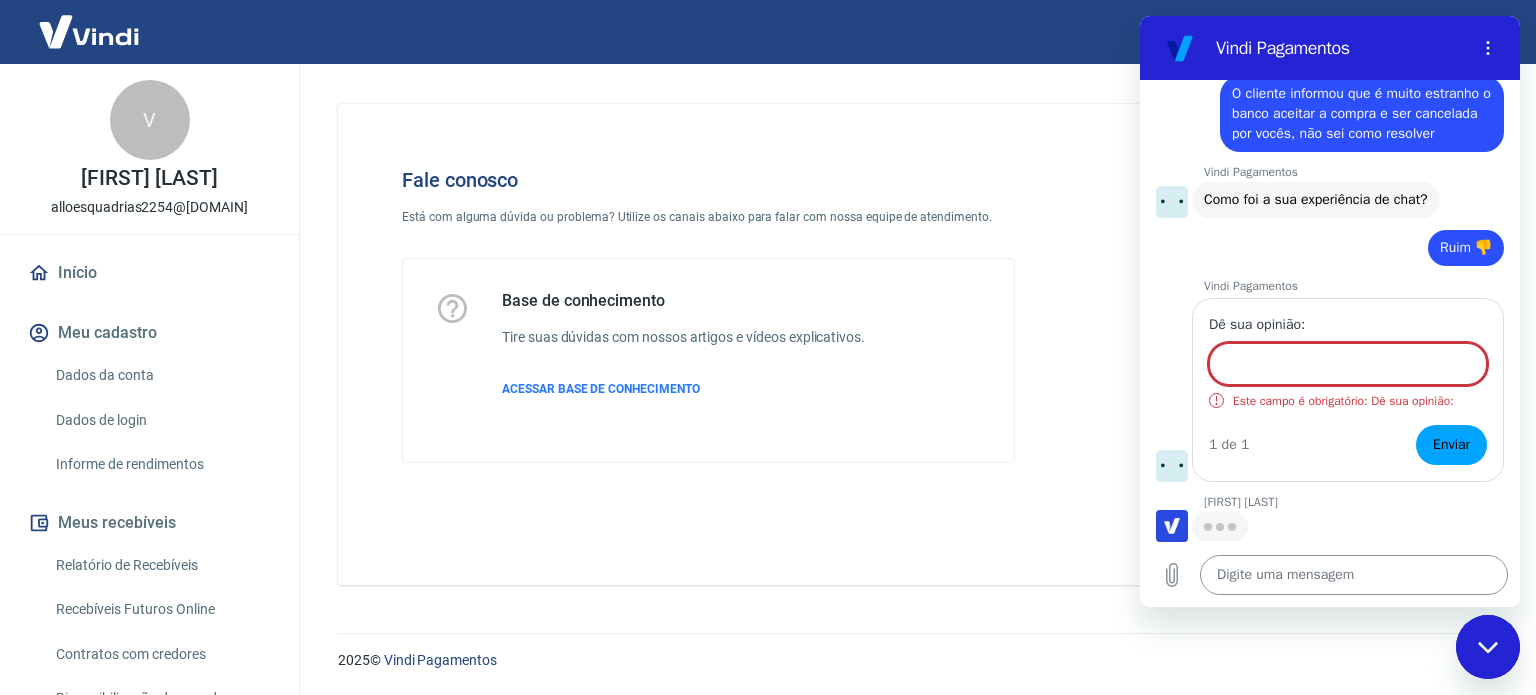 click at bounding box center (1354, 575) 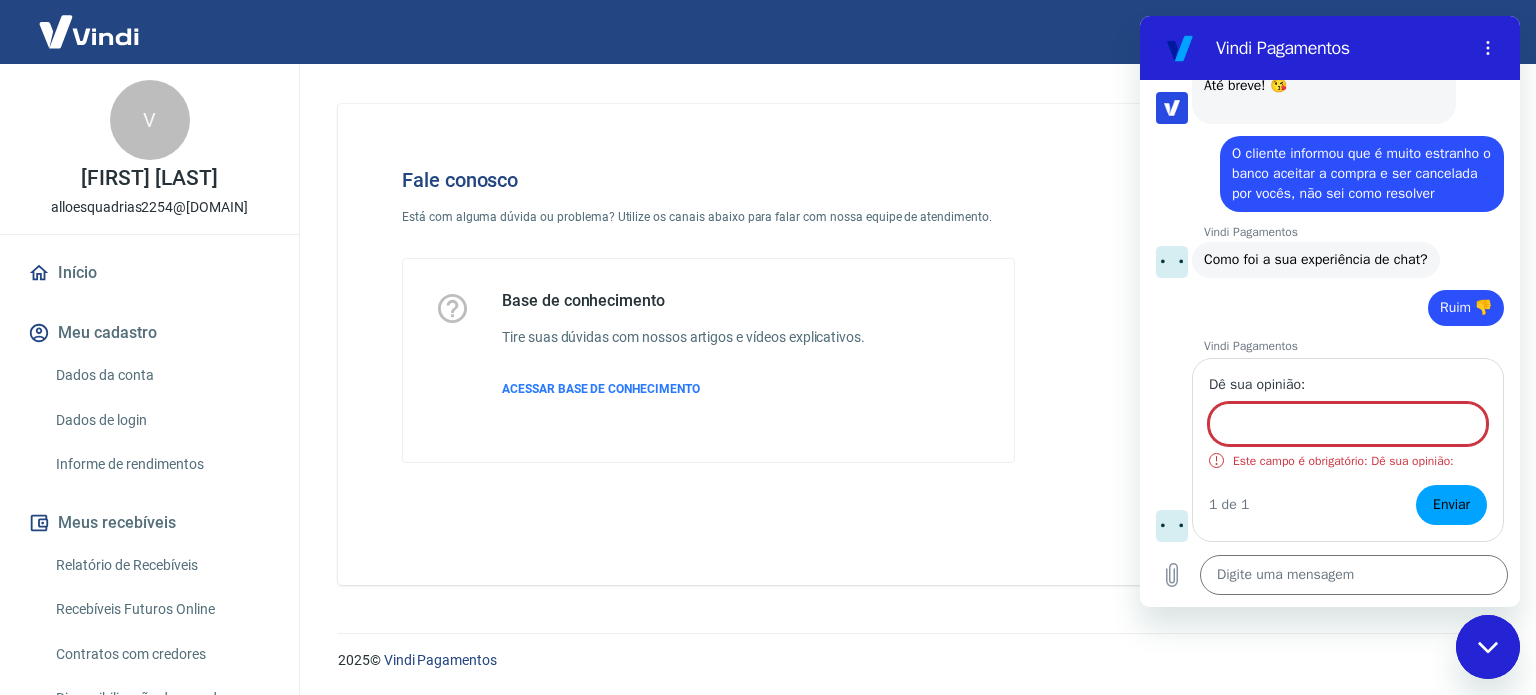 scroll, scrollTop: 4618, scrollLeft: 0, axis: vertical 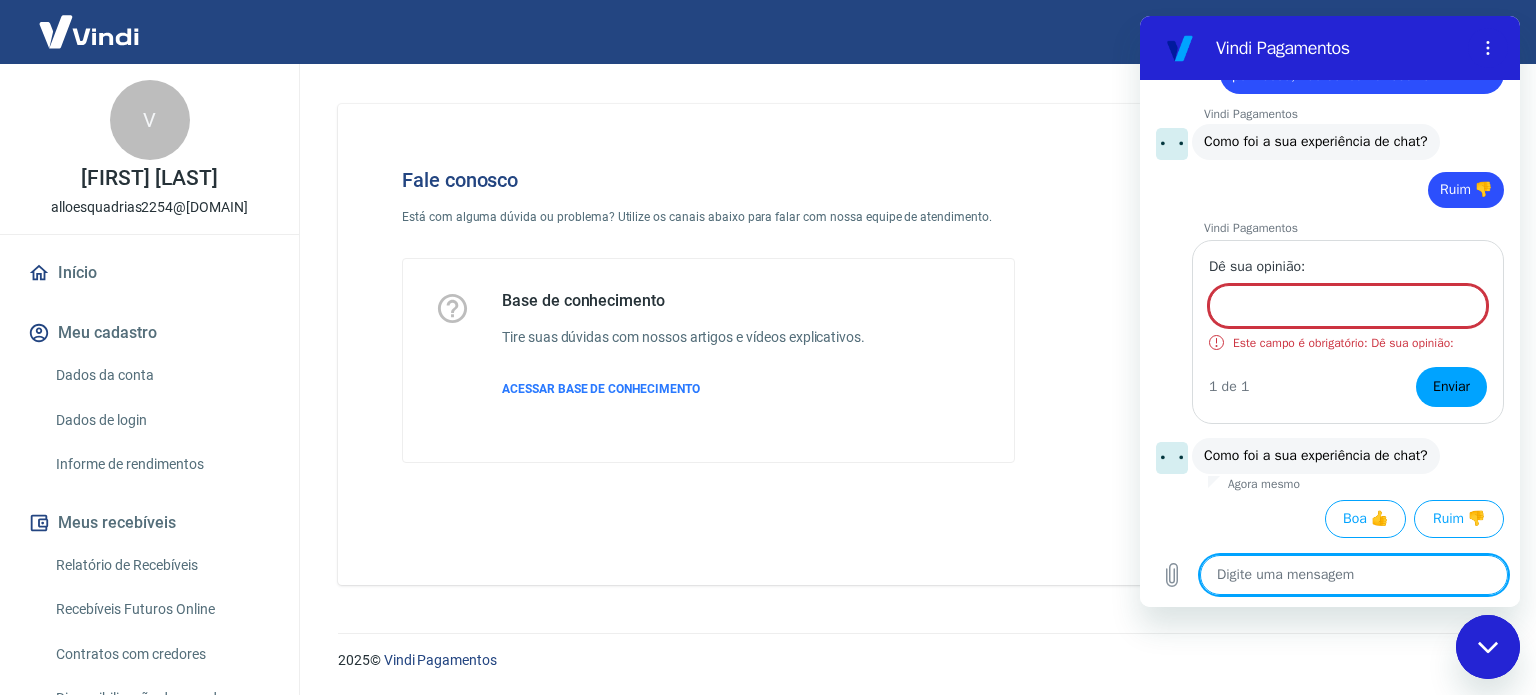 click at bounding box center (1354, 575) 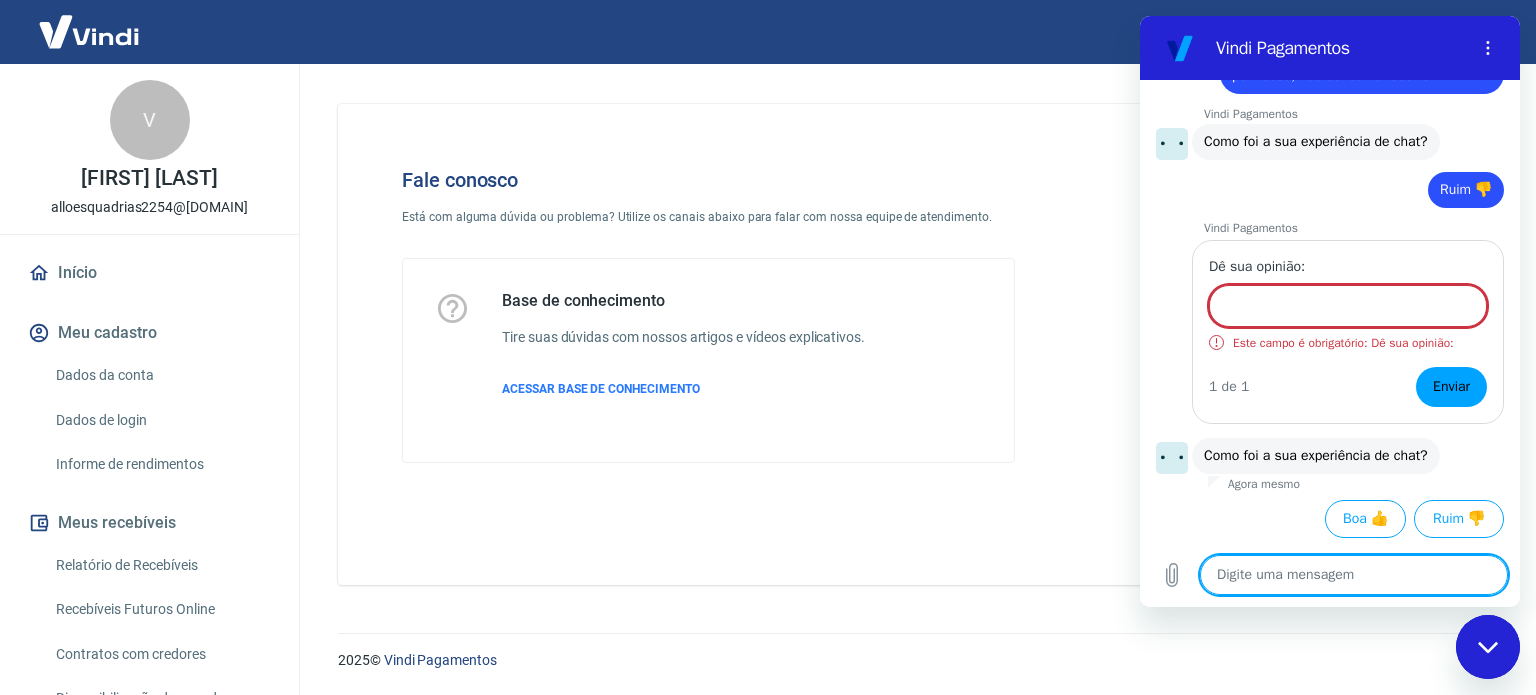 click at bounding box center [1354, 575] 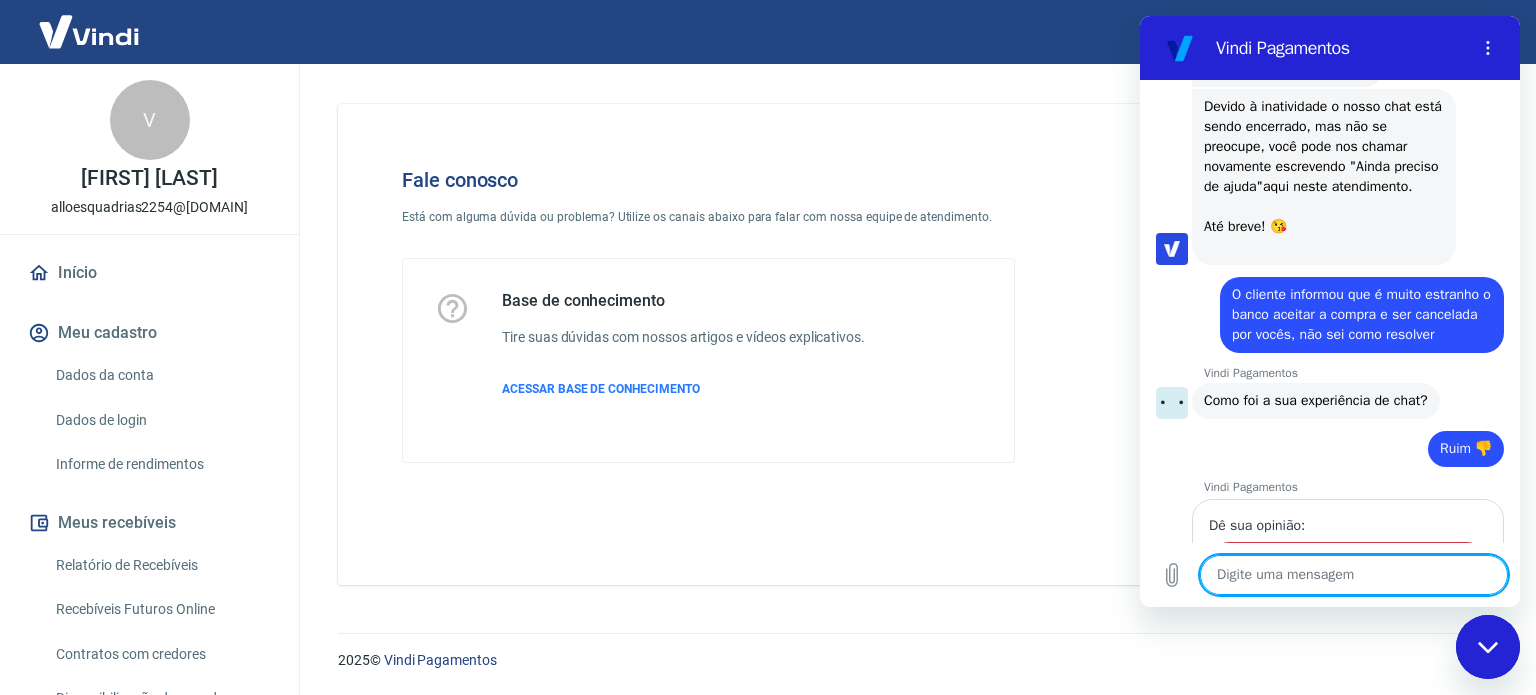 scroll, scrollTop: 4336, scrollLeft: 0, axis: vertical 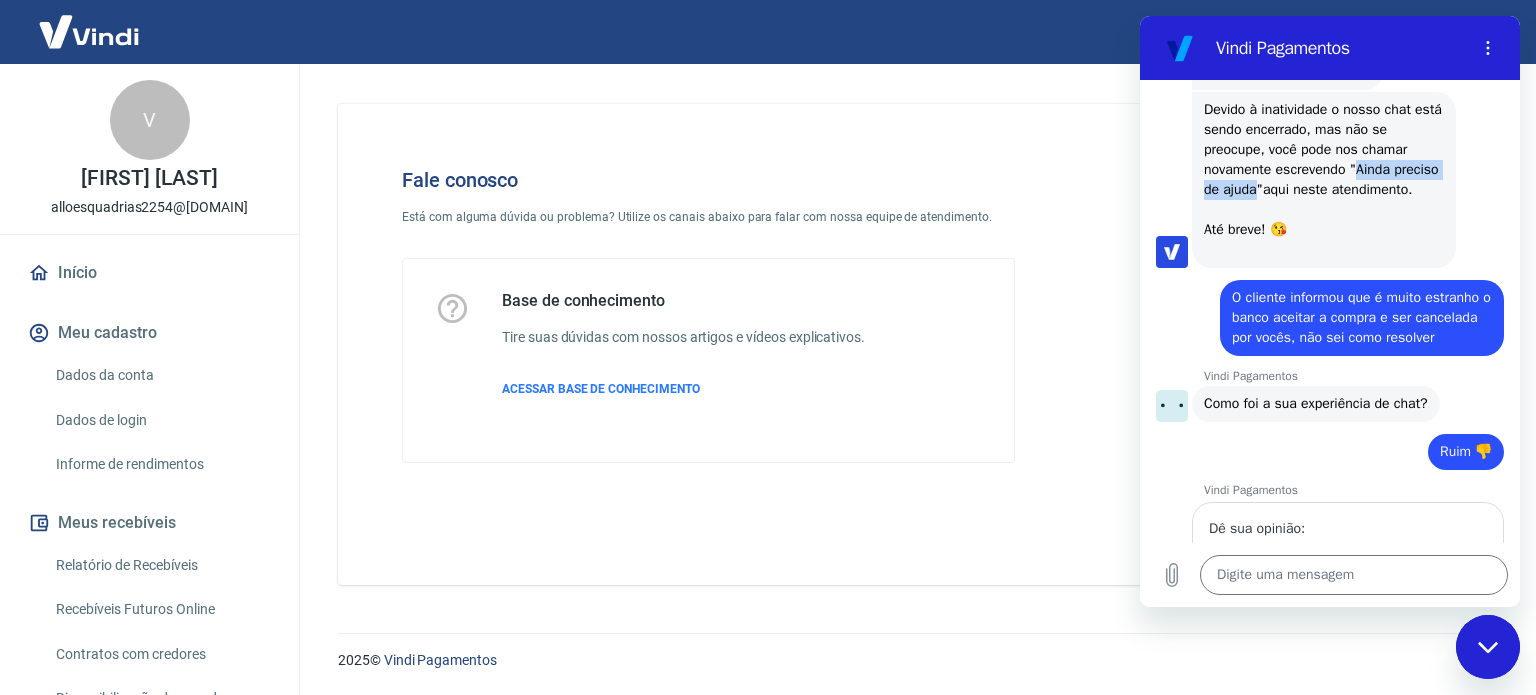 drag, startPoint x: 1359, startPoint y: 267, endPoint x: 1310, endPoint y: 289, distance: 53.712196 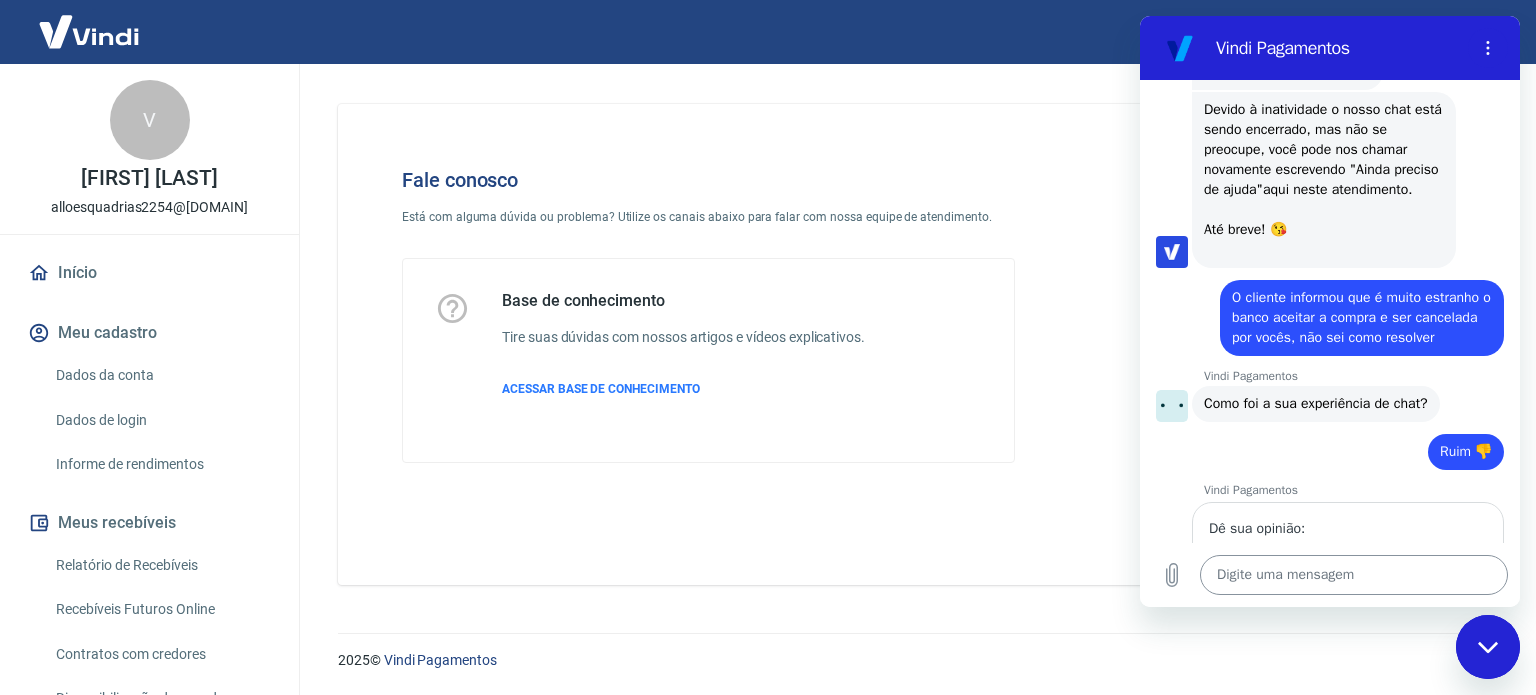 click at bounding box center (1354, 575) 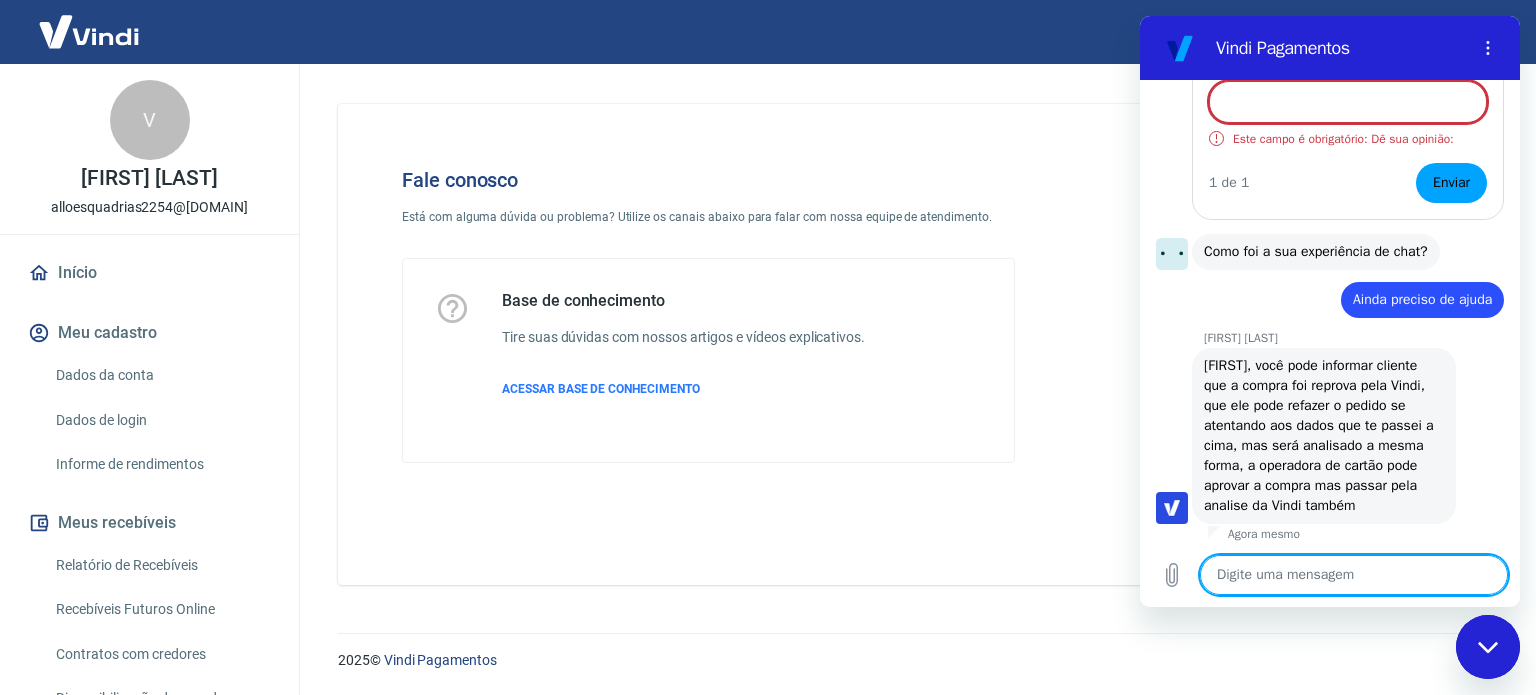 scroll, scrollTop: 4944, scrollLeft: 0, axis: vertical 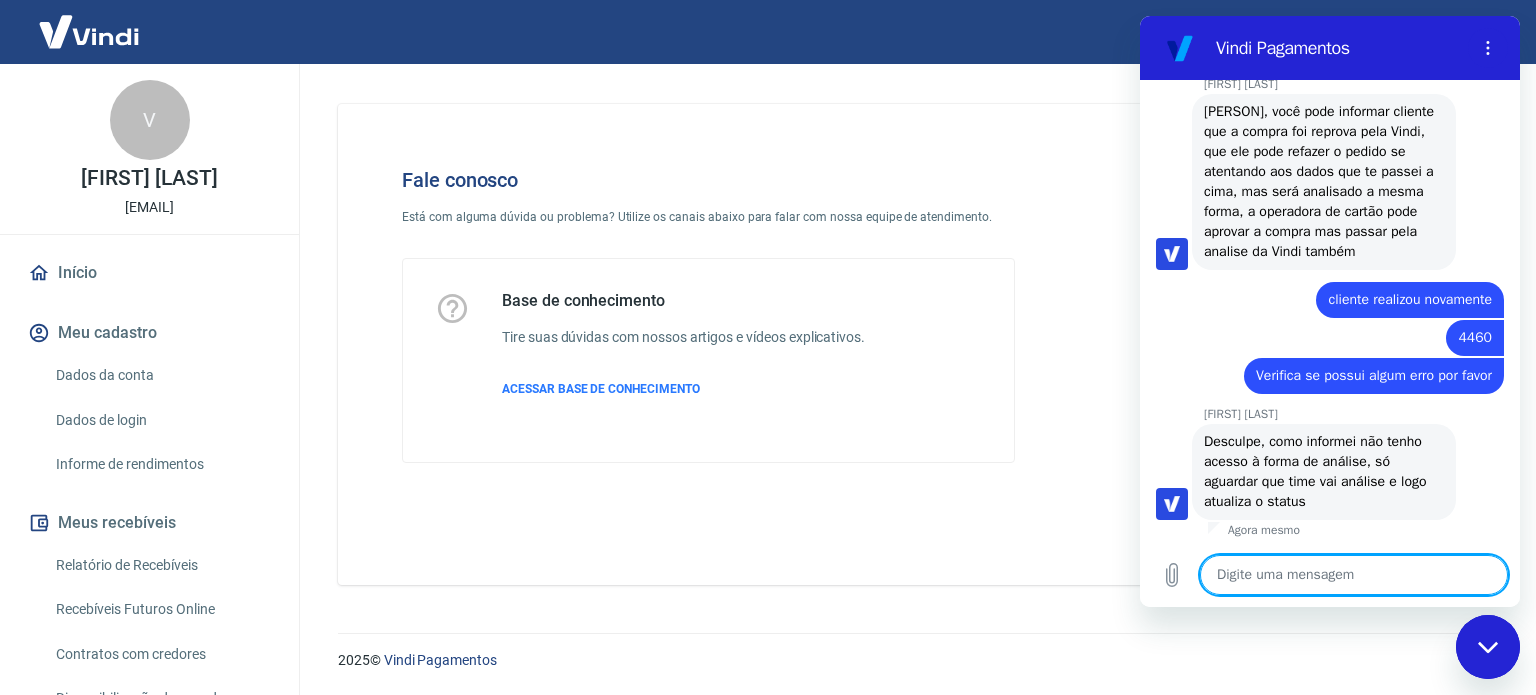 click at bounding box center [1354, 575] 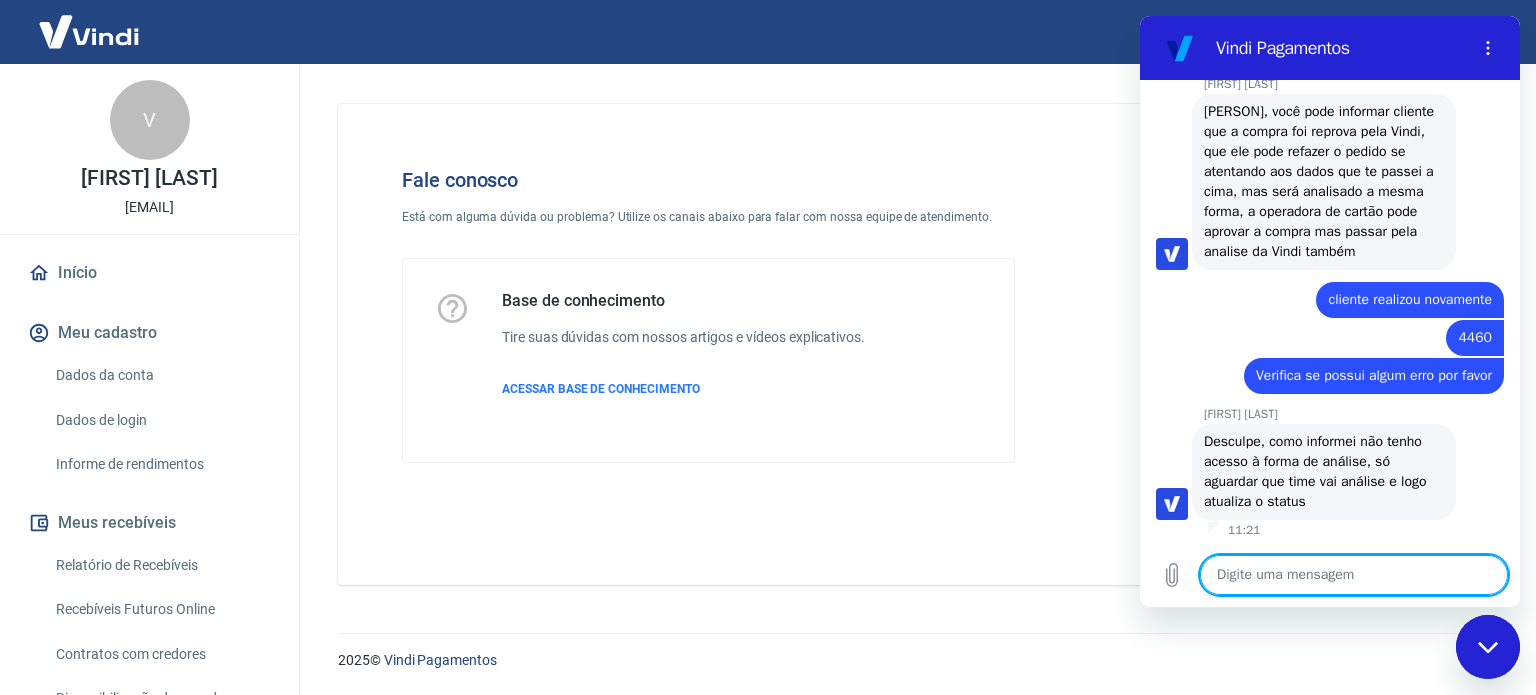 type on "N" 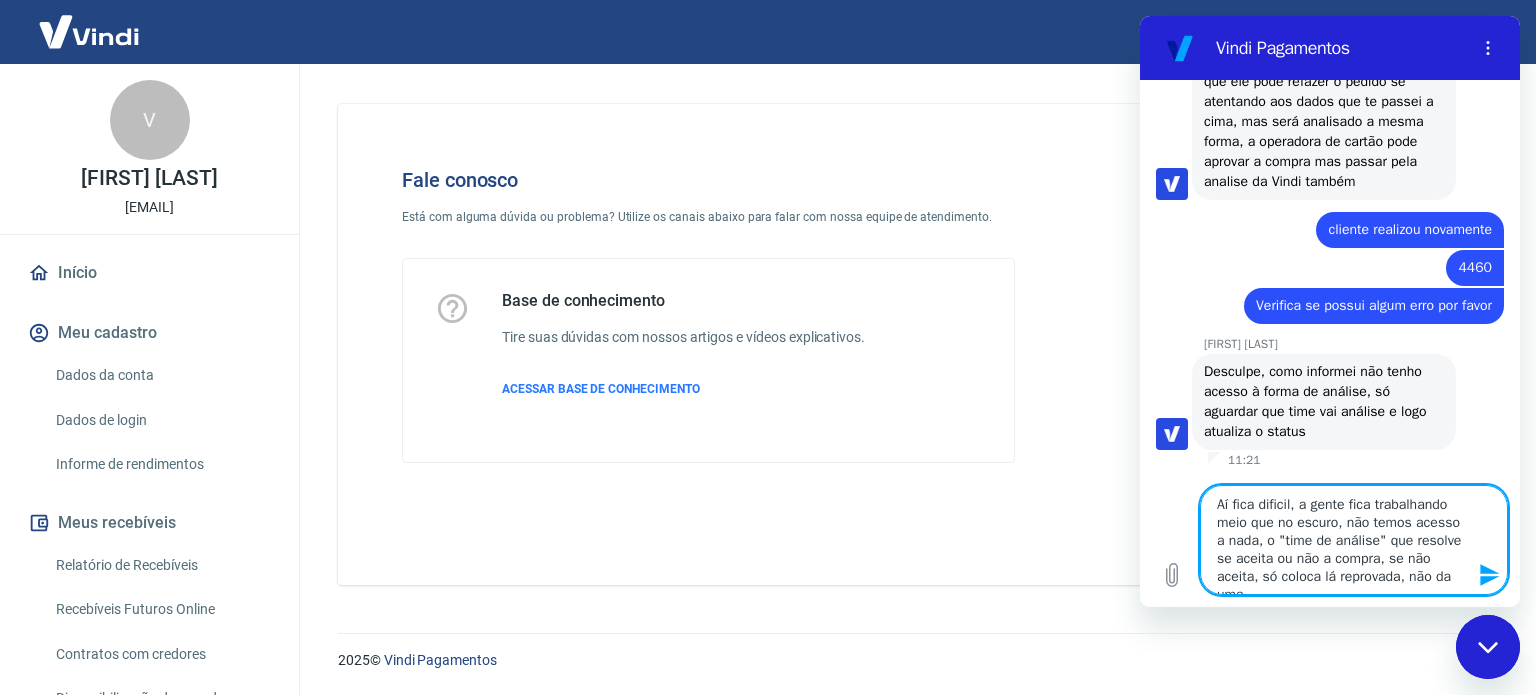 scroll, scrollTop: 9, scrollLeft: 0, axis: vertical 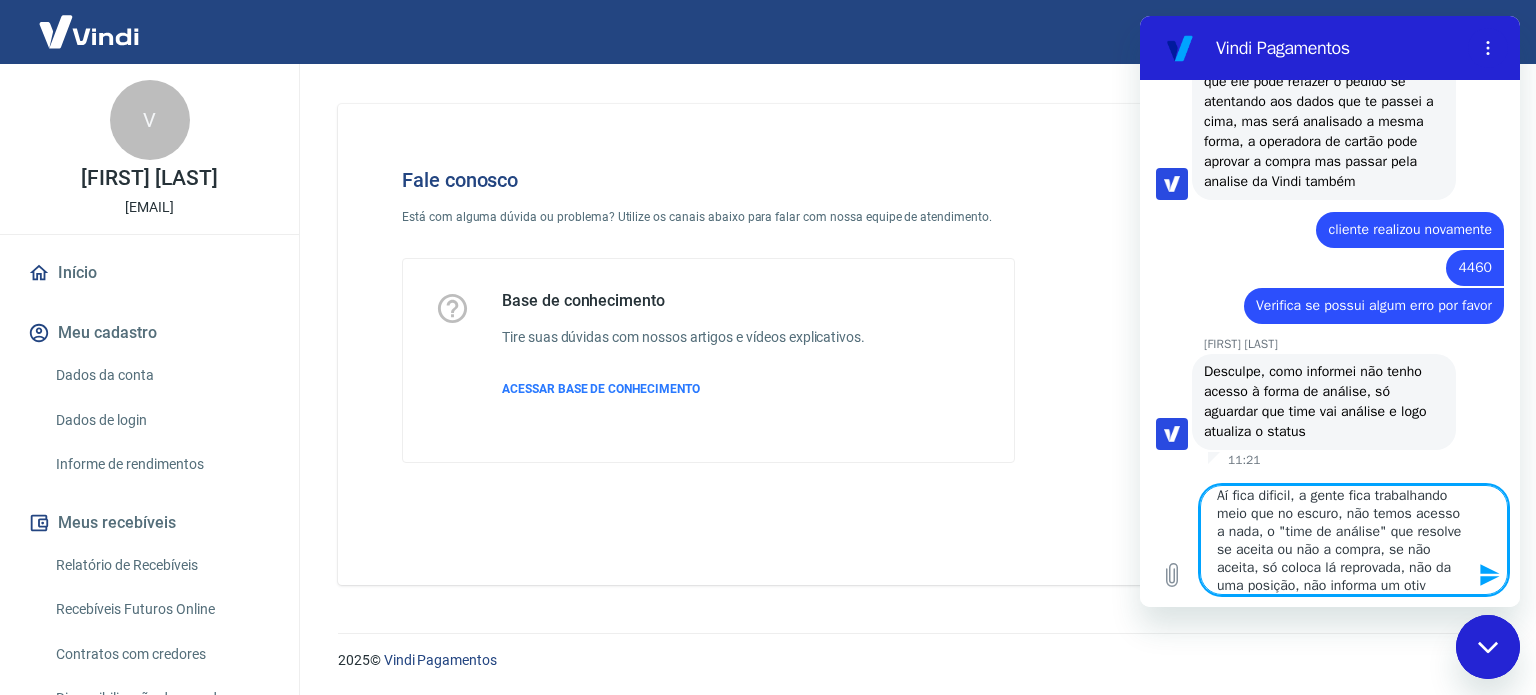 type on "Aí fica dificil, a gente fica trabalhando meio que no escuro, não temos acesso a nada, o "time de análise" que resolve se aceita ou não a compra, se não aceita, só coloca lá reprovada, não da uma posição, não informa um otiv" 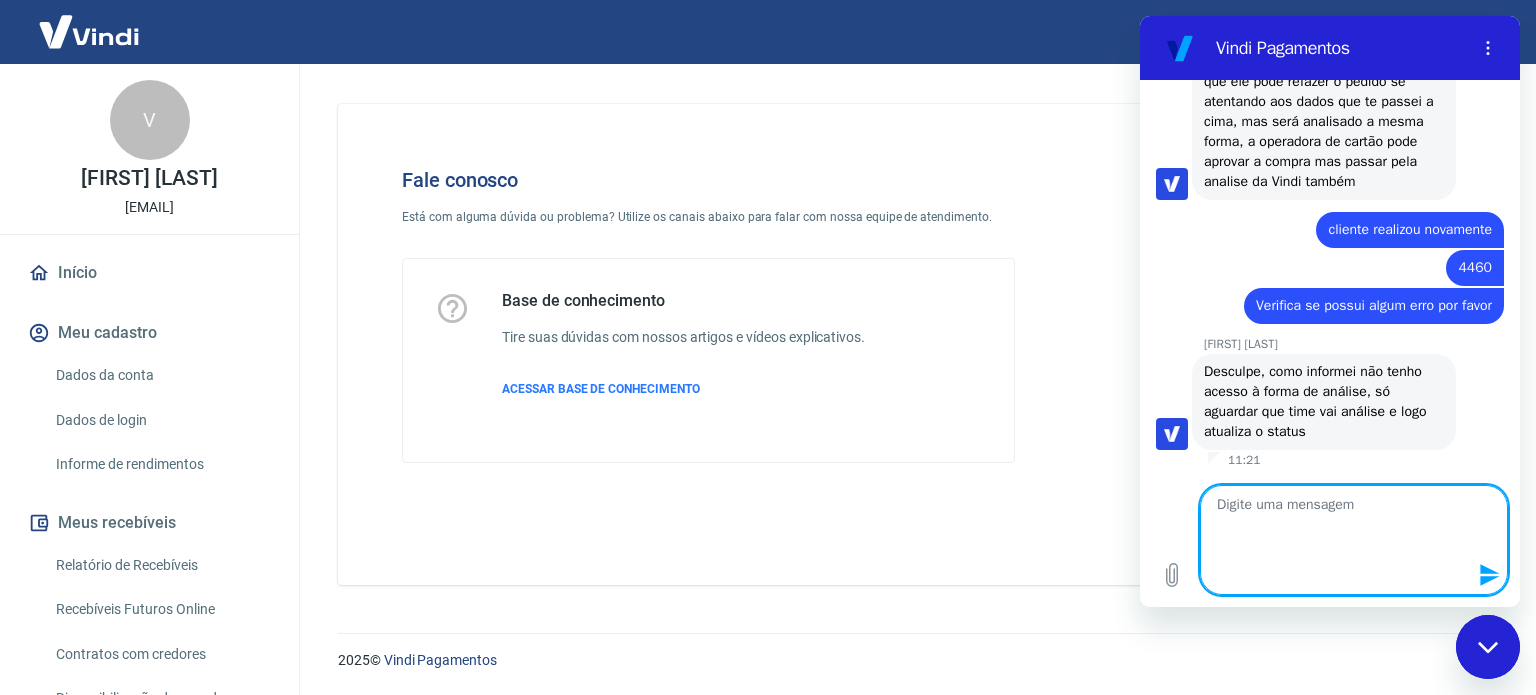 scroll, scrollTop: 0, scrollLeft: 0, axis: both 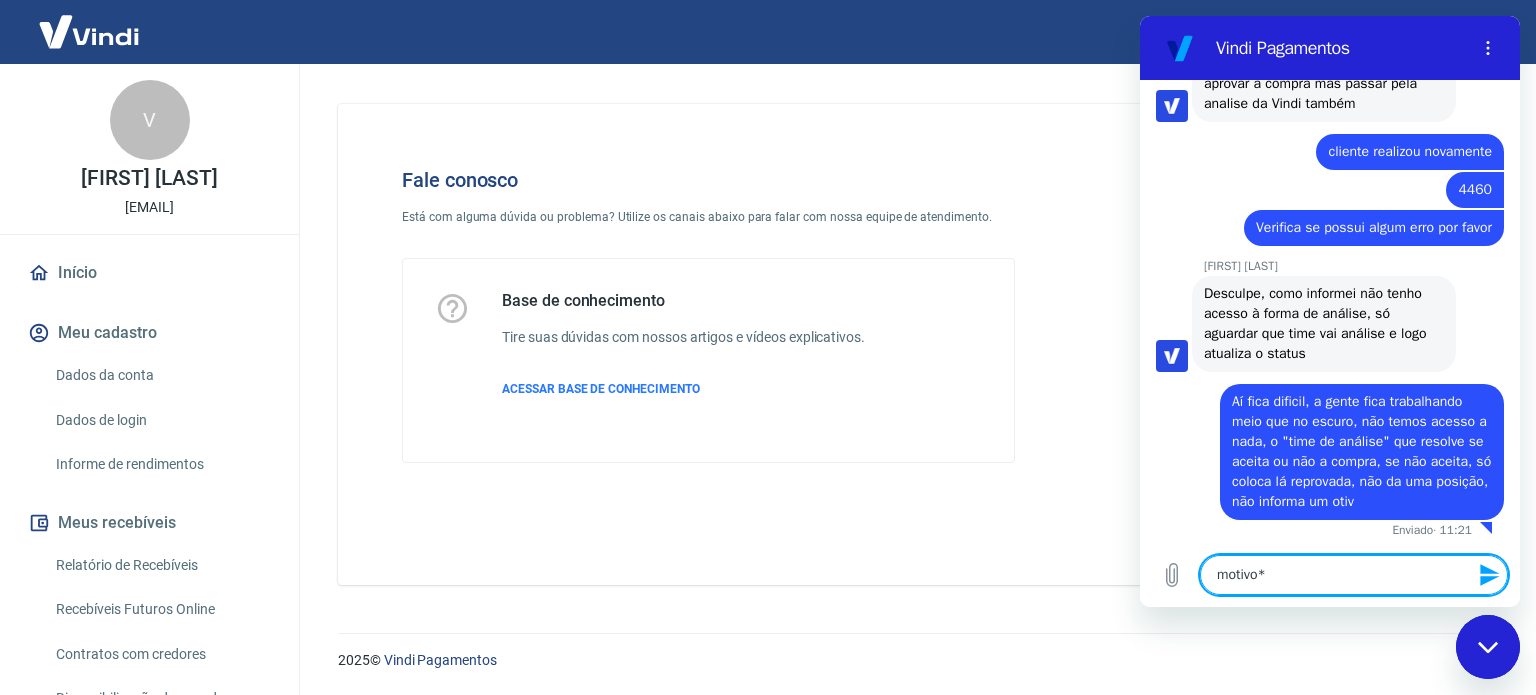 type on "motivo*" 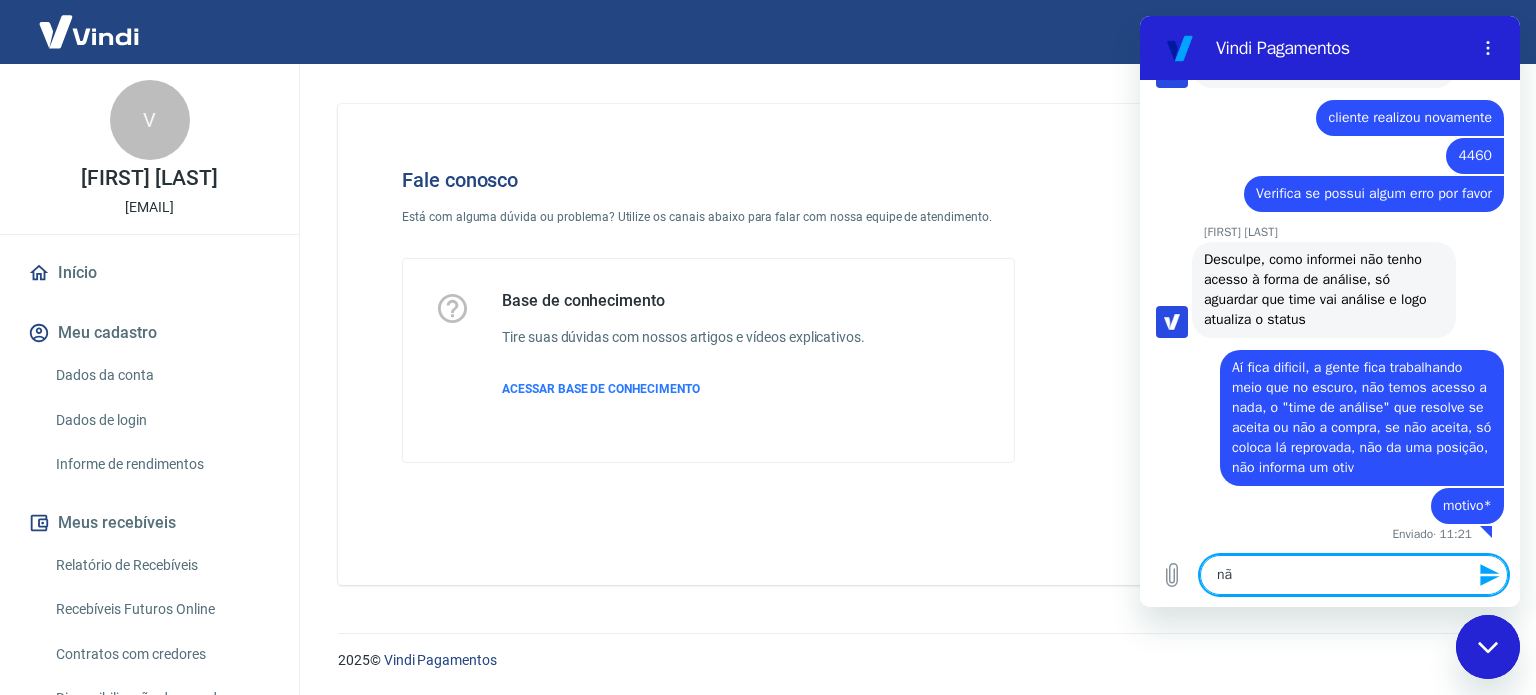 scroll, scrollTop: 5356, scrollLeft: 0, axis: vertical 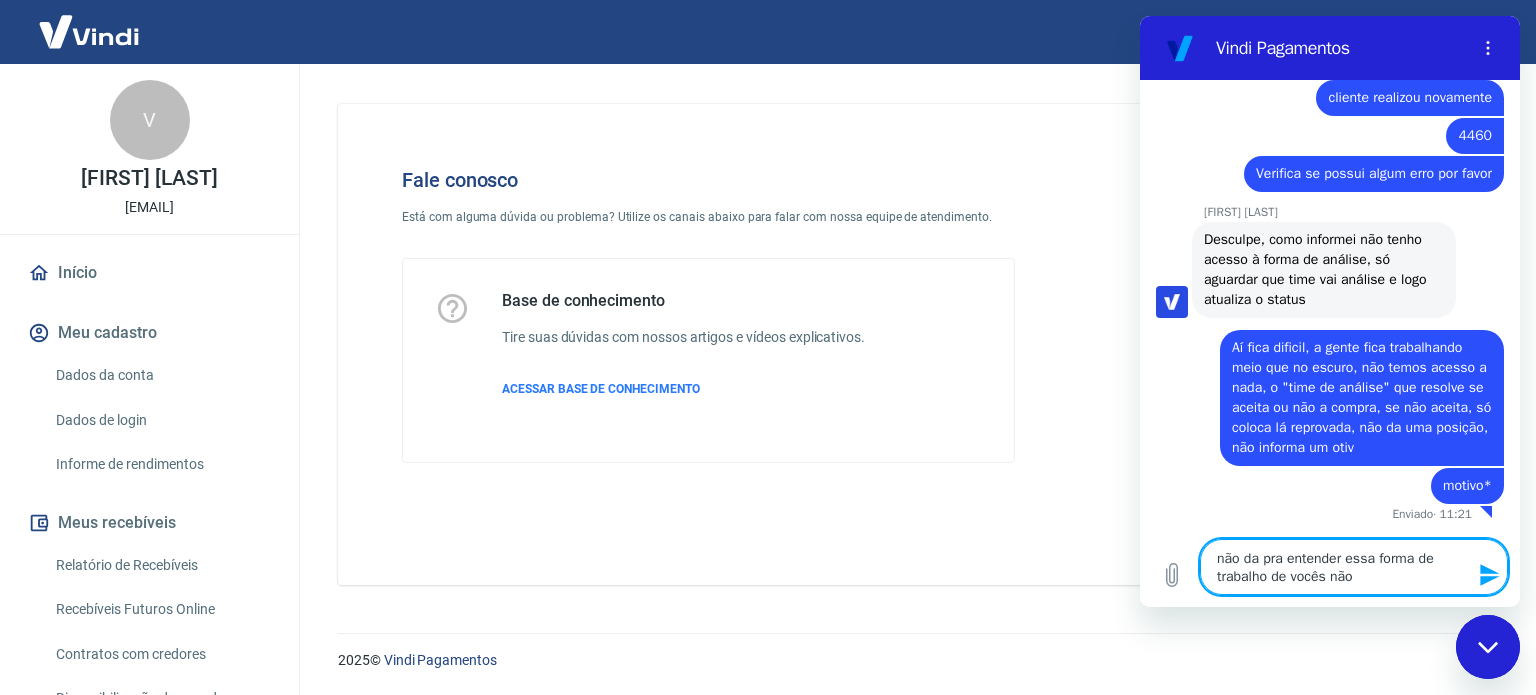 type on "não da pra entender essa forma de trabalho de vocês não" 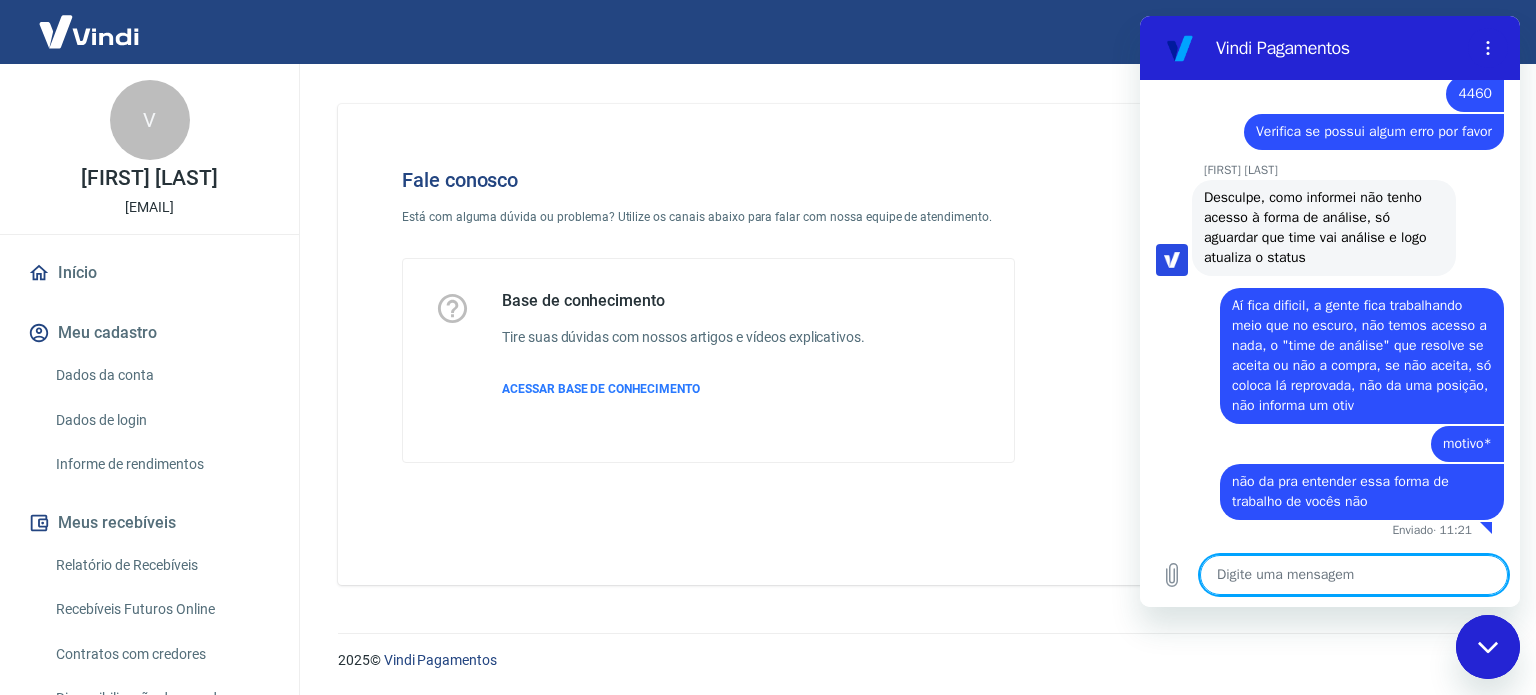 scroll, scrollTop: 5414, scrollLeft: 0, axis: vertical 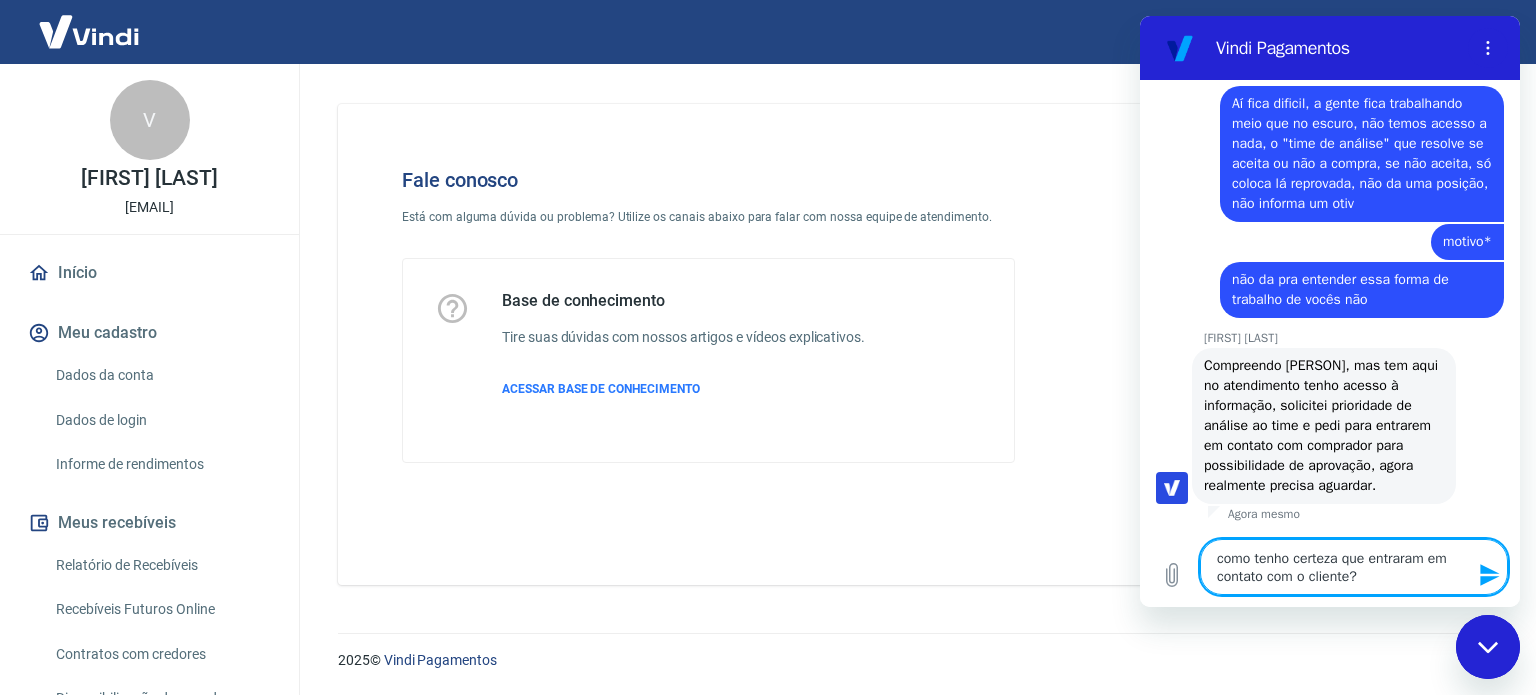 type on "como tenho certeza que entraram em contato com o cliente?" 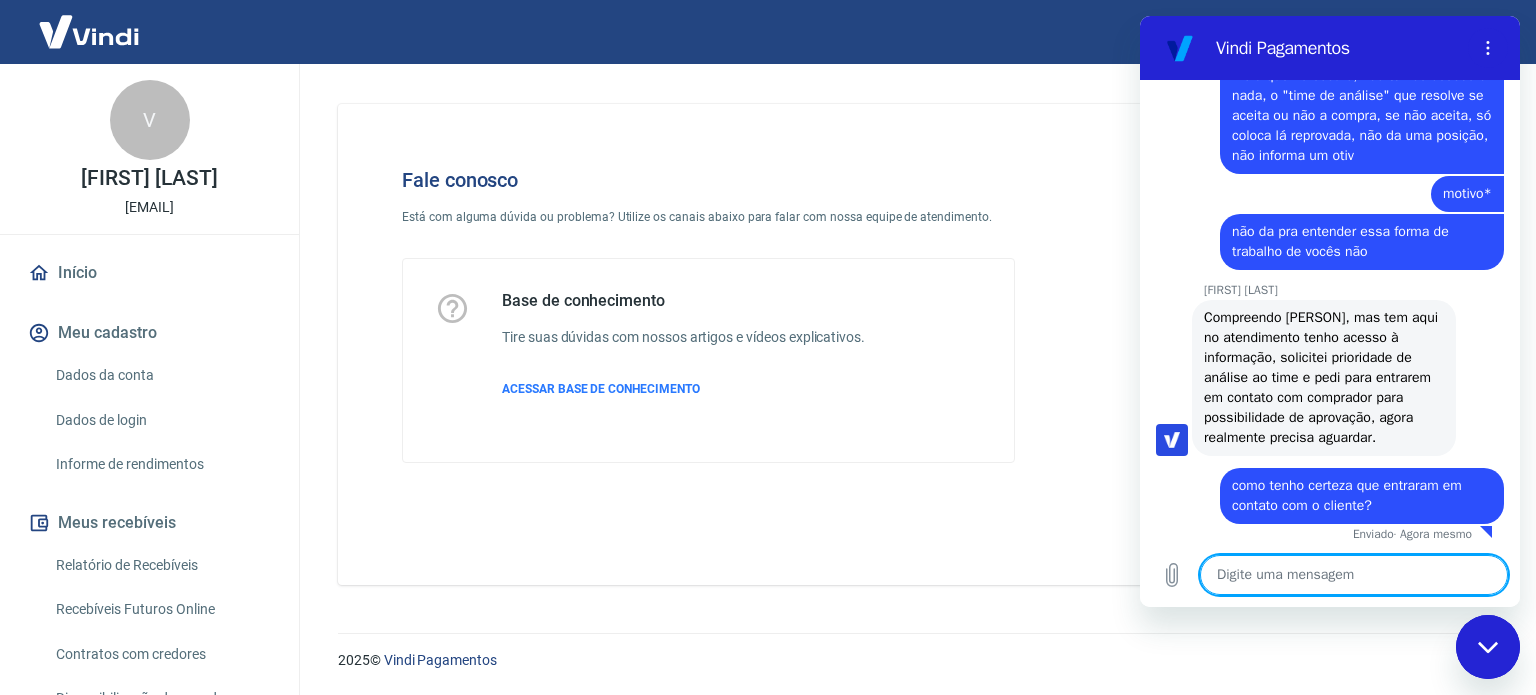 scroll, scrollTop: 5688, scrollLeft: 0, axis: vertical 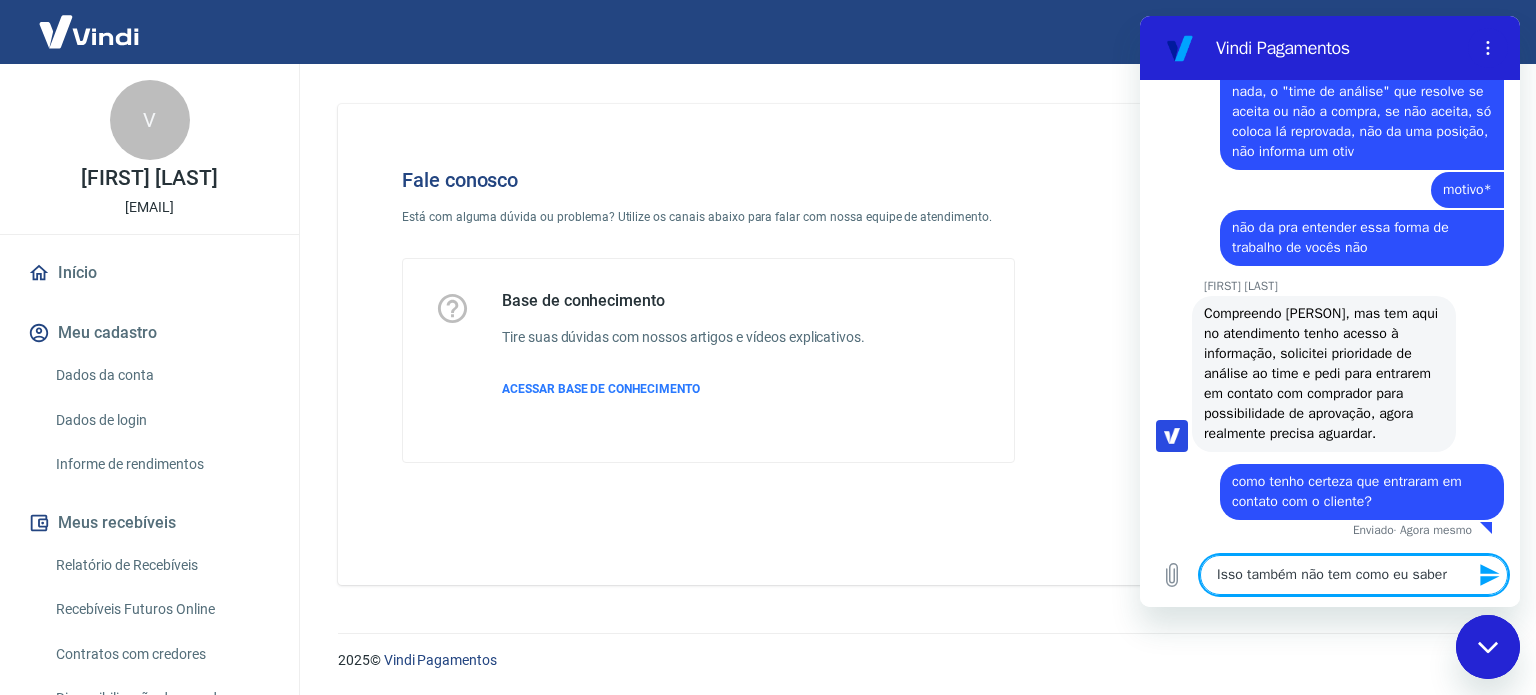 type on "Isso também não tem como eu saber" 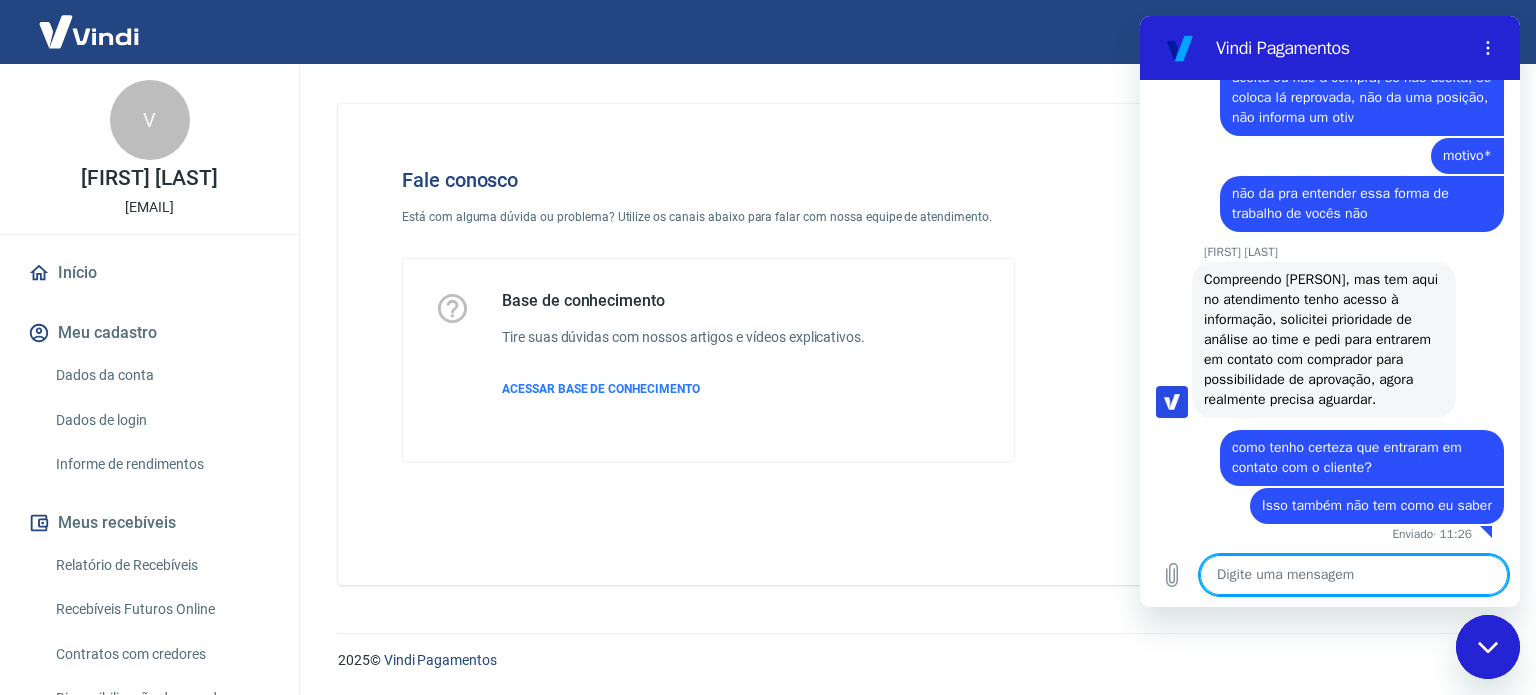 scroll, scrollTop: 5726, scrollLeft: 0, axis: vertical 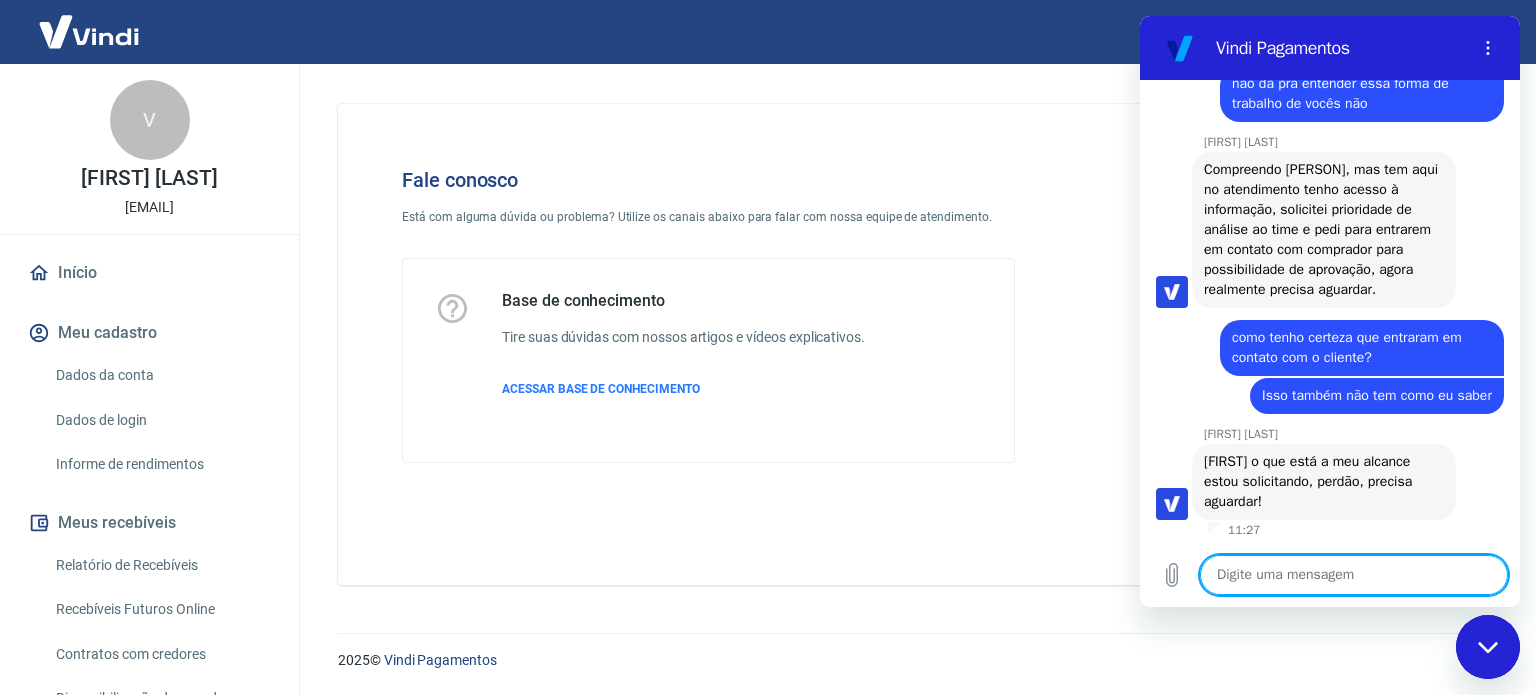 click at bounding box center [1354, 575] 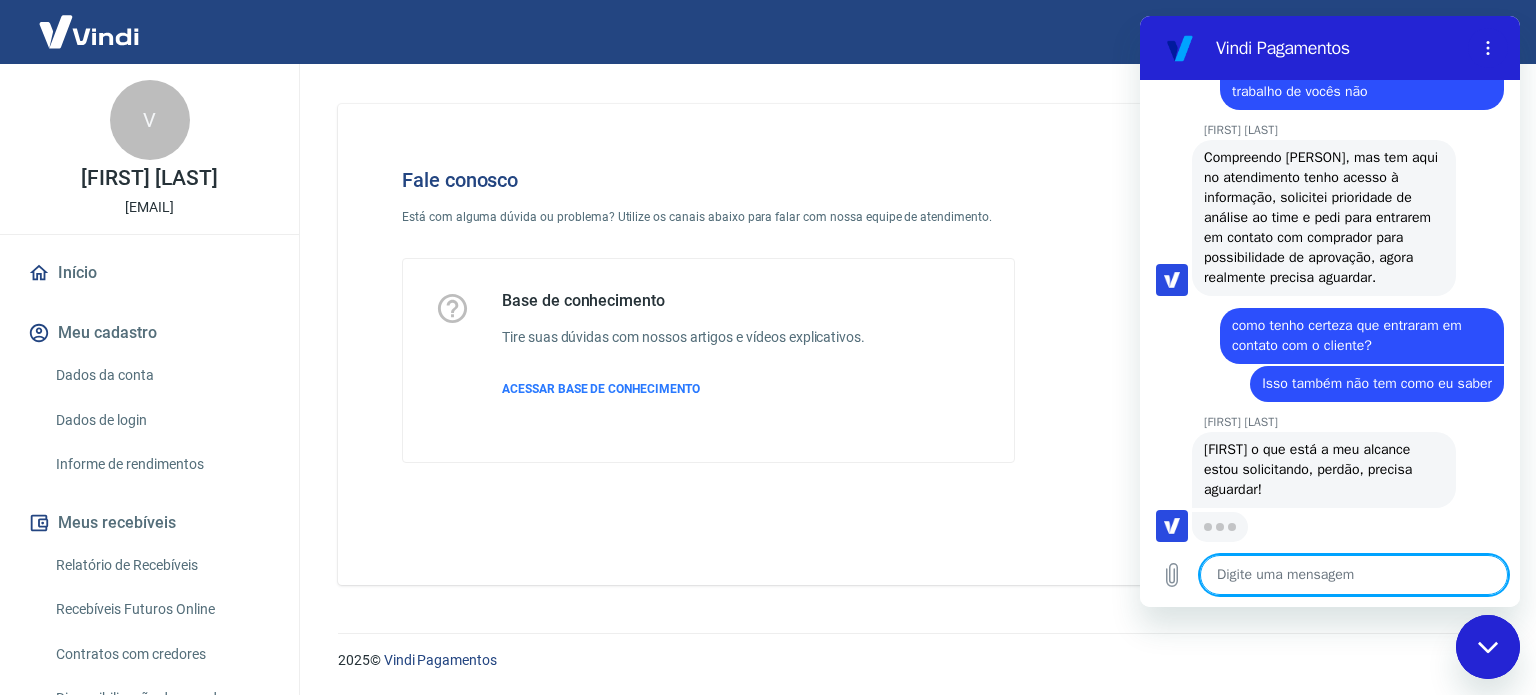 scroll, scrollTop: 5842, scrollLeft: 0, axis: vertical 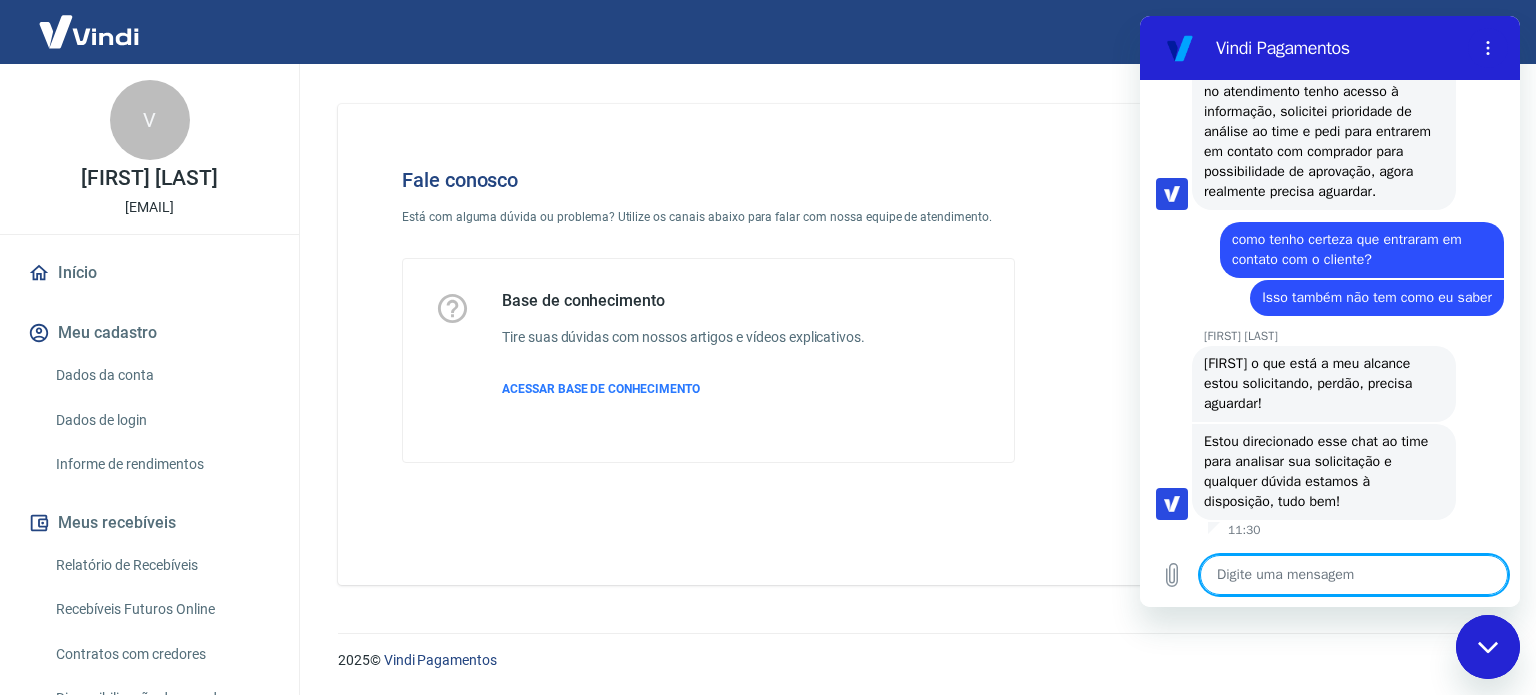 click at bounding box center (1354, 575) 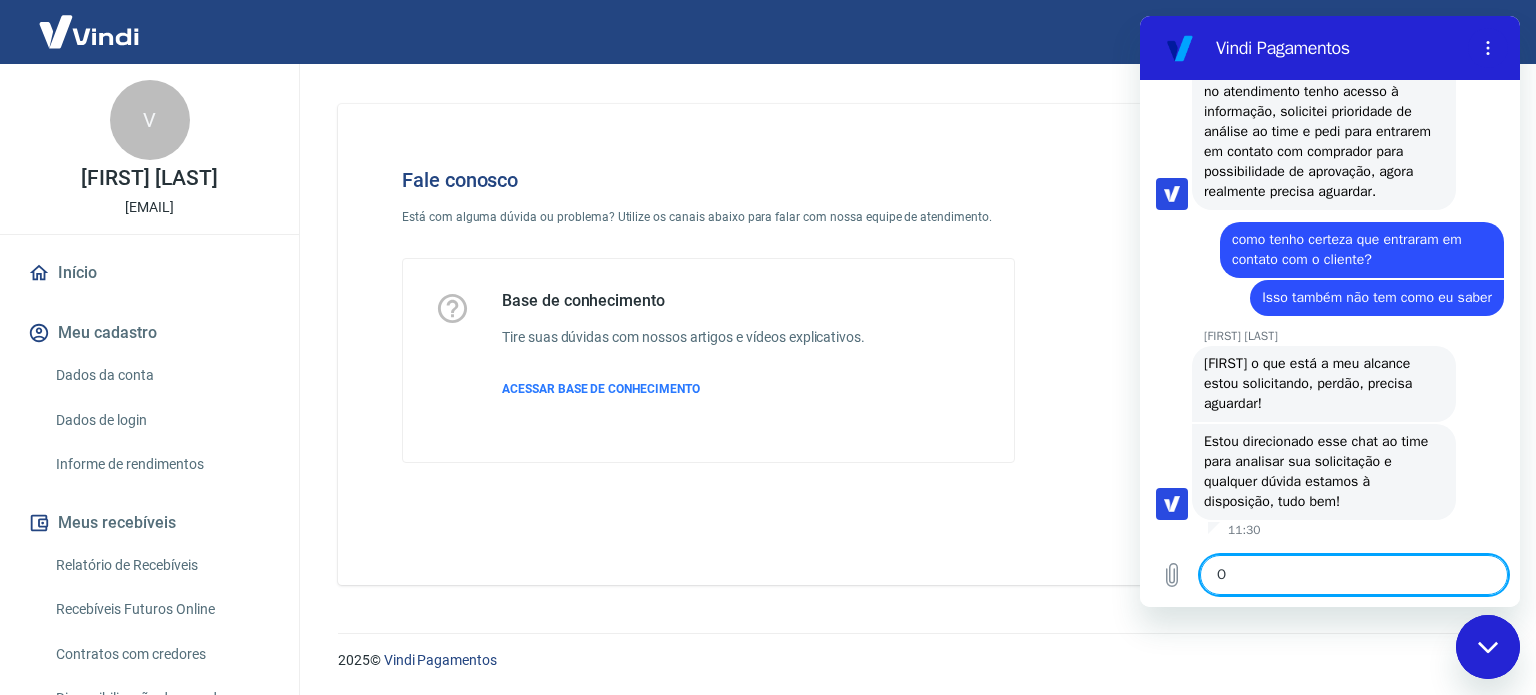 type on "Ok" 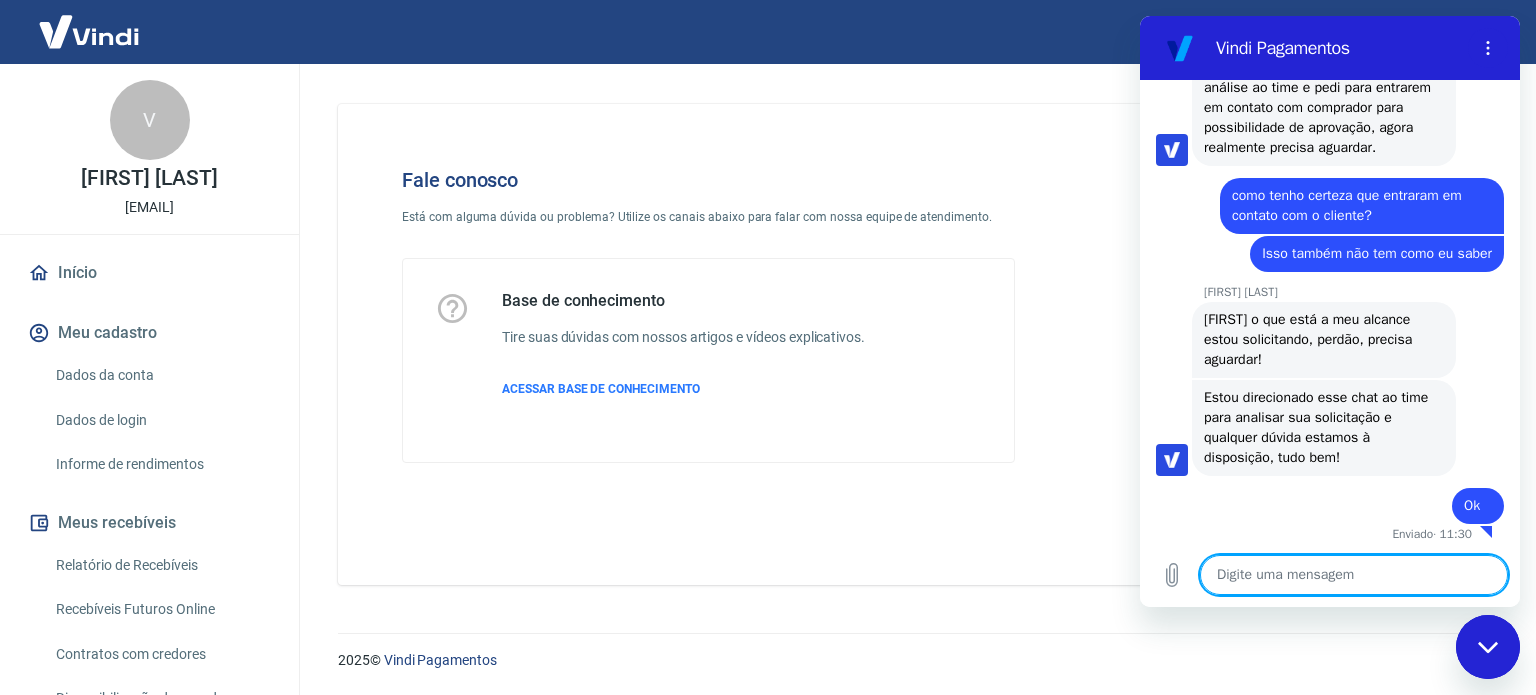 scroll, scrollTop: 5978, scrollLeft: 0, axis: vertical 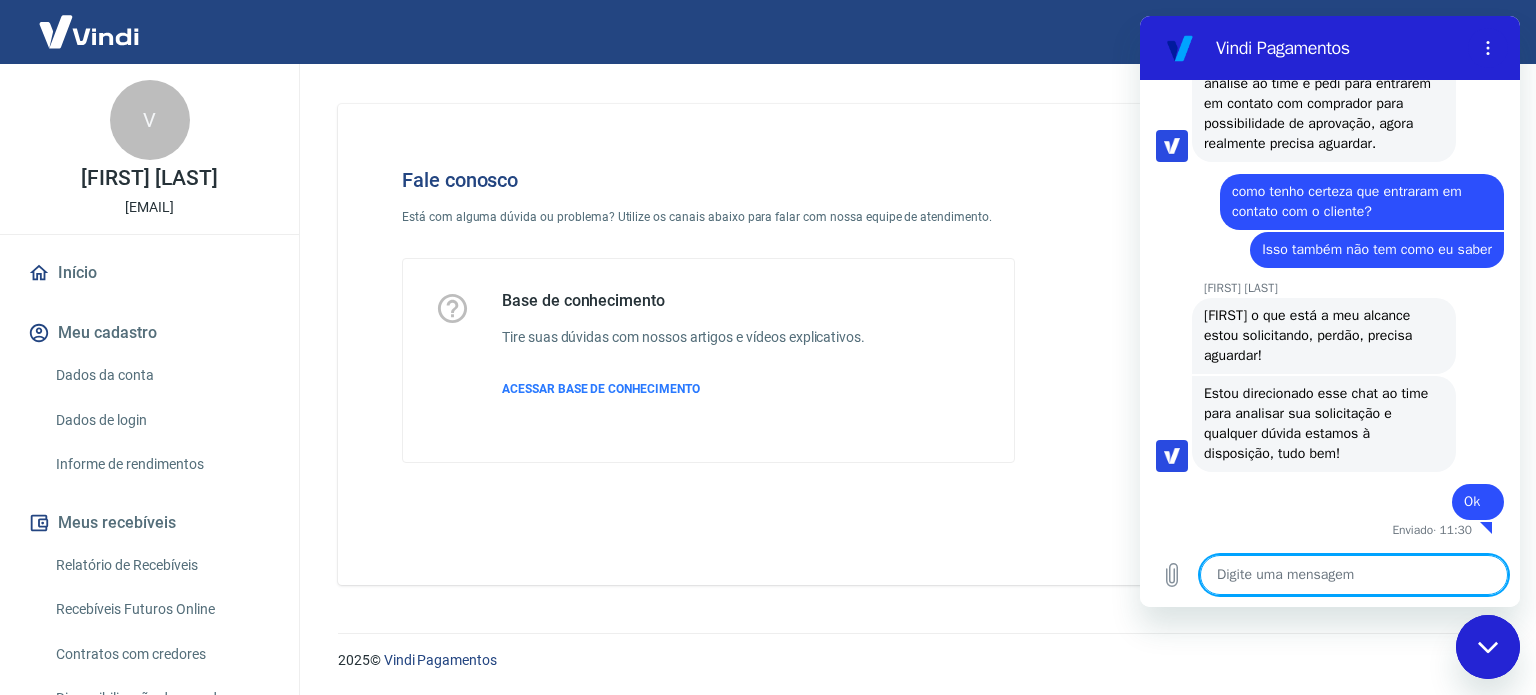 click on "diz:  Ok" at bounding box center (1322, 496) 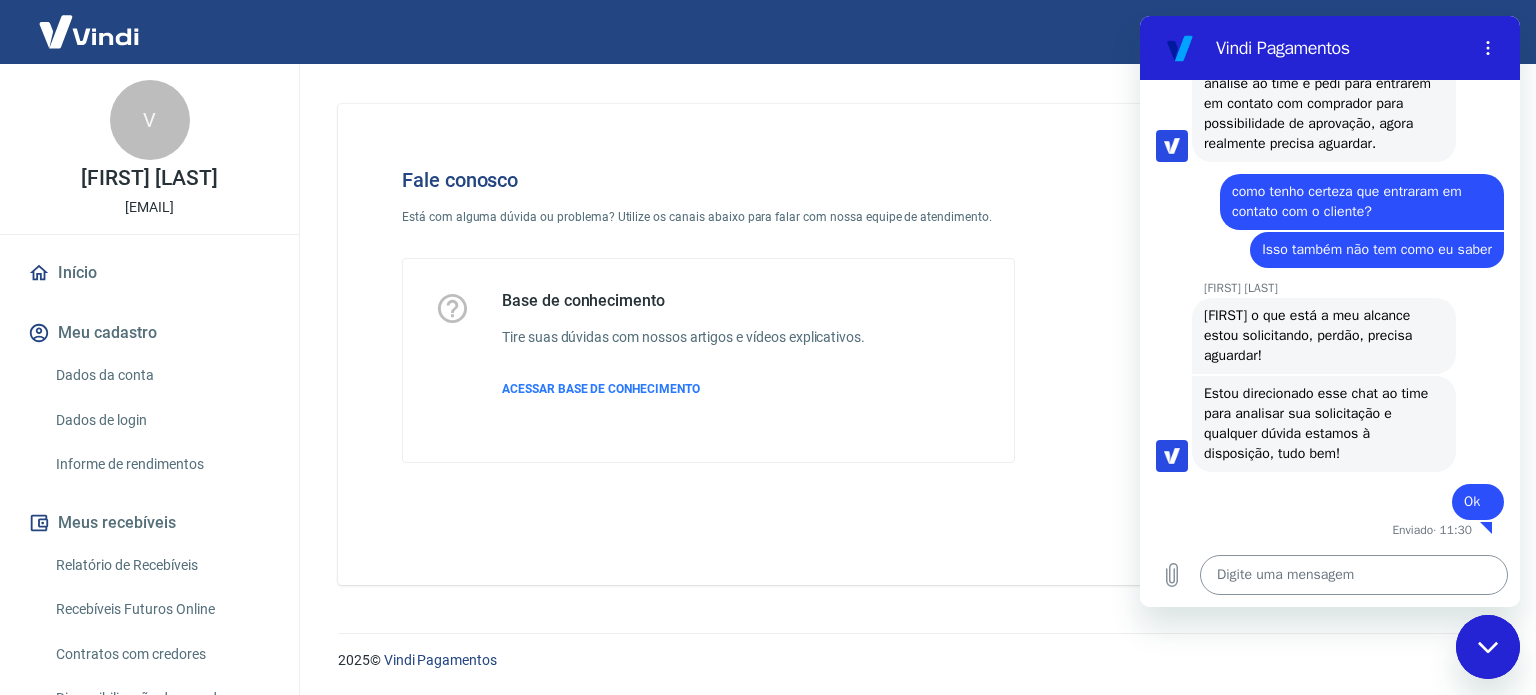 click at bounding box center (1354, 575) 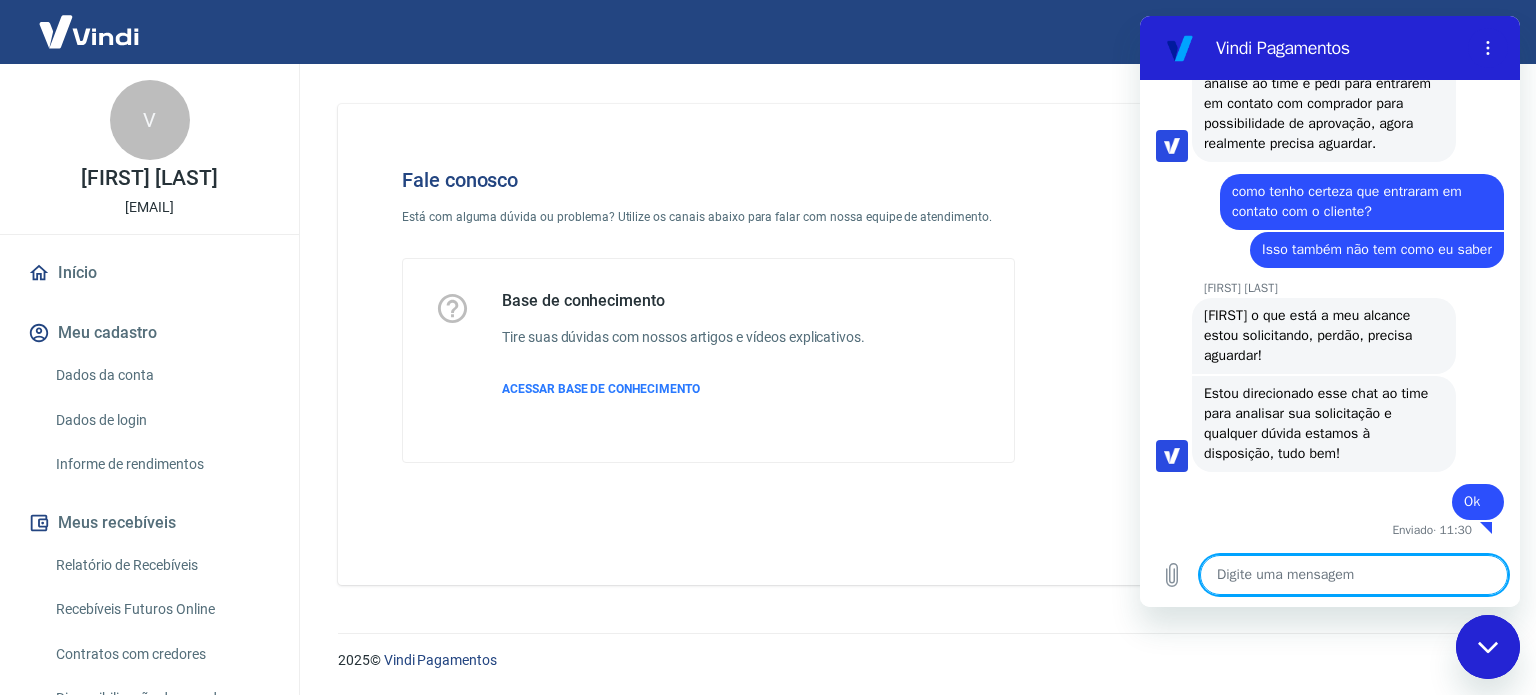 click at bounding box center [1354, 575] 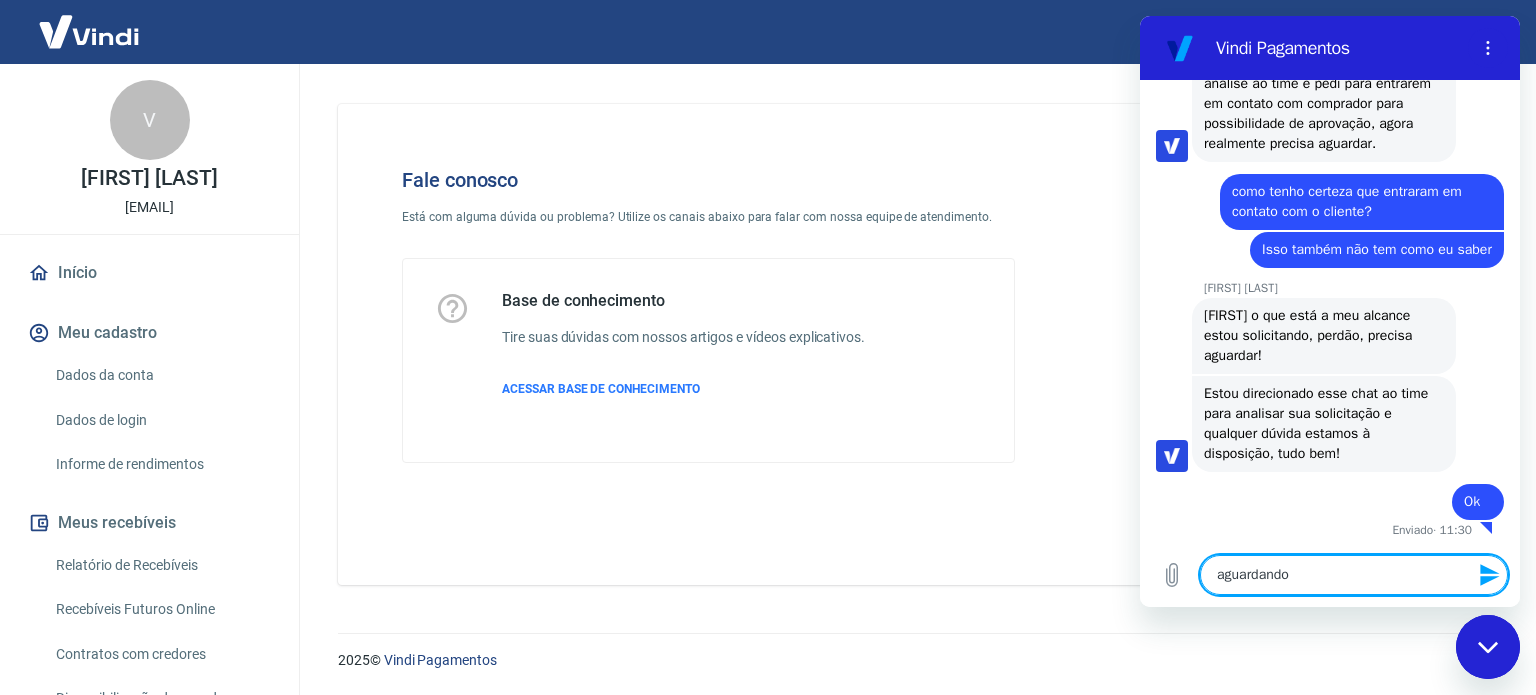 type on "aguardando" 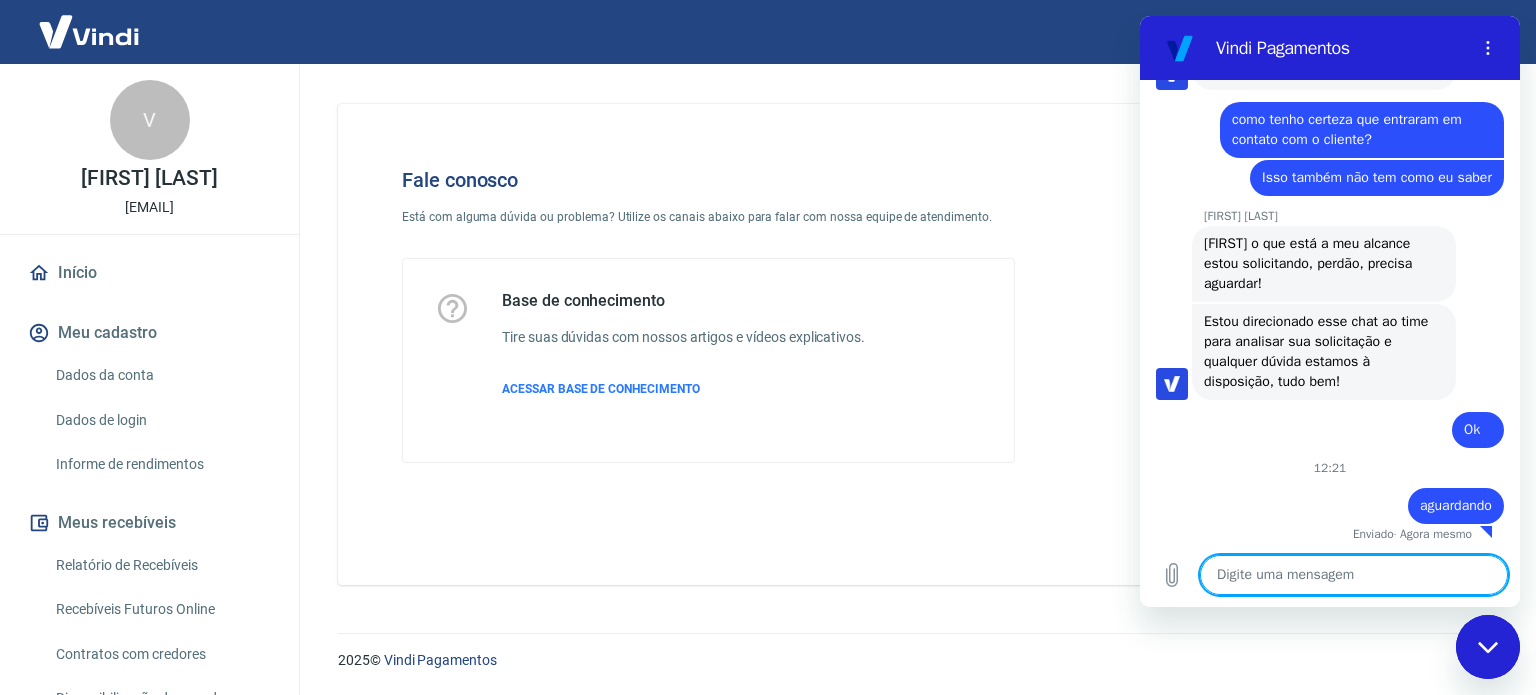 scroll, scrollTop: 6054, scrollLeft: 0, axis: vertical 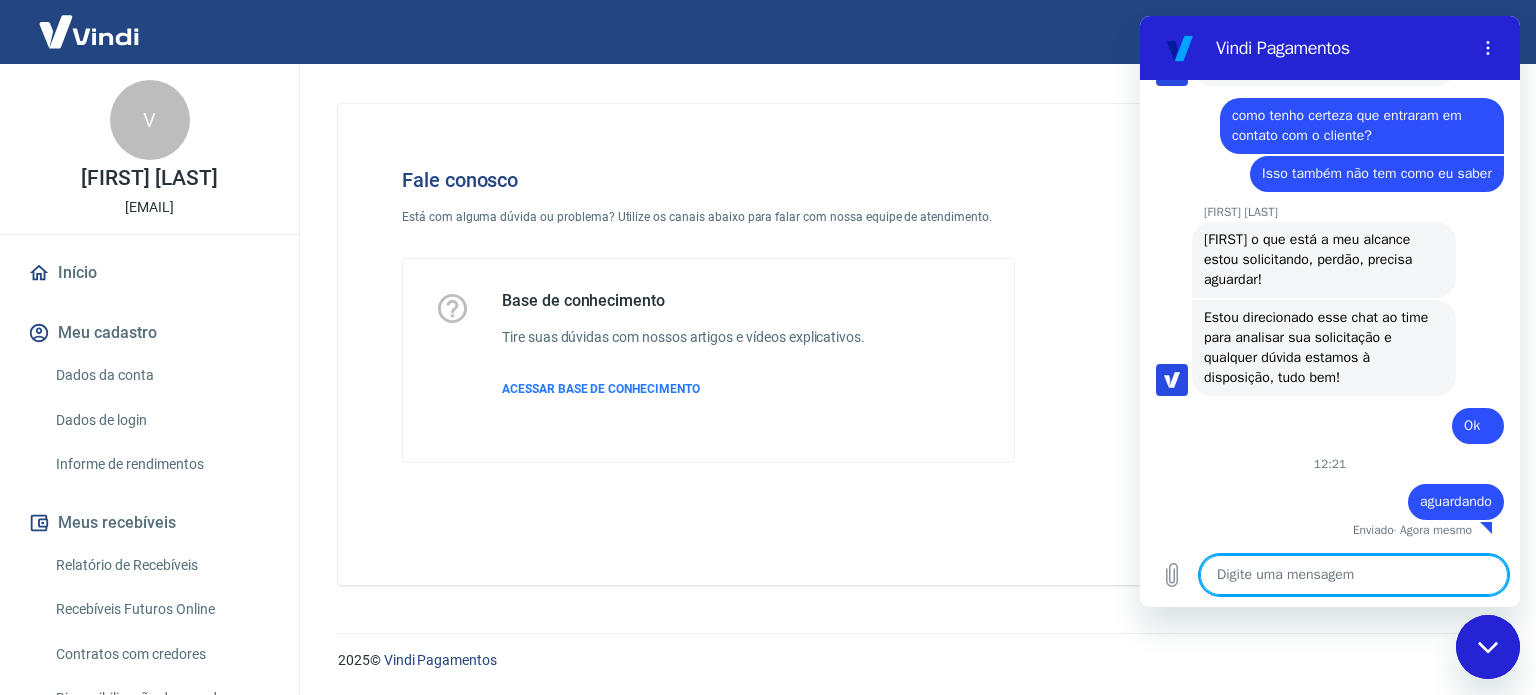 click on "Ok" at bounding box center (1472, 425) 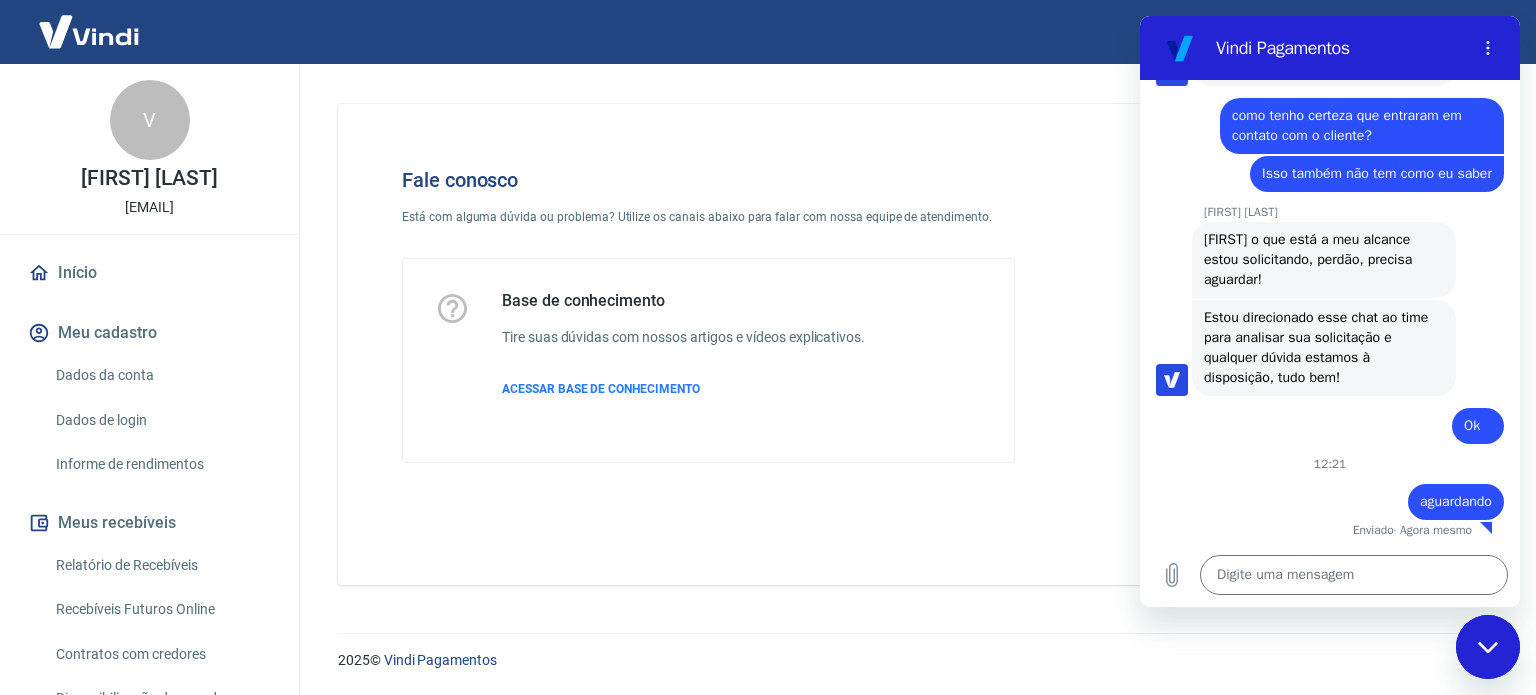 click on "Estou direcionado esse chat ao time para analisar sua solicitação e qualquer dúvida estamos à disposição, tudo bem!" at bounding box center [1324, 348] 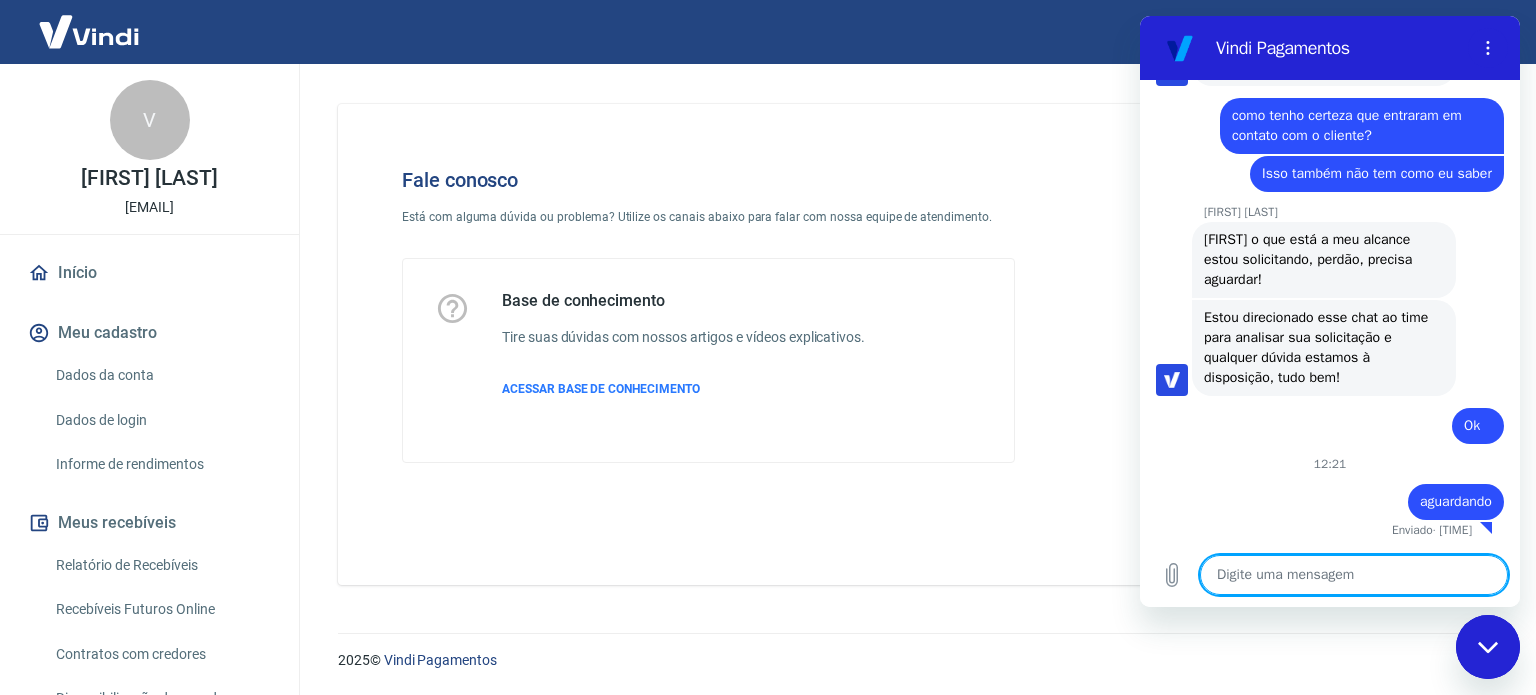 click at bounding box center (1354, 575) 